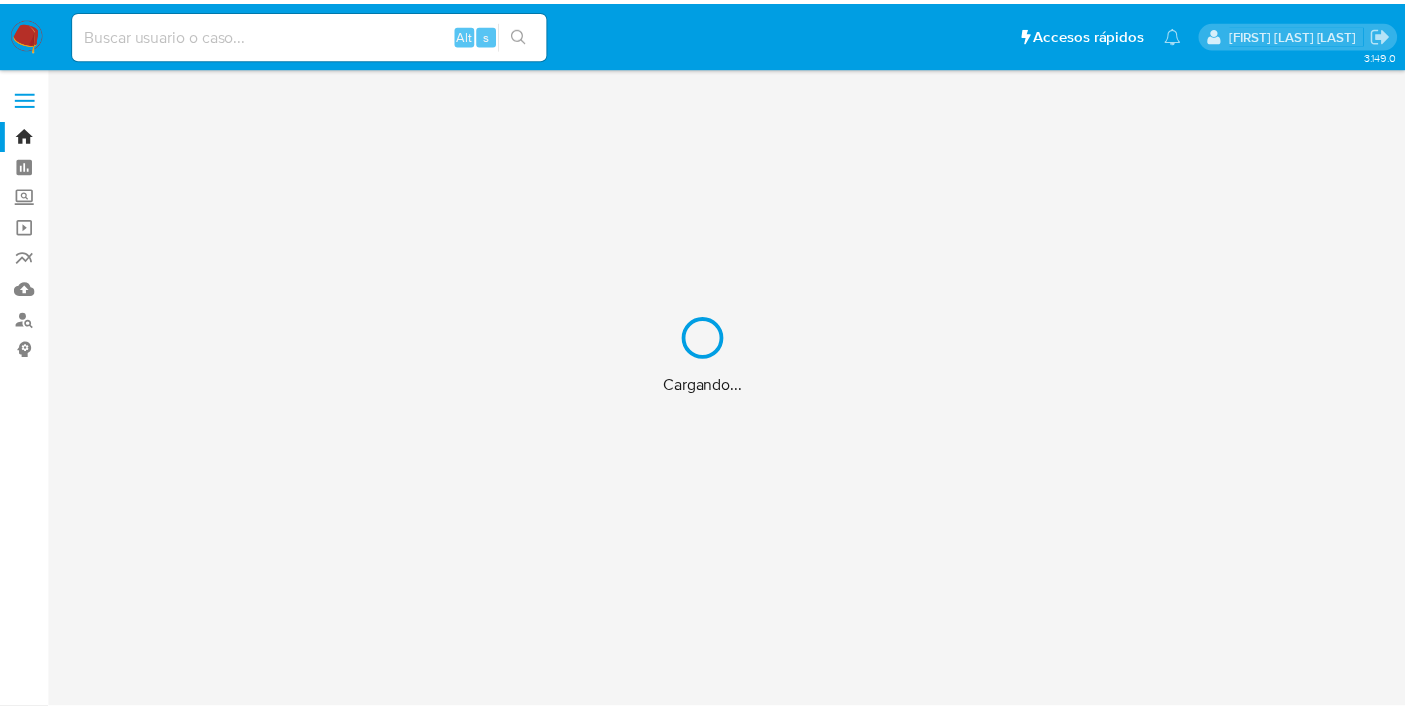 scroll, scrollTop: 0, scrollLeft: 0, axis: both 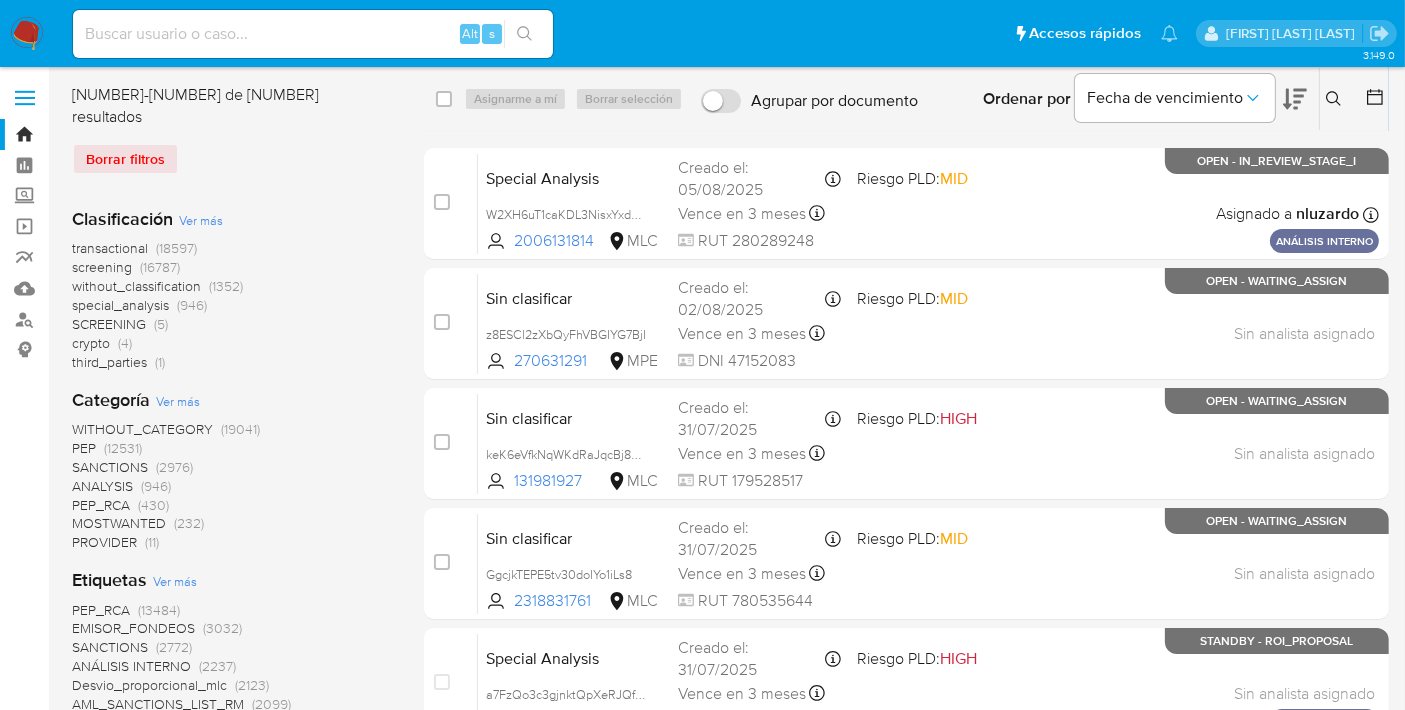 click on "Alt s" at bounding box center [313, 34] 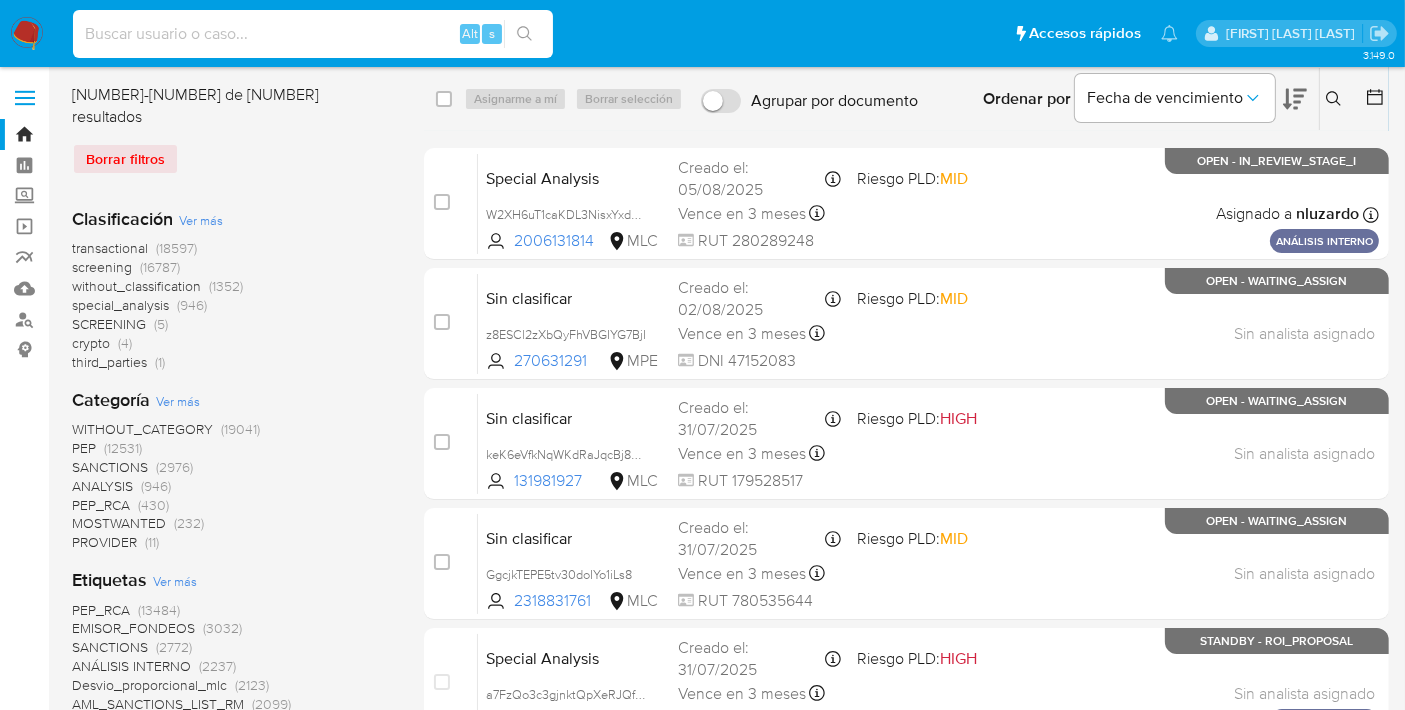 click at bounding box center (313, 34) 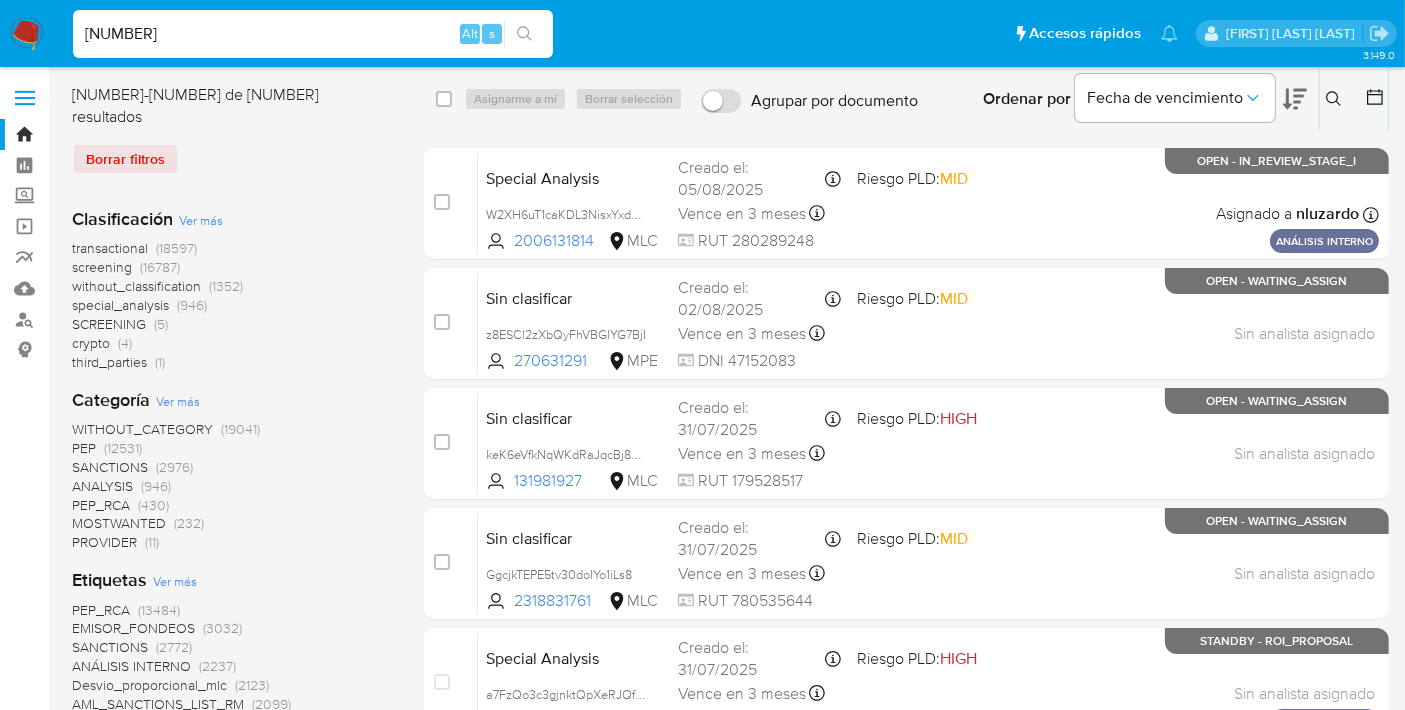 type on "[NUMBER]" 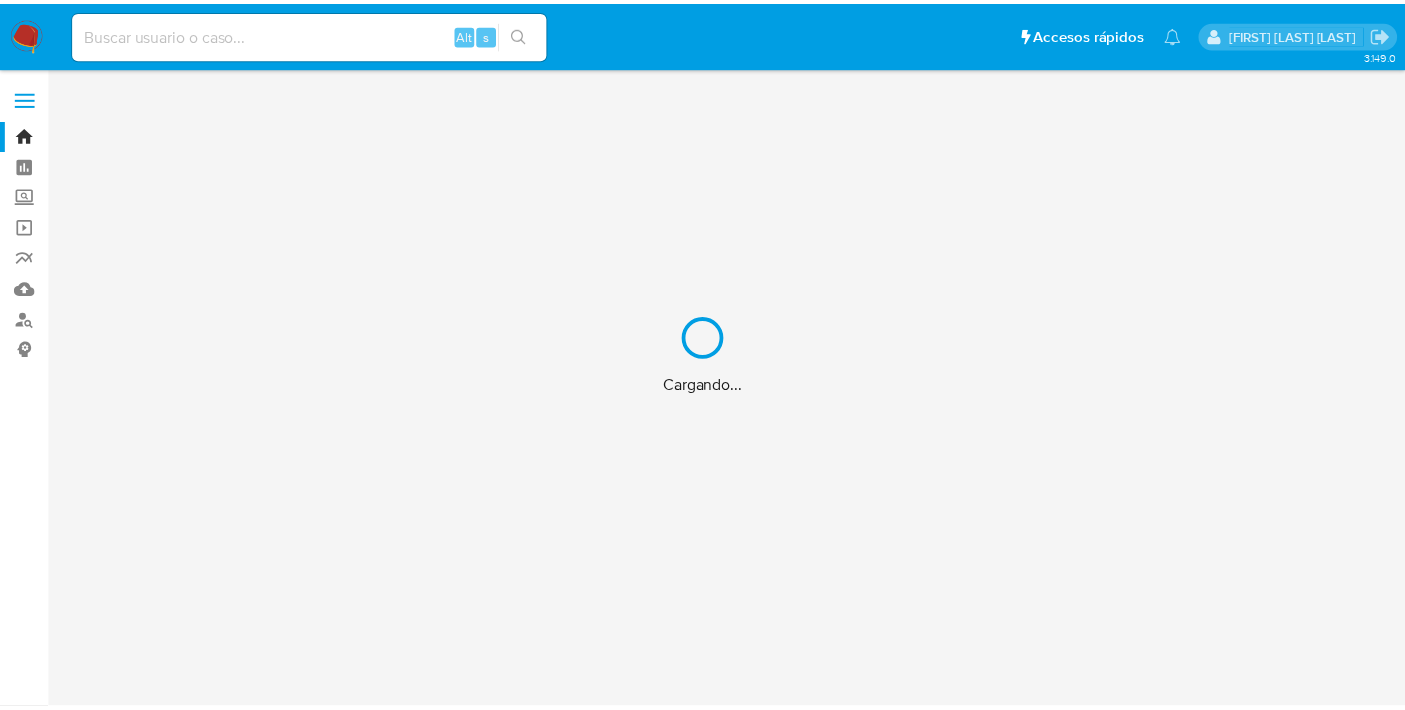 scroll, scrollTop: 0, scrollLeft: 0, axis: both 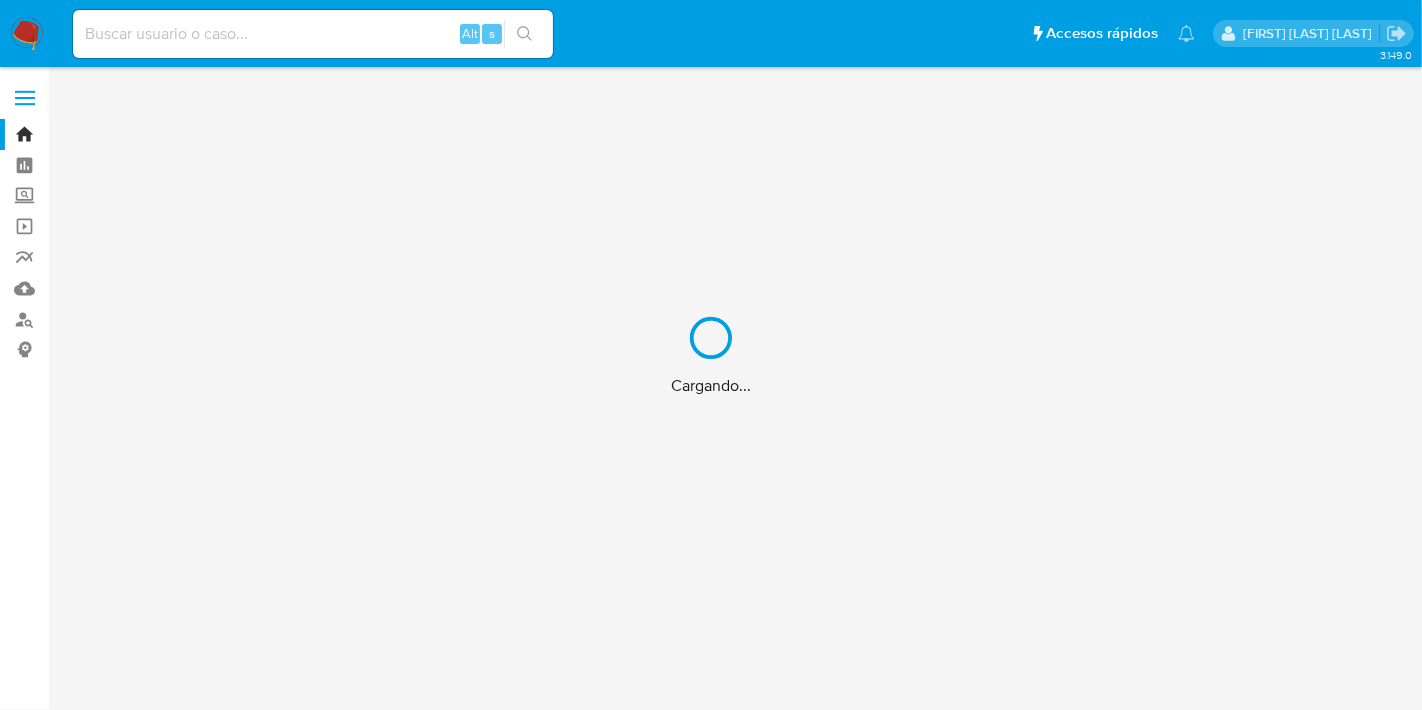 click on "Cargando..." at bounding box center [711, 355] 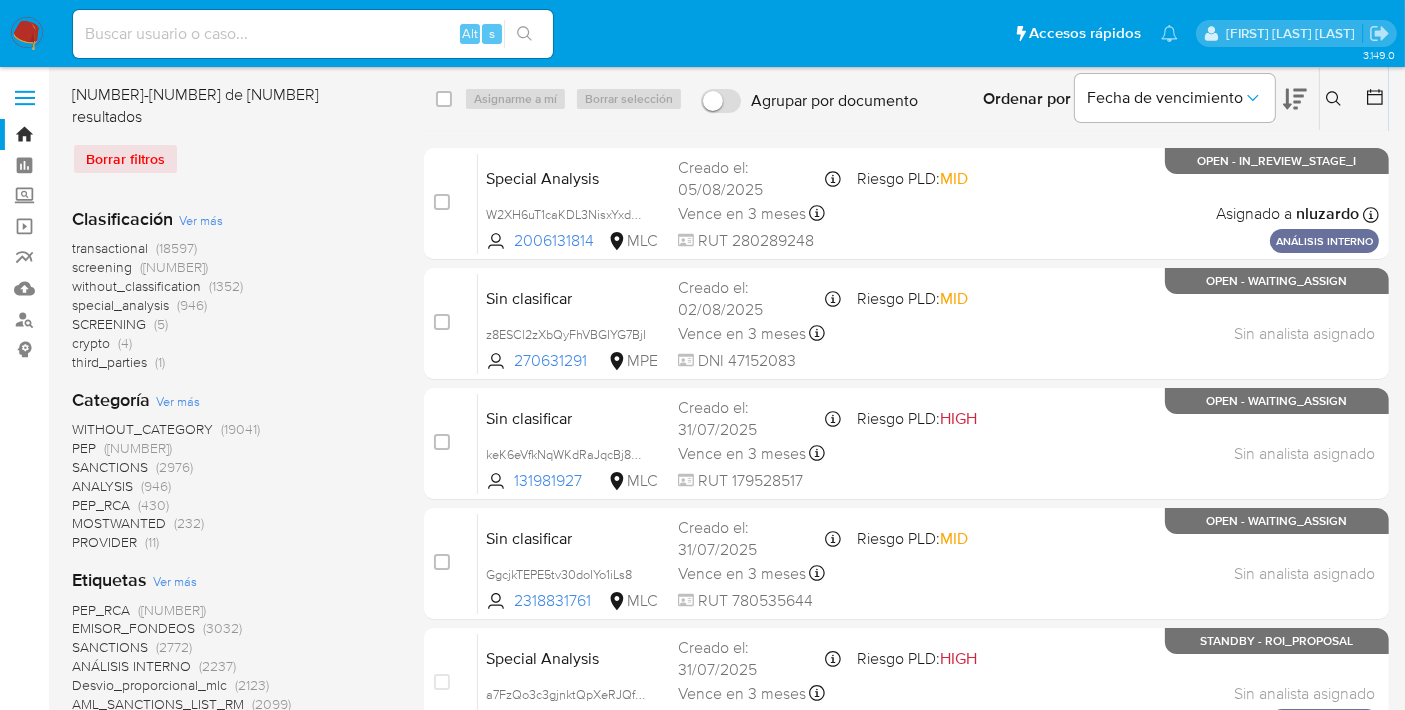 click at bounding box center (313, 34) 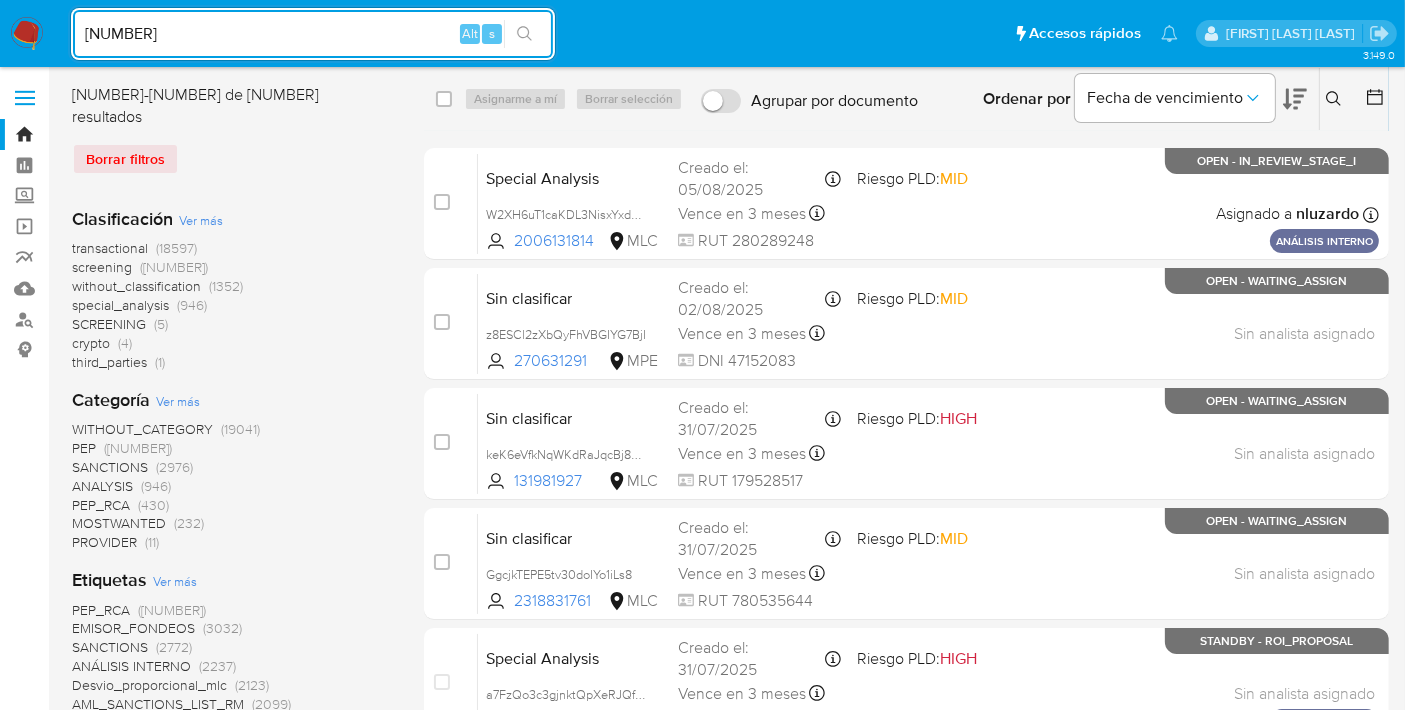 type on "[NUMBER]" 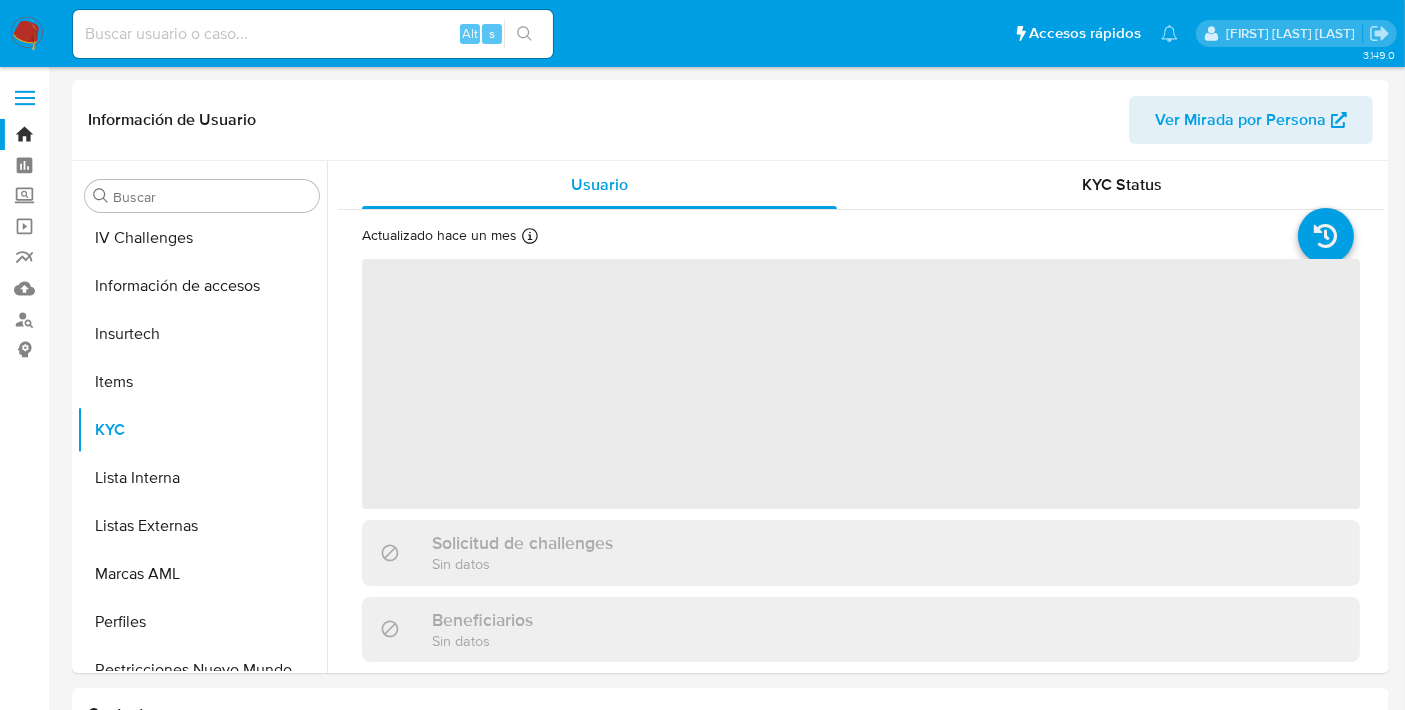 scroll, scrollTop: 796, scrollLeft: 0, axis: vertical 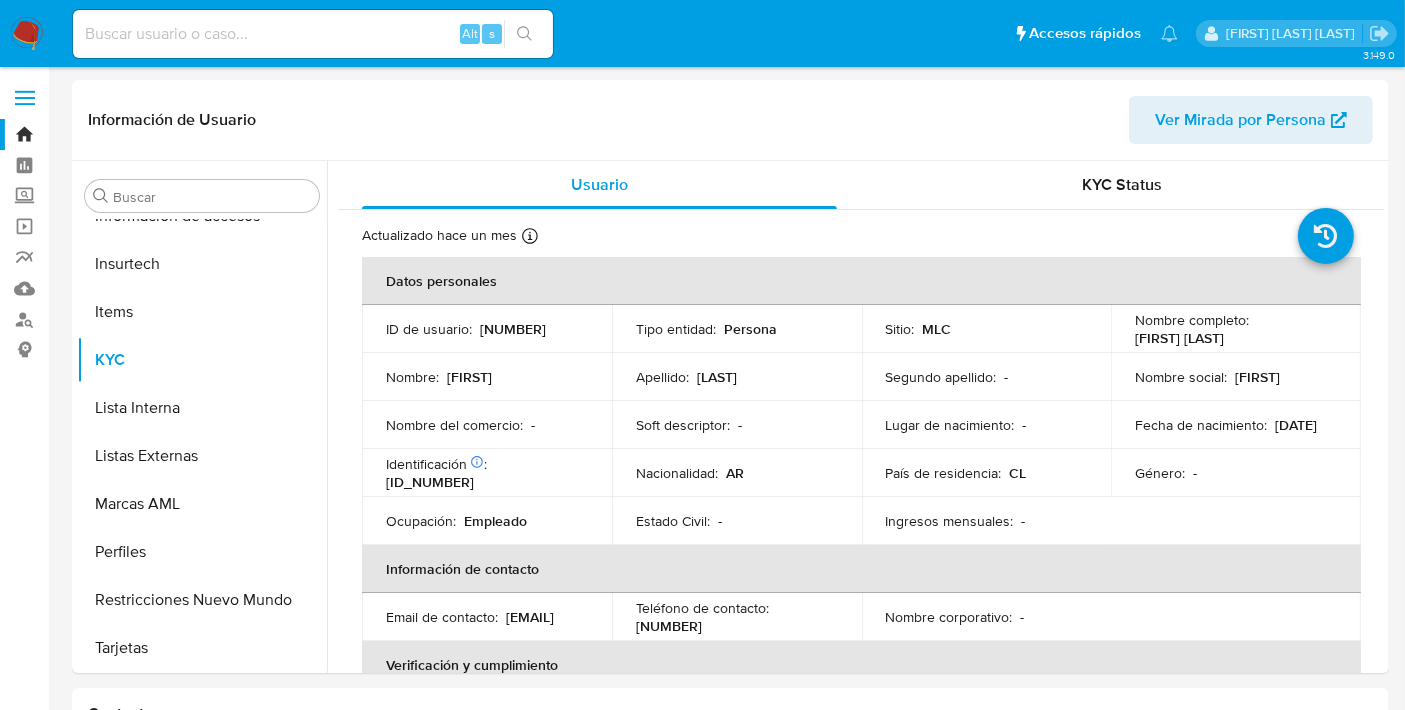select on "10" 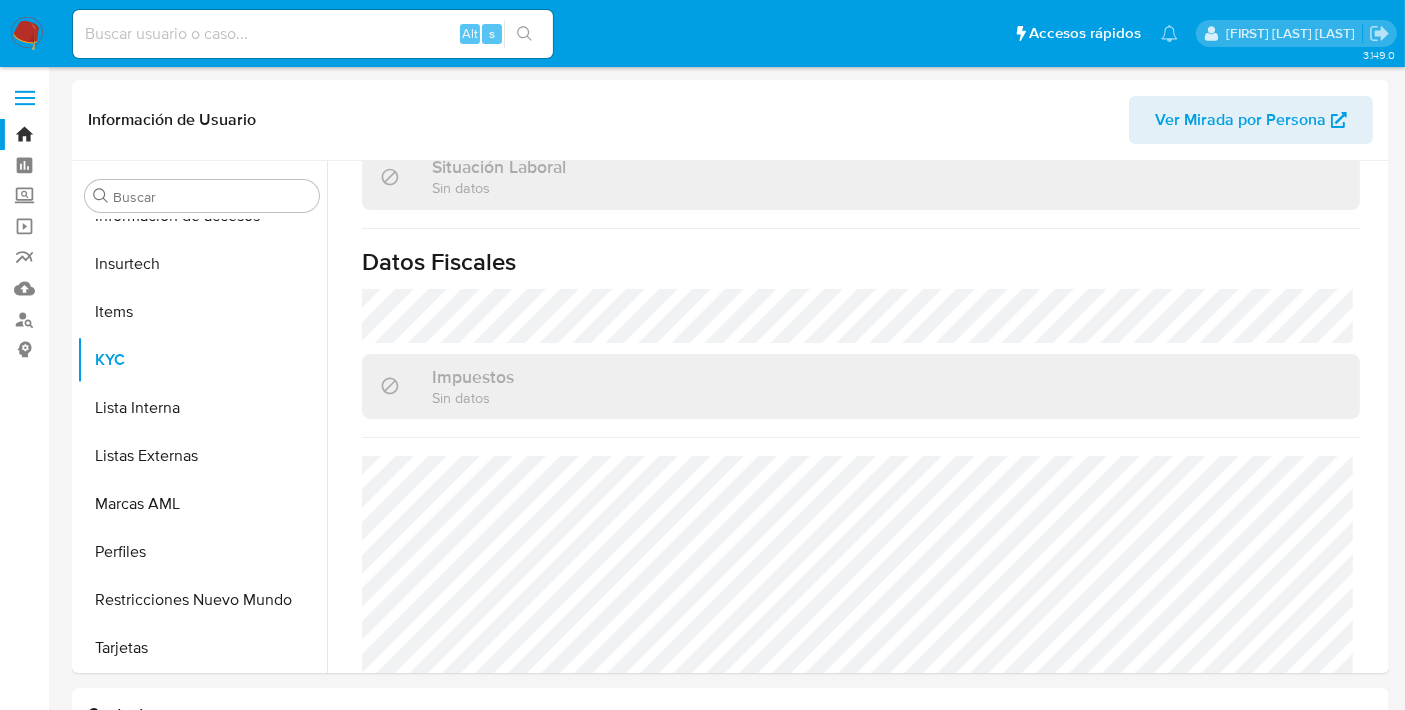 scroll, scrollTop: 1120, scrollLeft: 0, axis: vertical 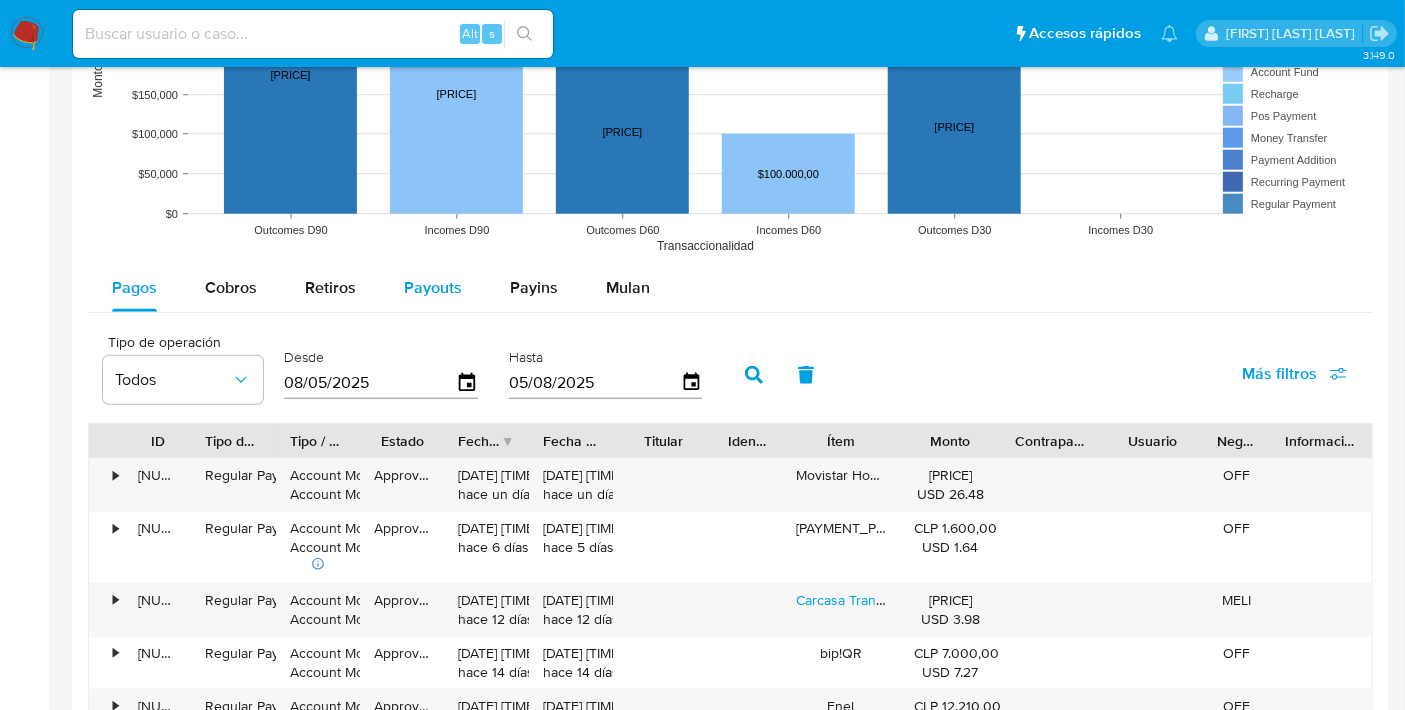 click on "Payouts" at bounding box center (433, 287) 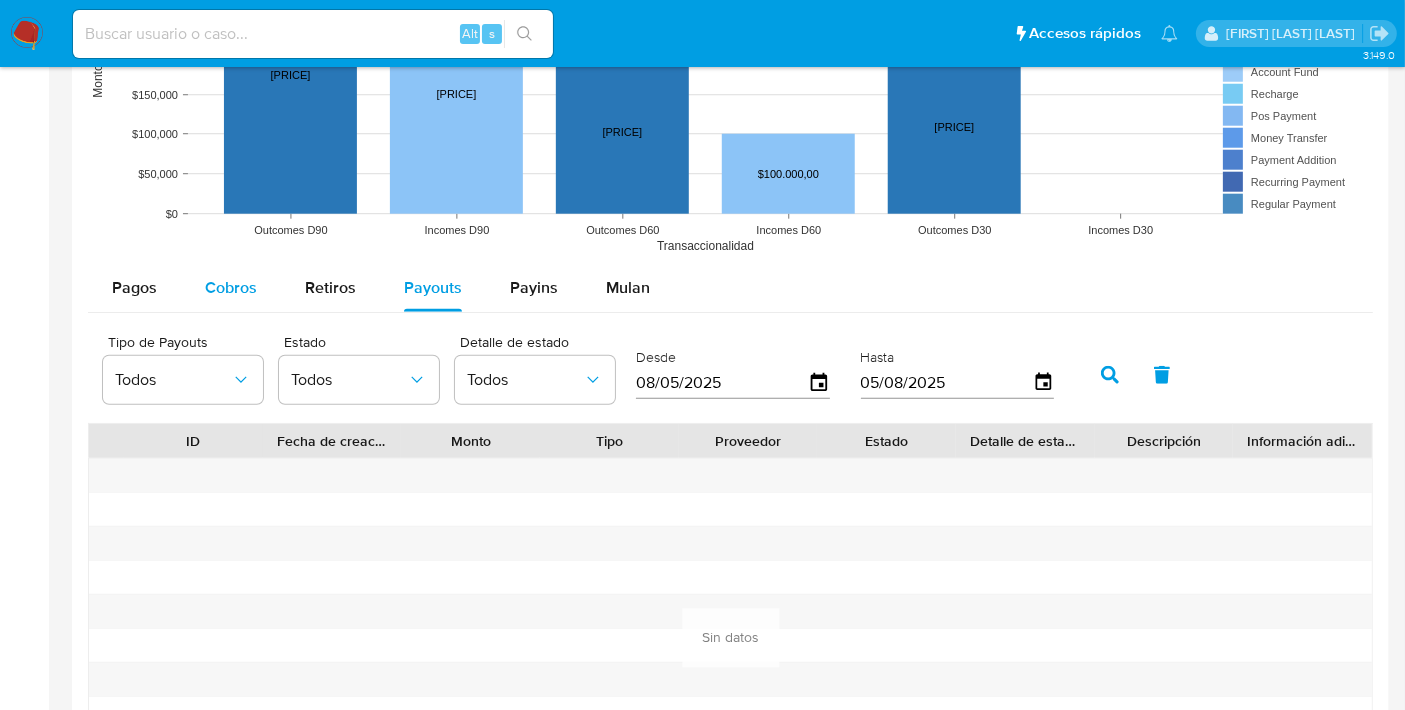 click on "Cobros" at bounding box center (231, 287) 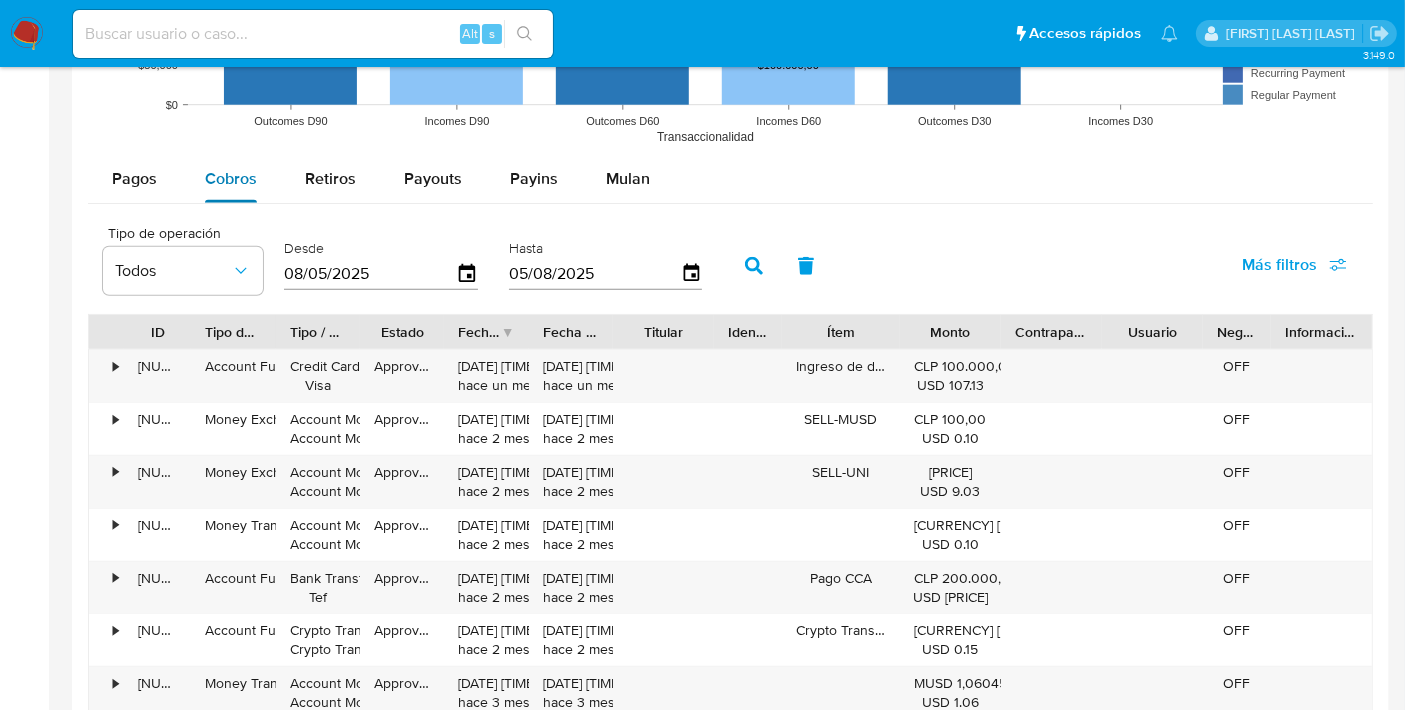 scroll, scrollTop: 1697, scrollLeft: 0, axis: vertical 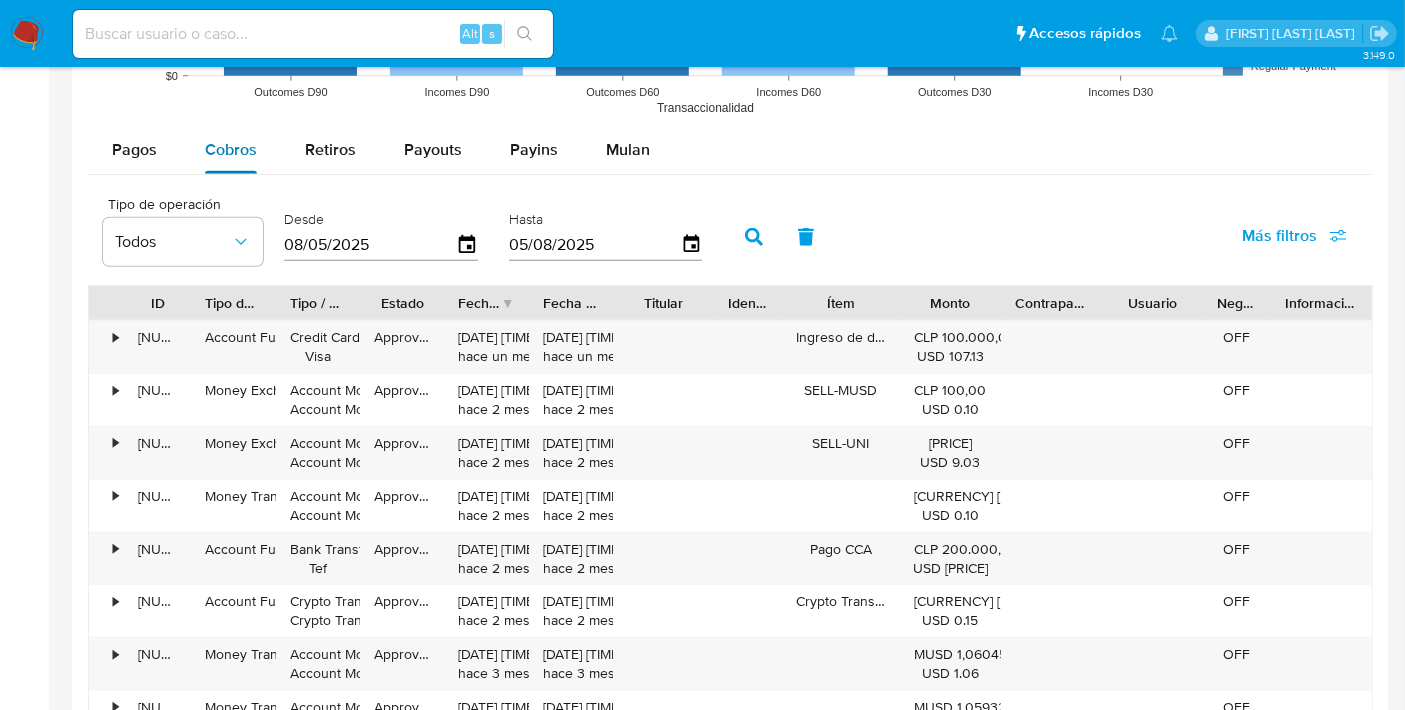 type 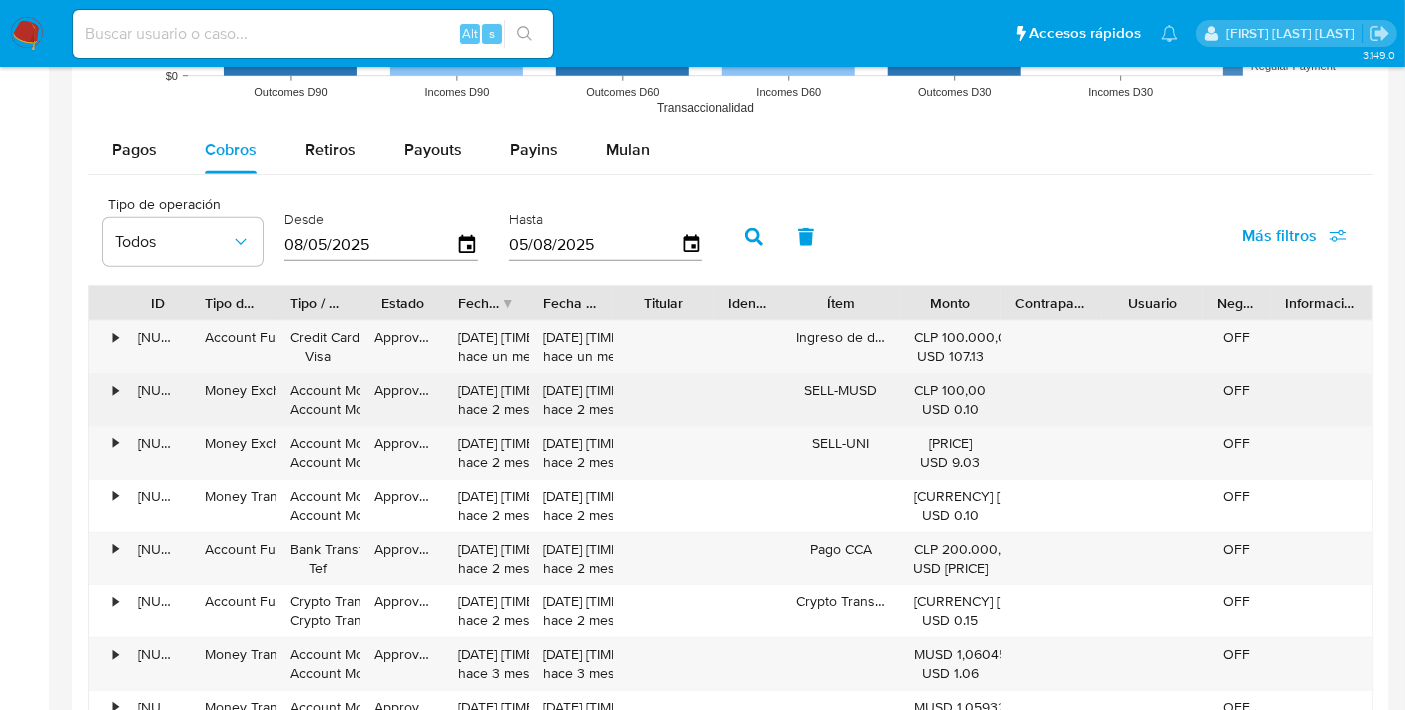click on "•" at bounding box center [106, 400] 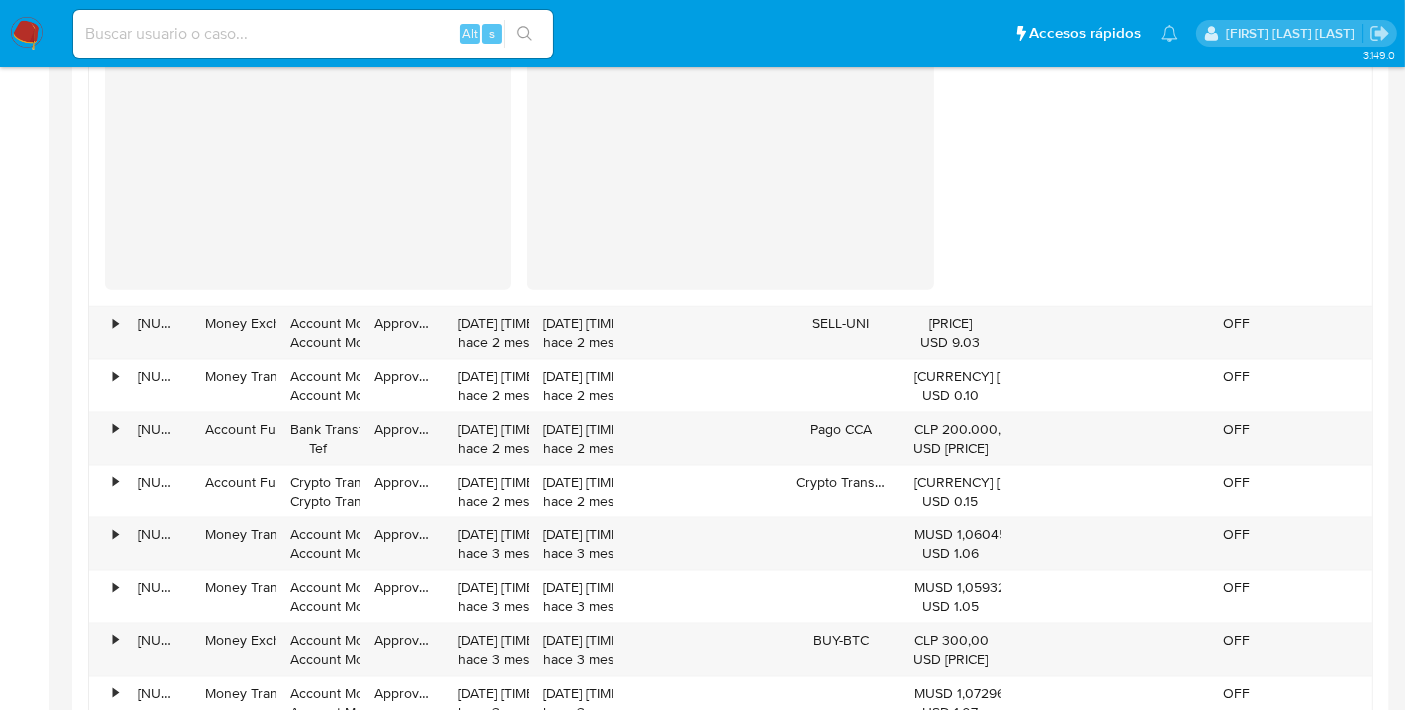 scroll, scrollTop: 2493, scrollLeft: 0, axis: vertical 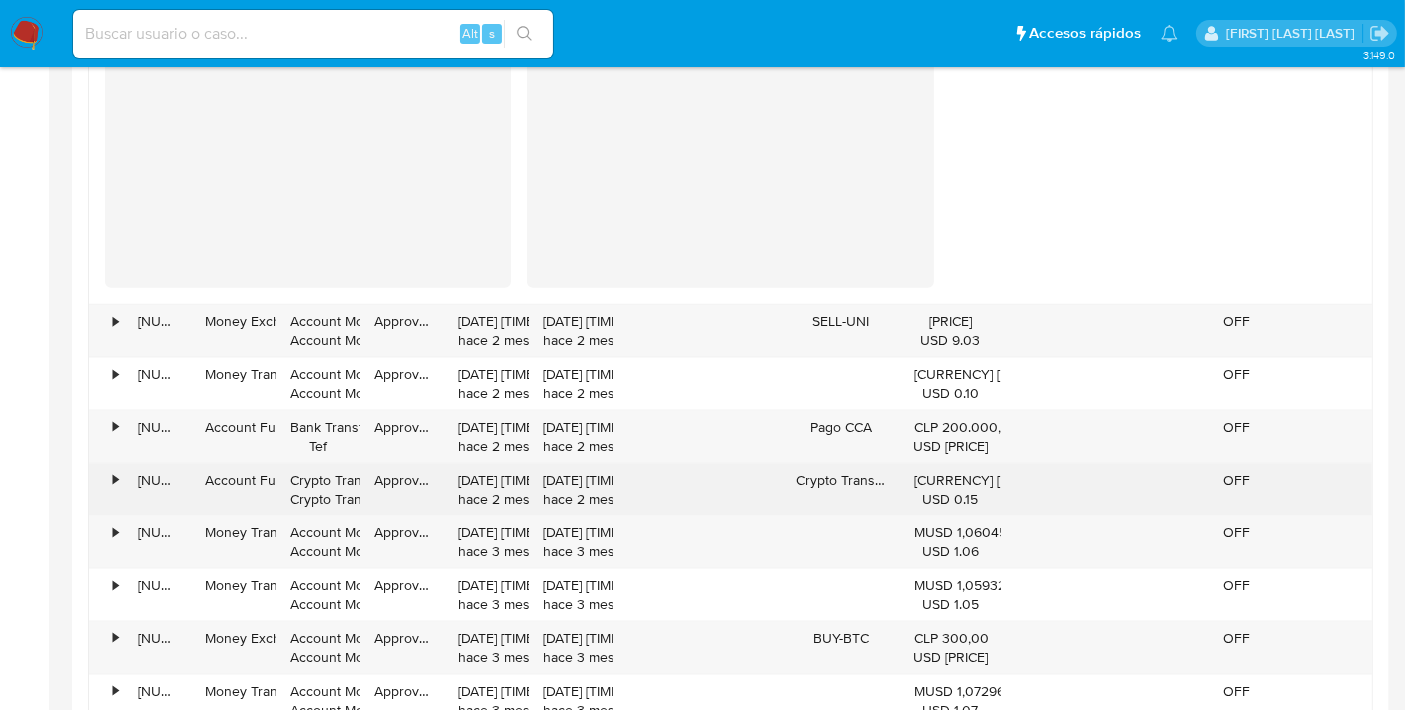 click on "•" at bounding box center (106, 490) 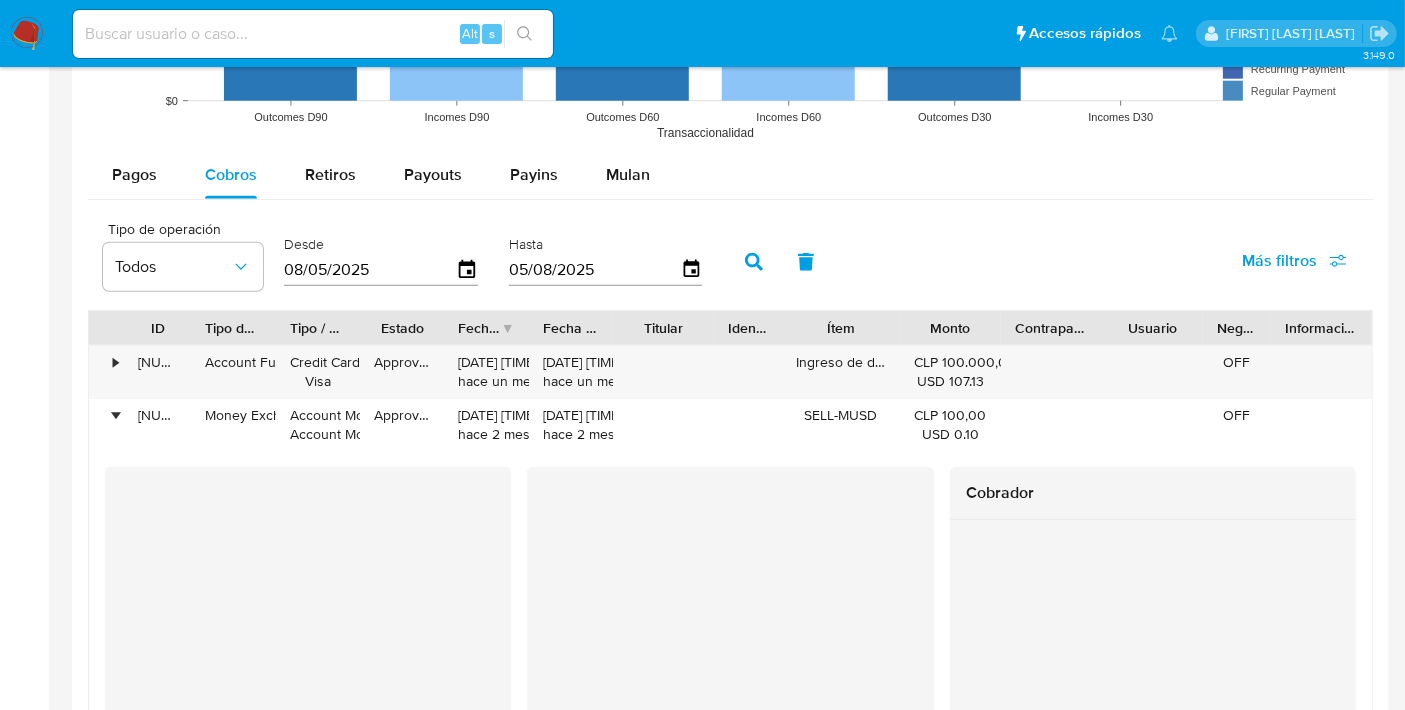 scroll, scrollTop: 1650, scrollLeft: 0, axis: vertical 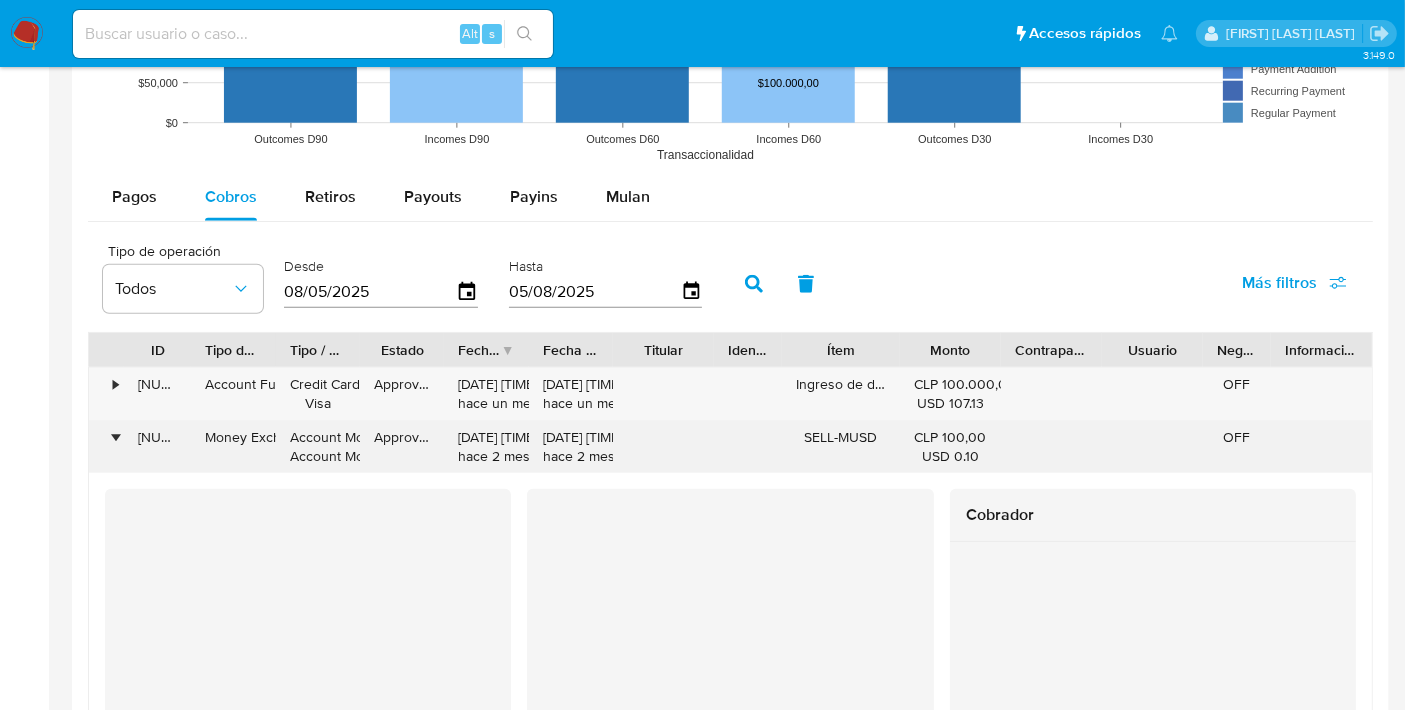 click on "•" at bounding box center [106, 447] 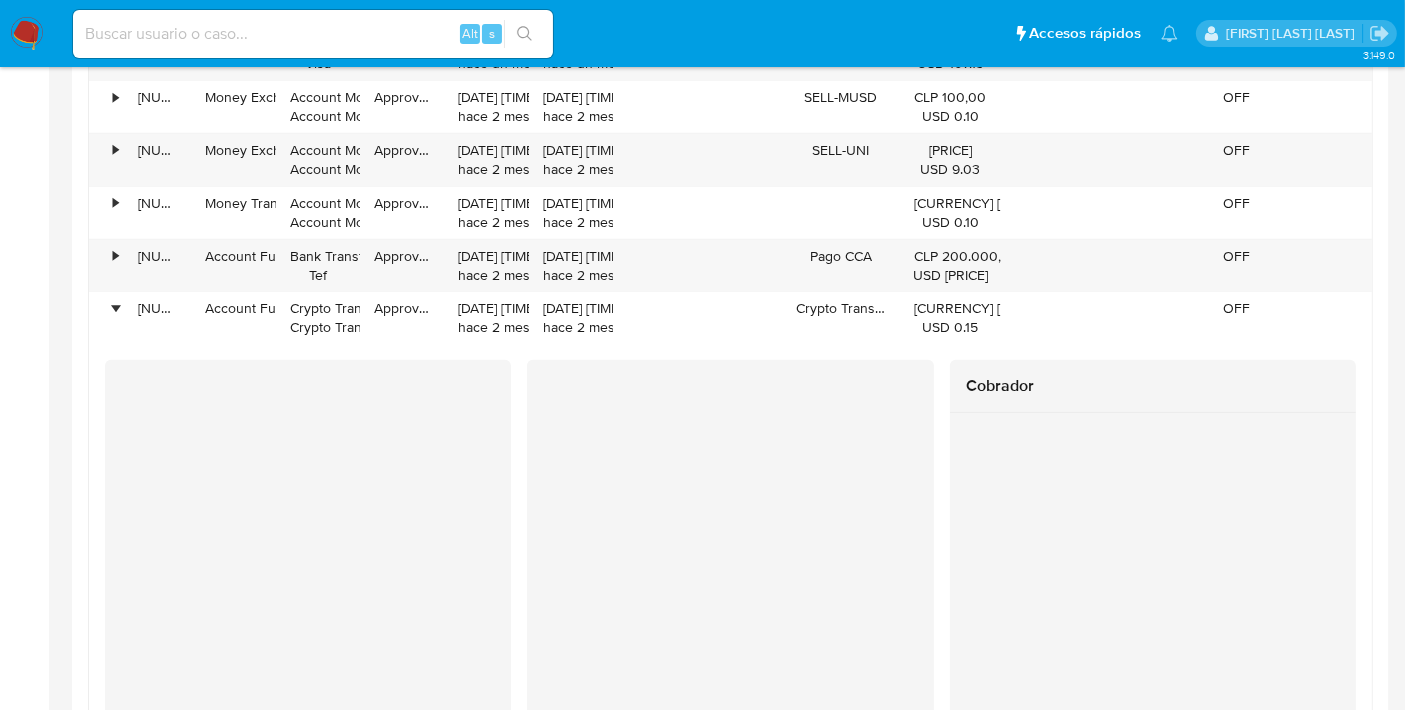 scroll, scrollTop: 1993, scrollLeft: 0, axis: vertical 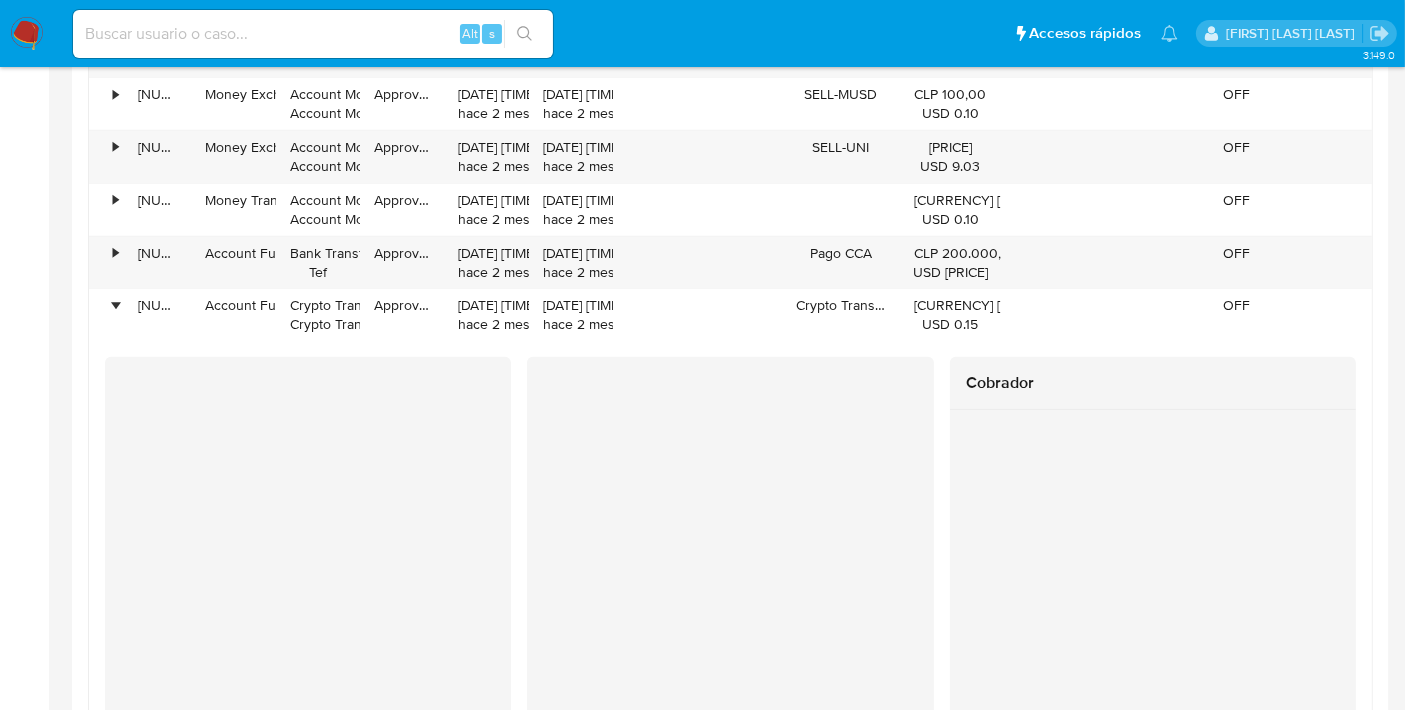 click at bounding box center [313, 34] 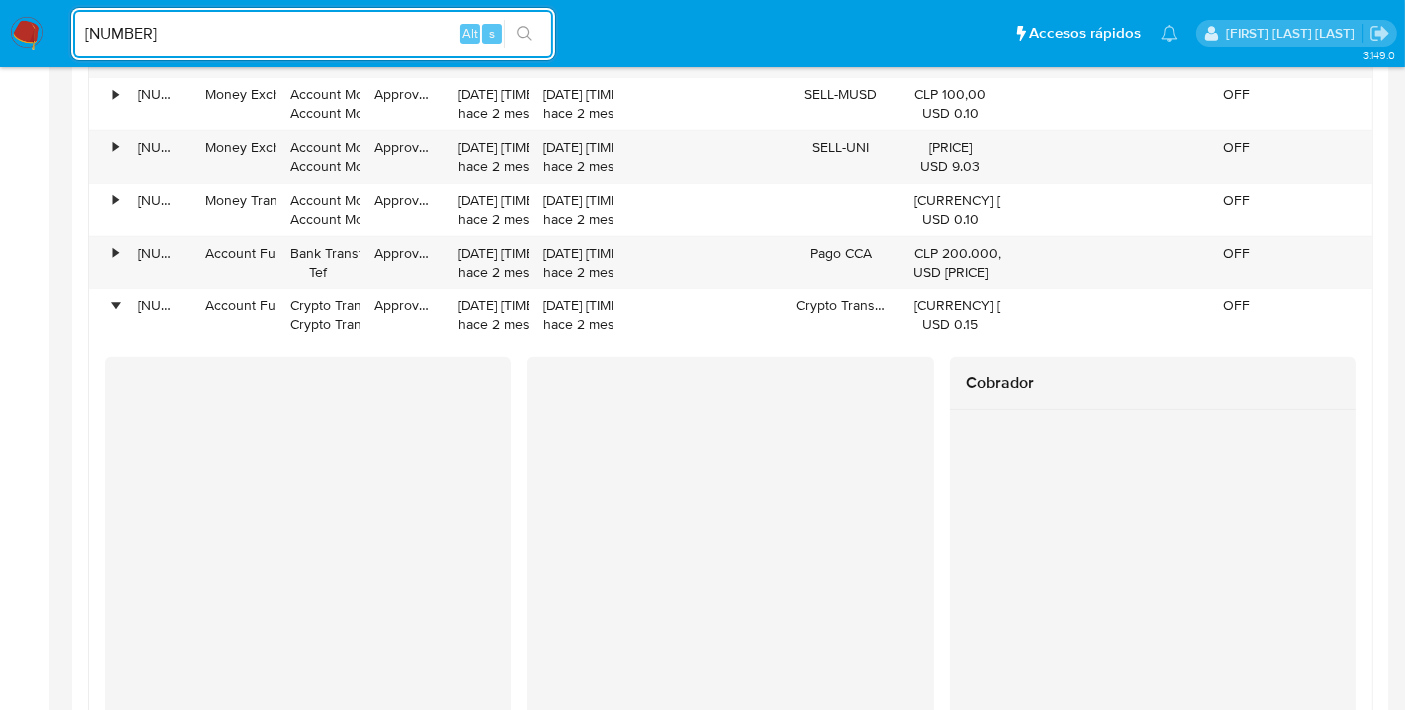 type on "152247232" 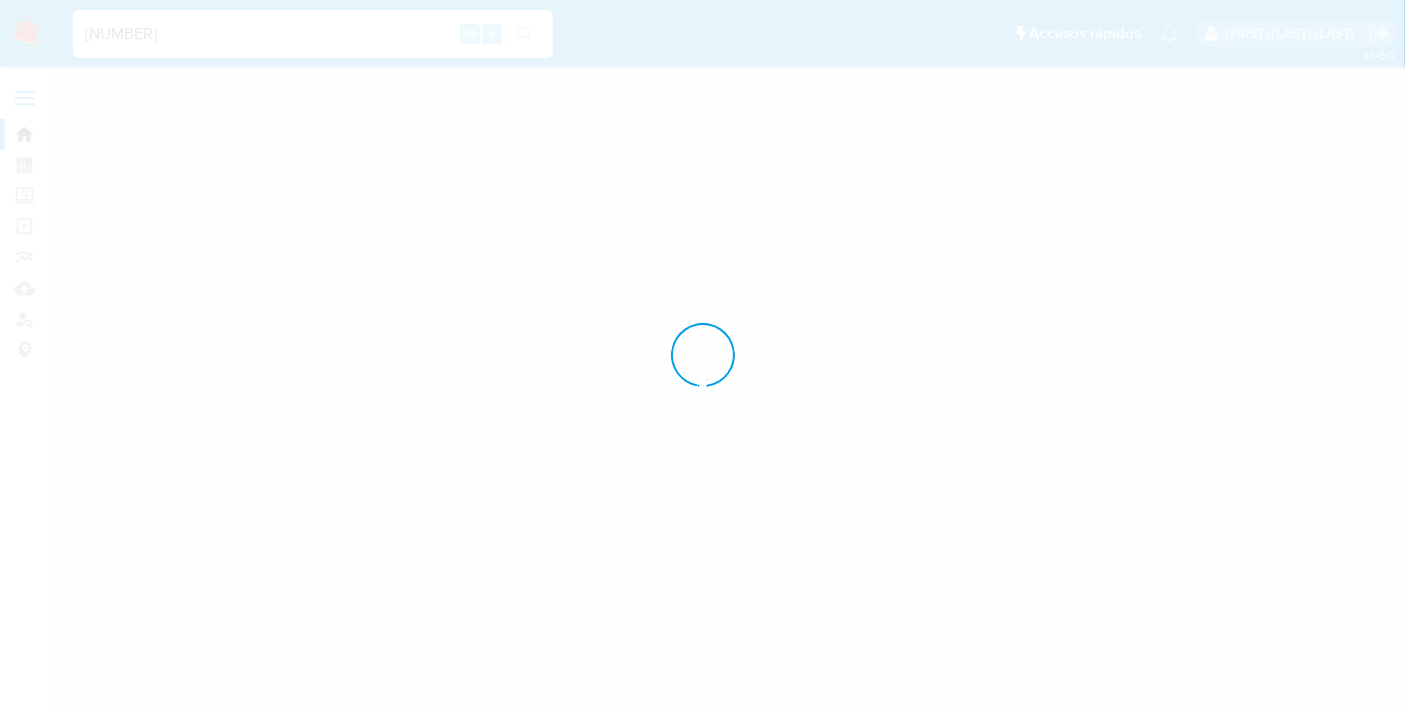 scroll, scrollTop: 0, scrollLeft: 0, axis: both 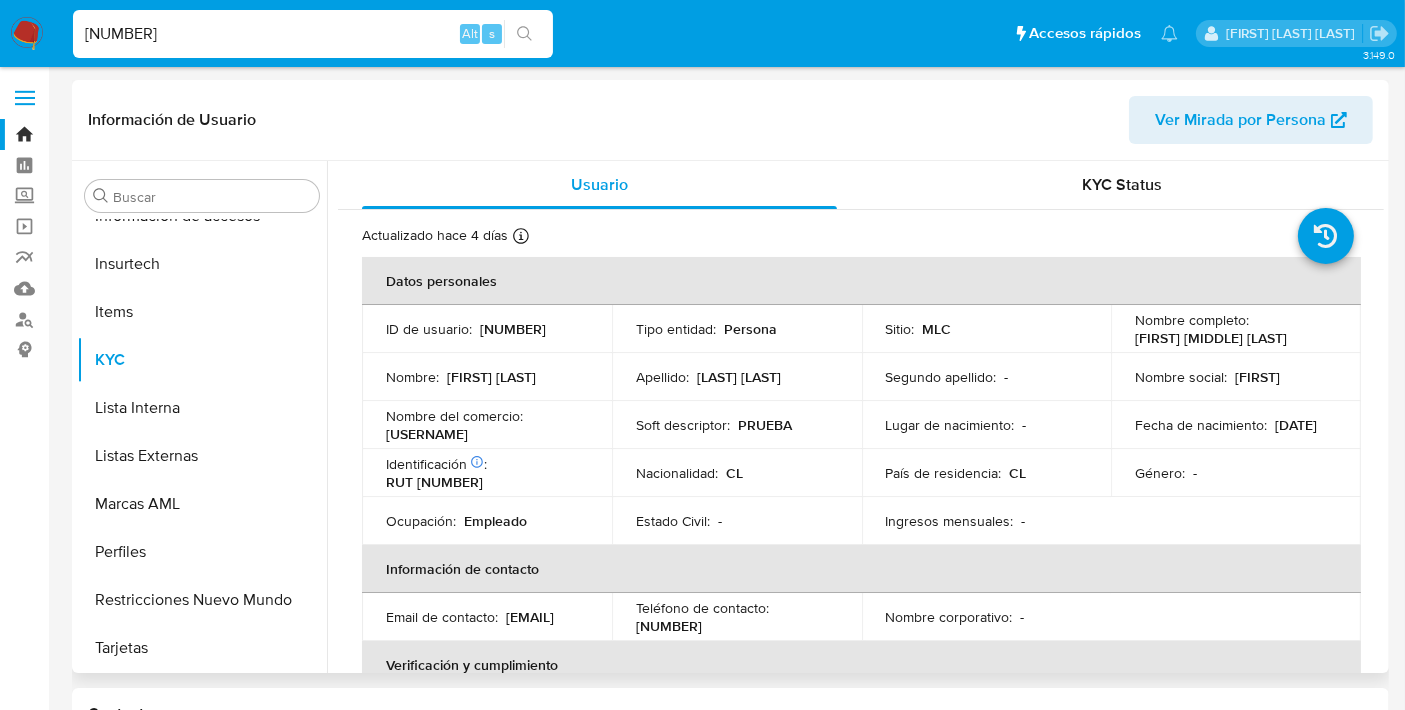 select on "10" 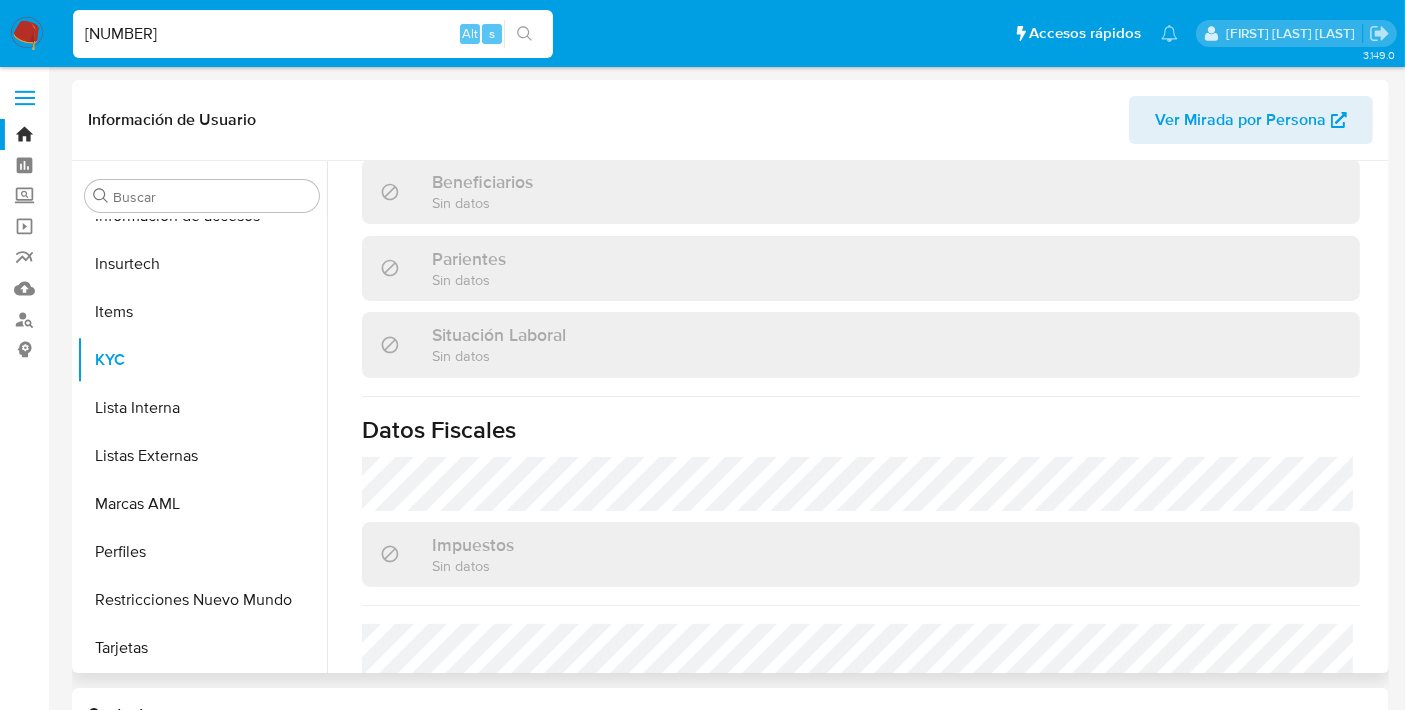 scroll, scrollTop: 1109, scrollLeft: 0, axis: vertical 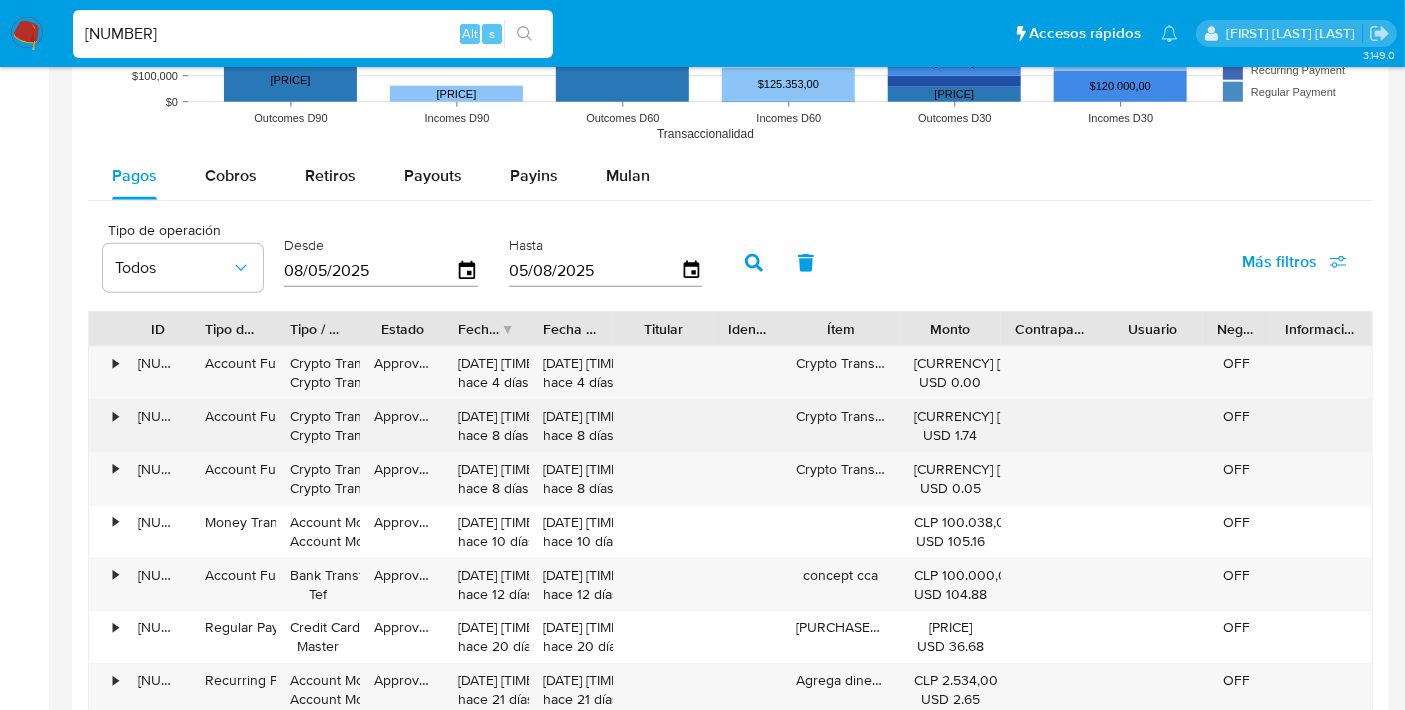 click on "•" at bounding box center (115, 416) 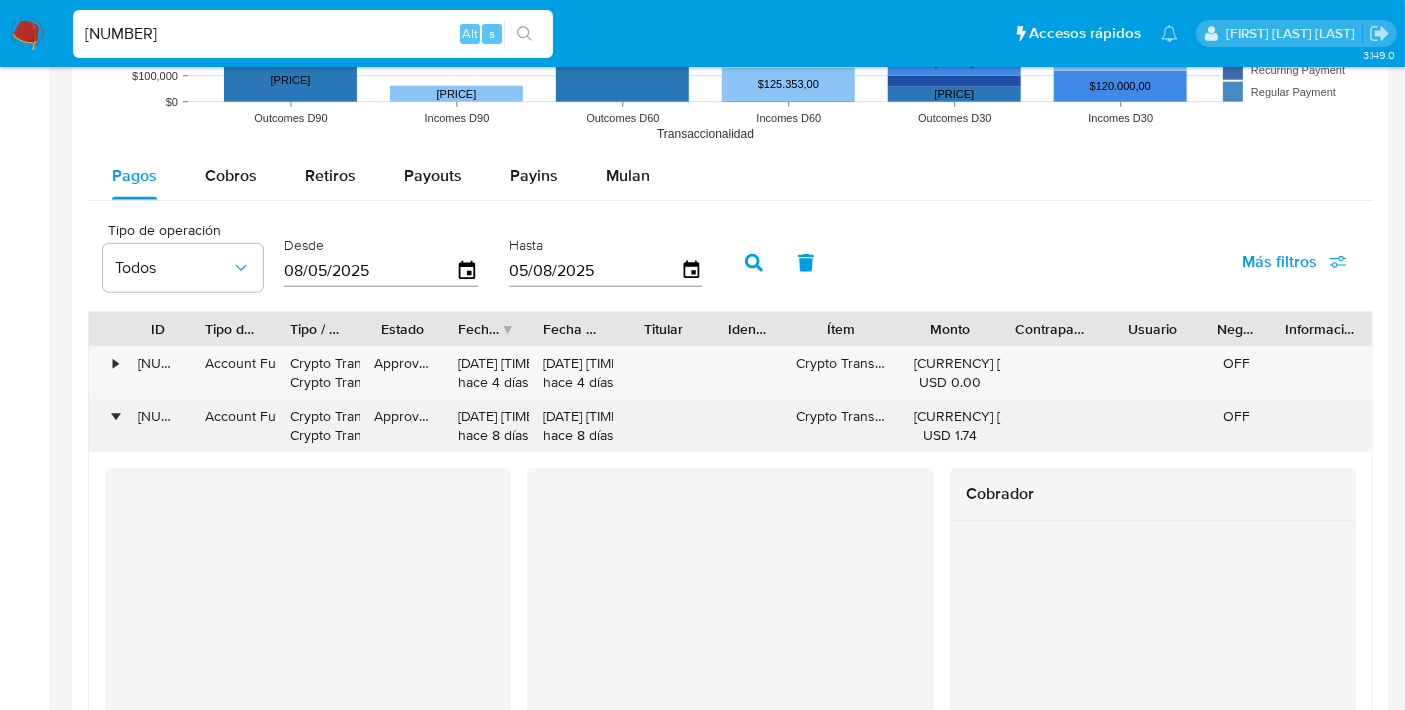 click on "•" at bounding box center [115, 416] 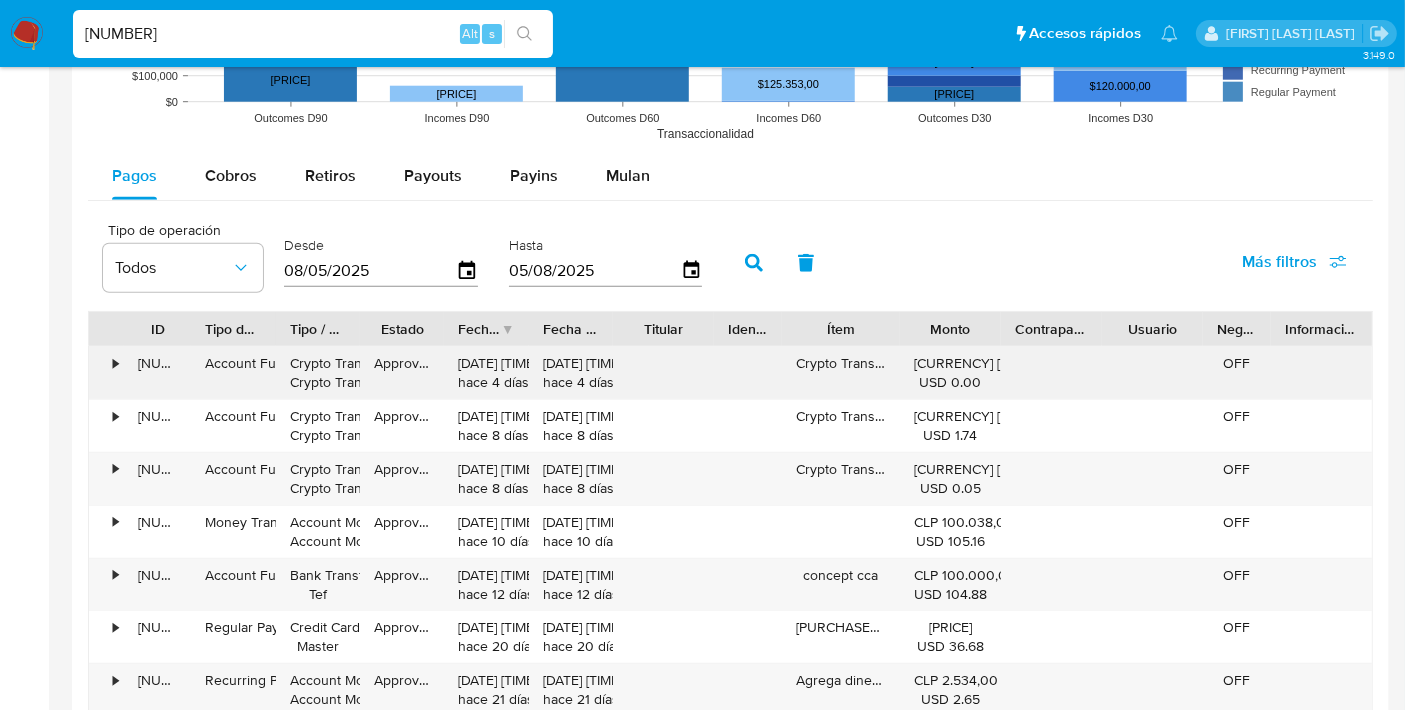 click on "•" at bounding box center [106, 373] 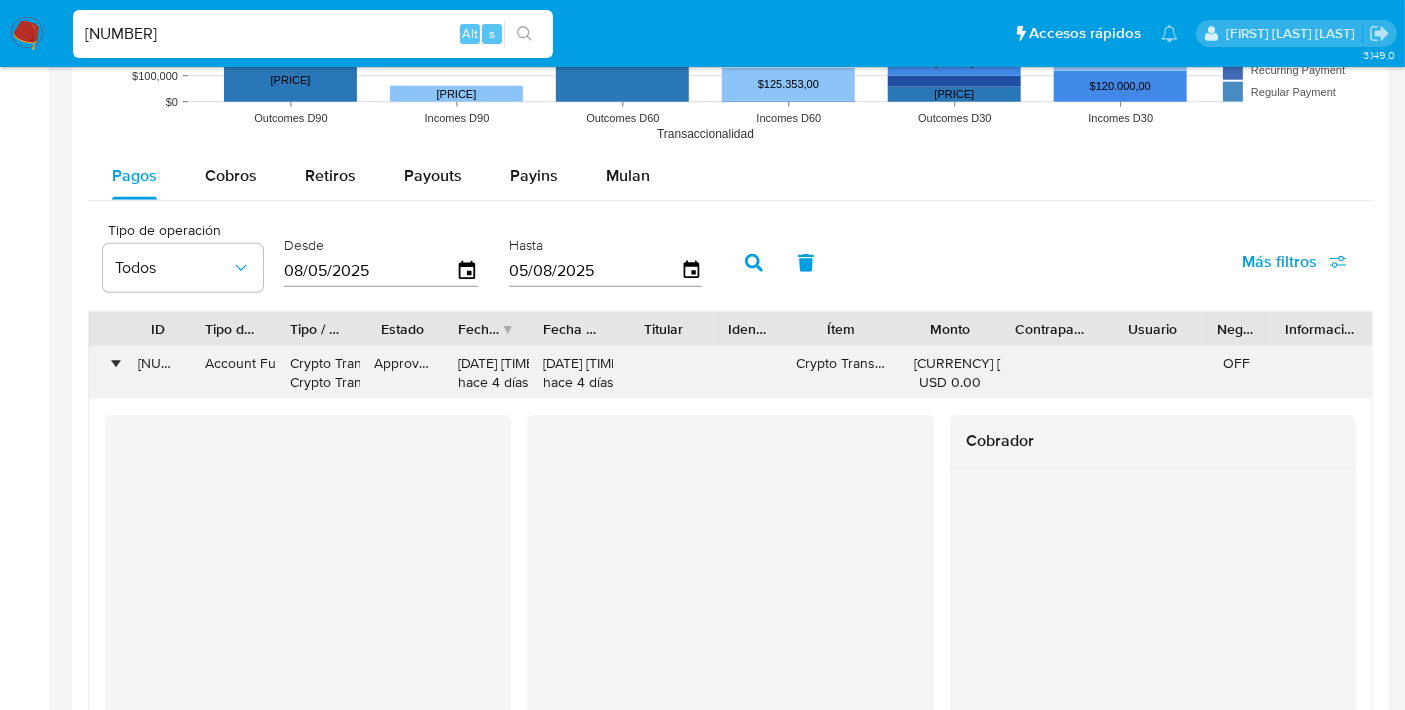 click on "•" at bounding box center [115, 363] 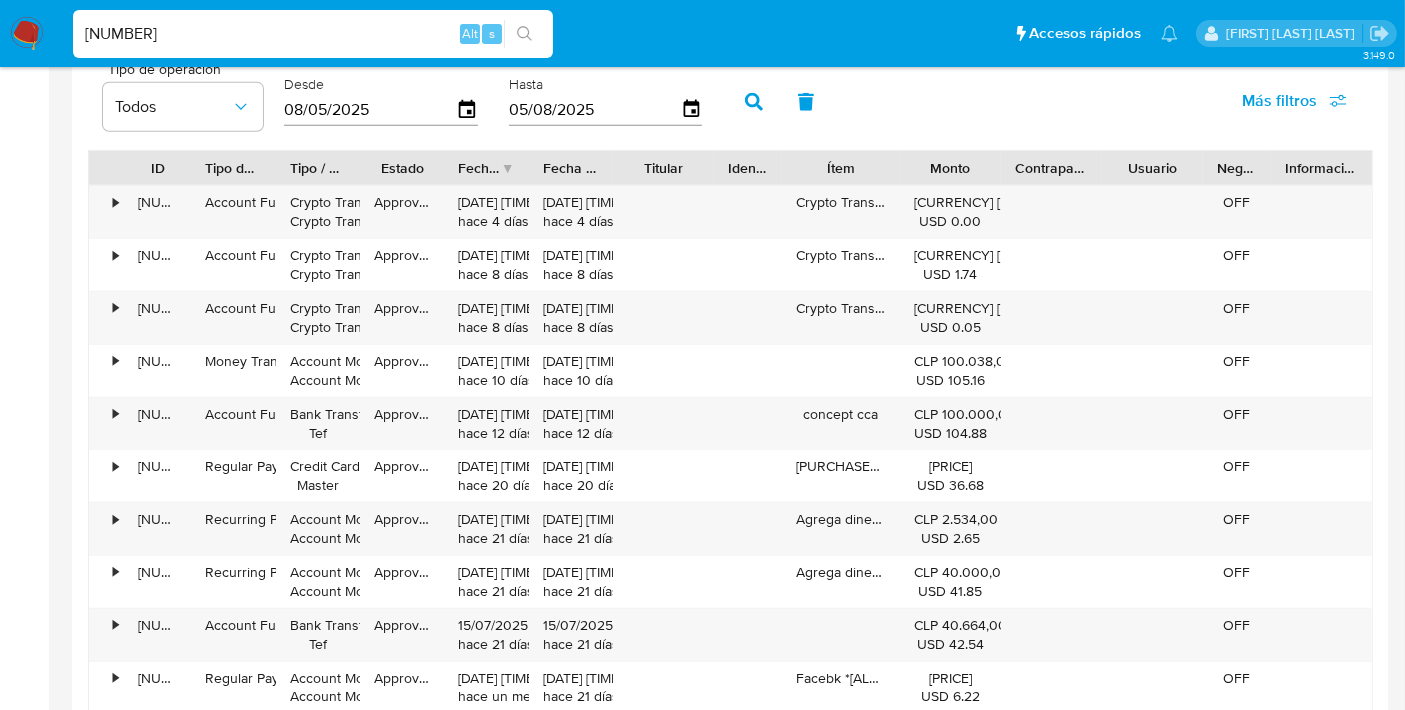 scroll, scrollTop: 1831, scrollLeft: 0, axis: vertical 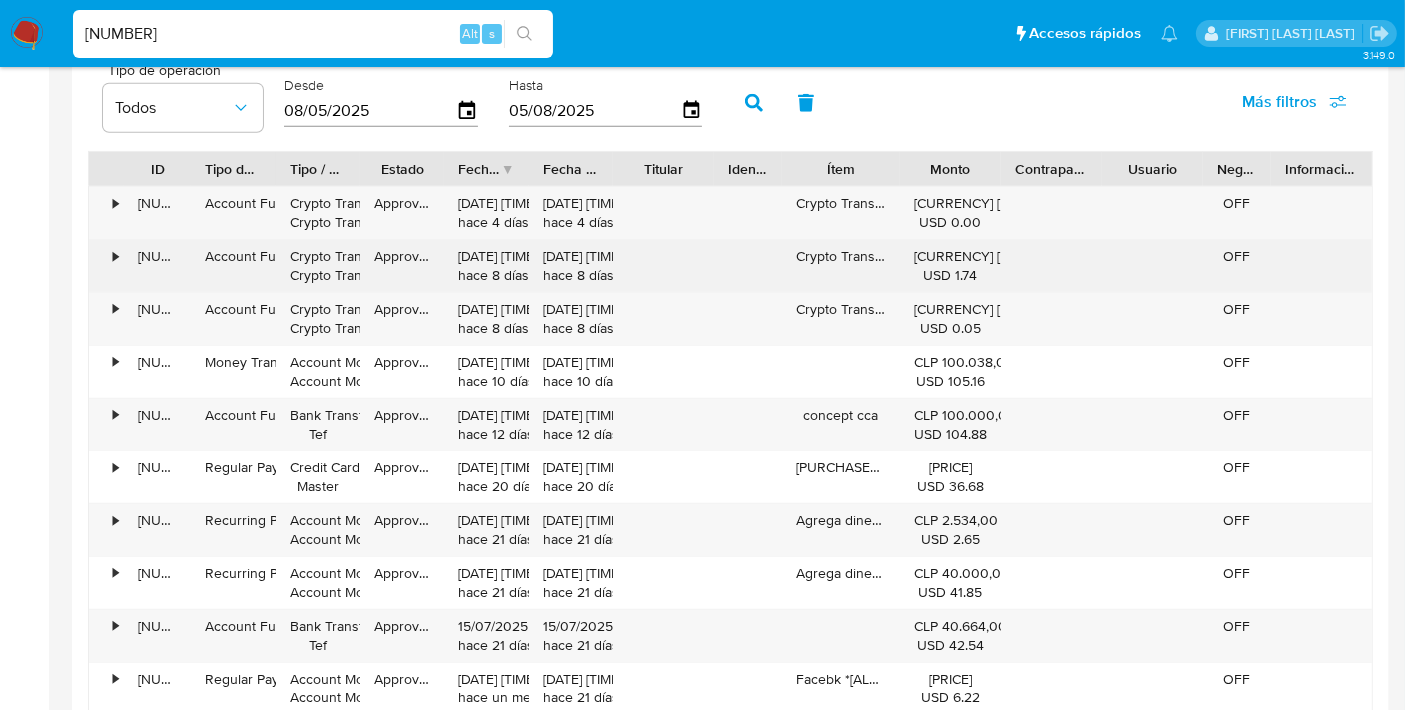 click on "•" at bounding box center [115, 256] 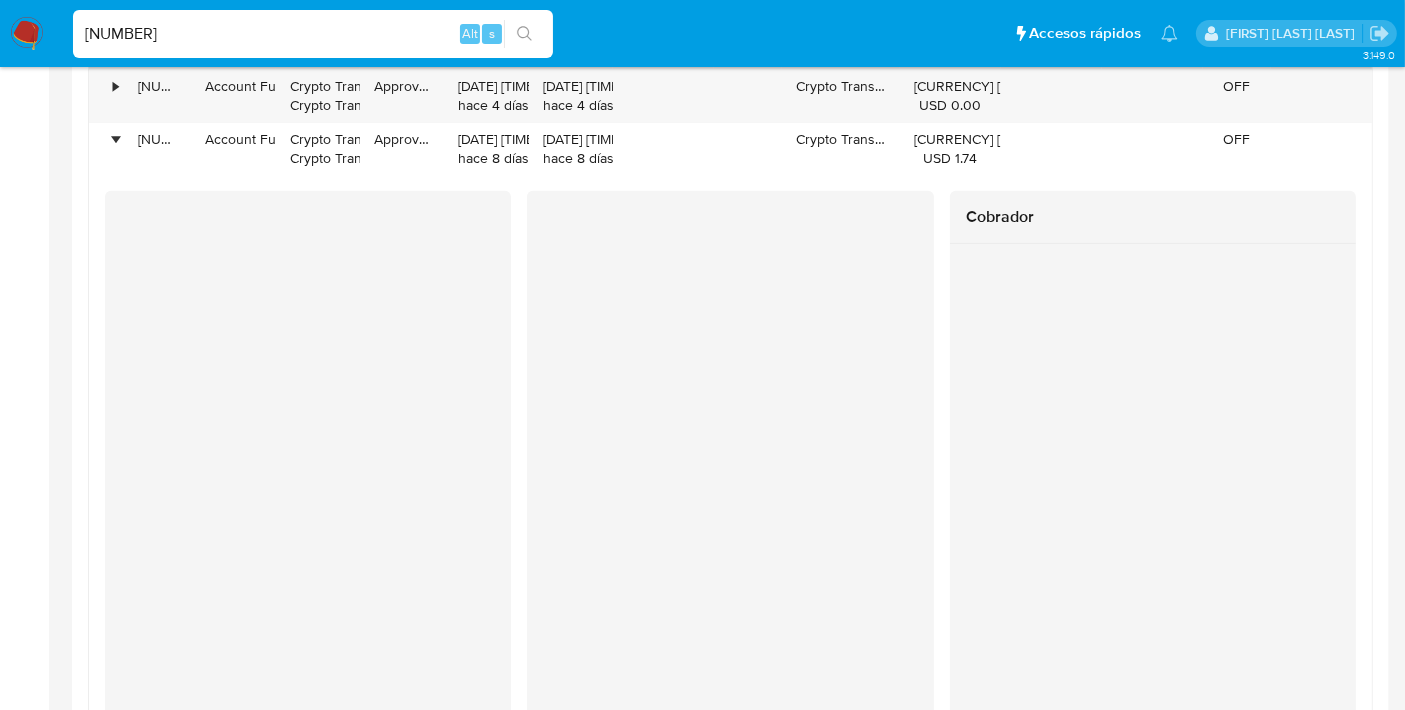 scroll, scrollTop: 1893, scrollLeft: 0, axis: vertical 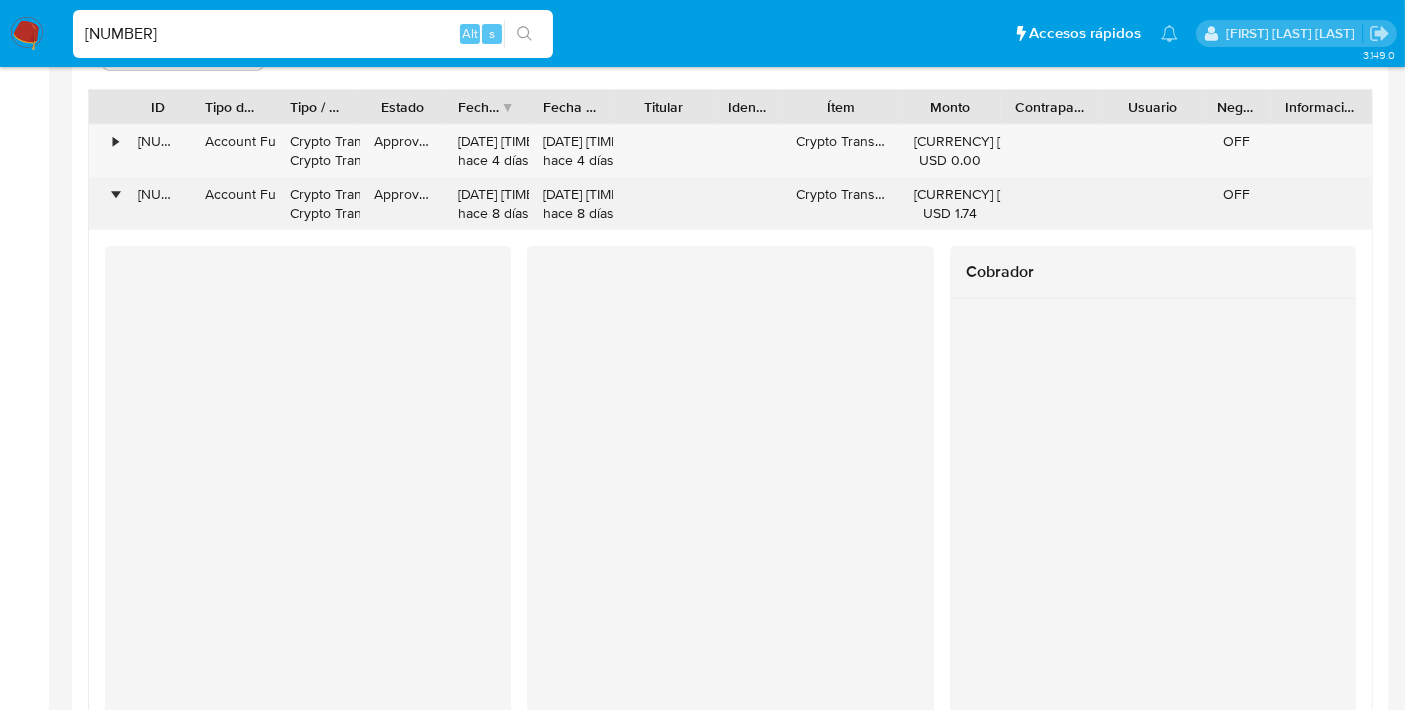 click on "•" at bounding box center (115, 194) 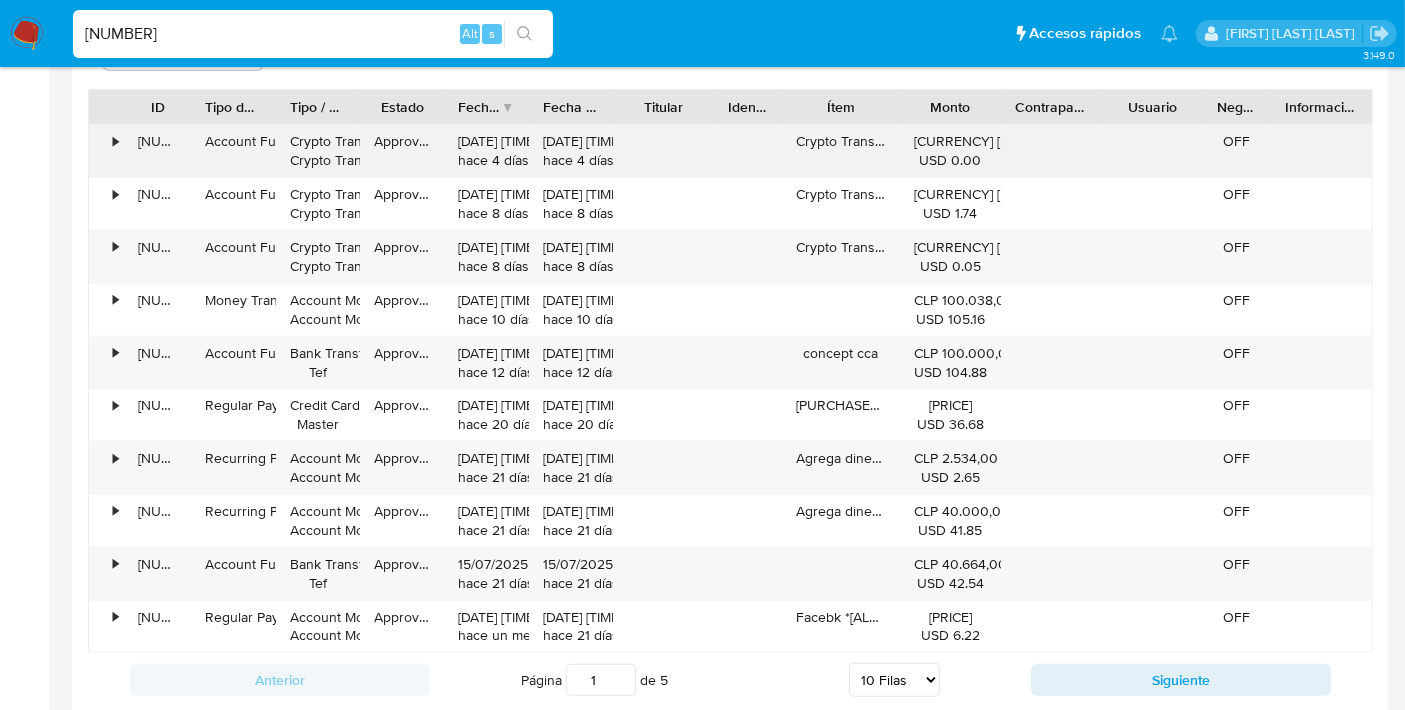 click on "•" at bounding box center (106, 151) 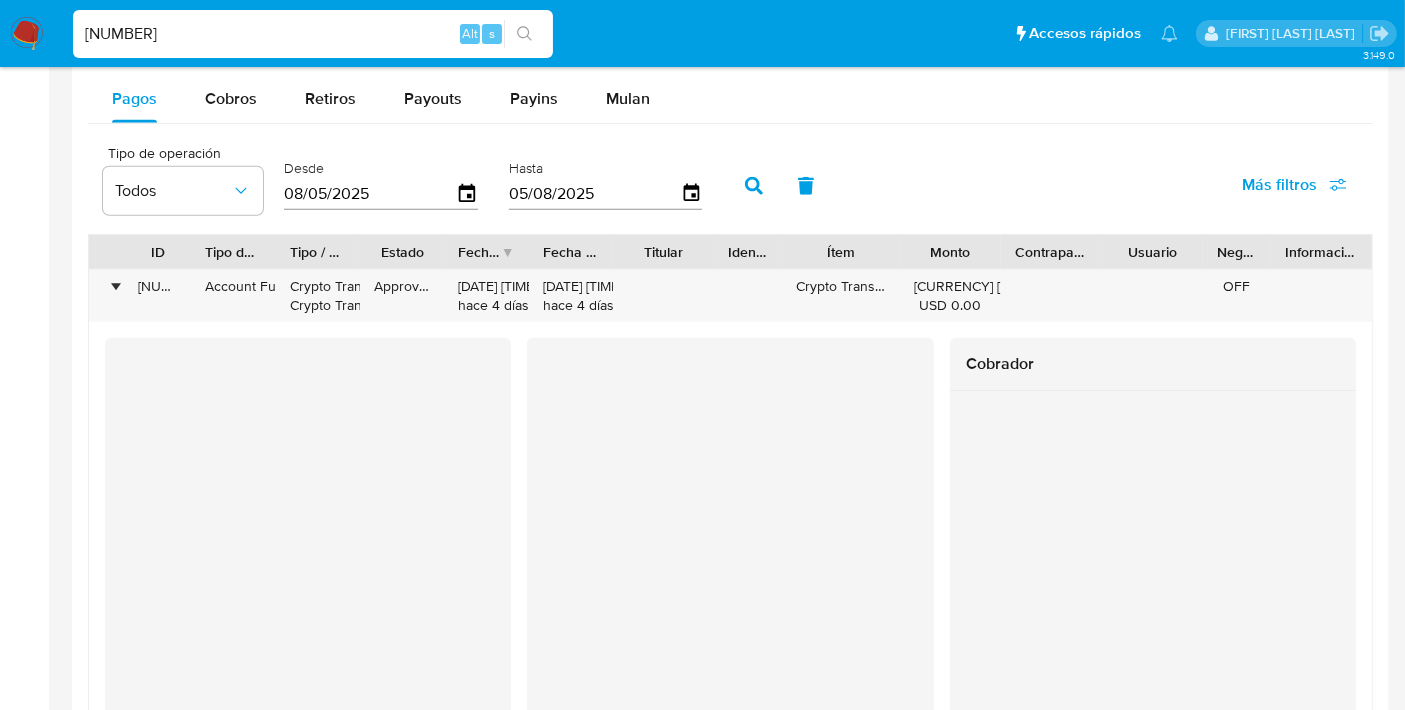 scroll, scrollTop: 1686, scrollLeft: 0, axis: vertical 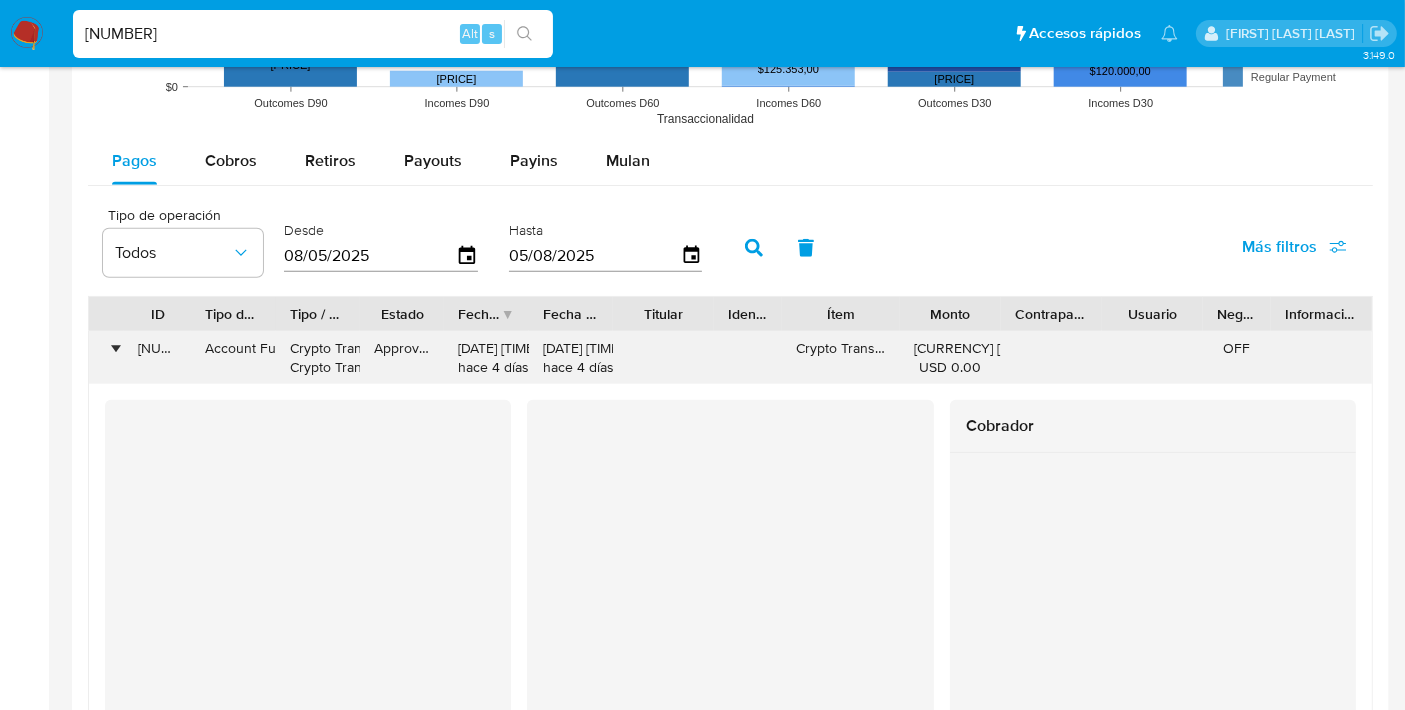 click on "•" at bounding box center [115, 348] 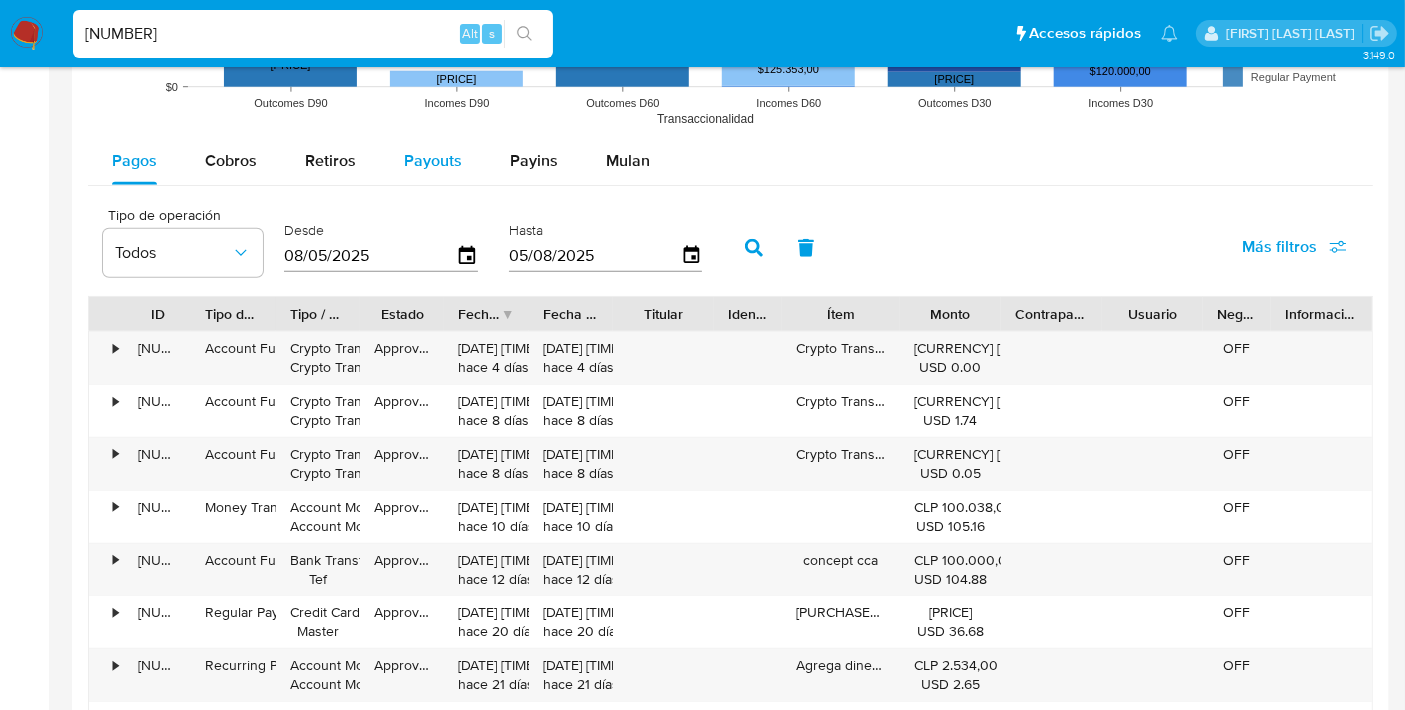 click on "Payouts" at bounding box center [433, 160] 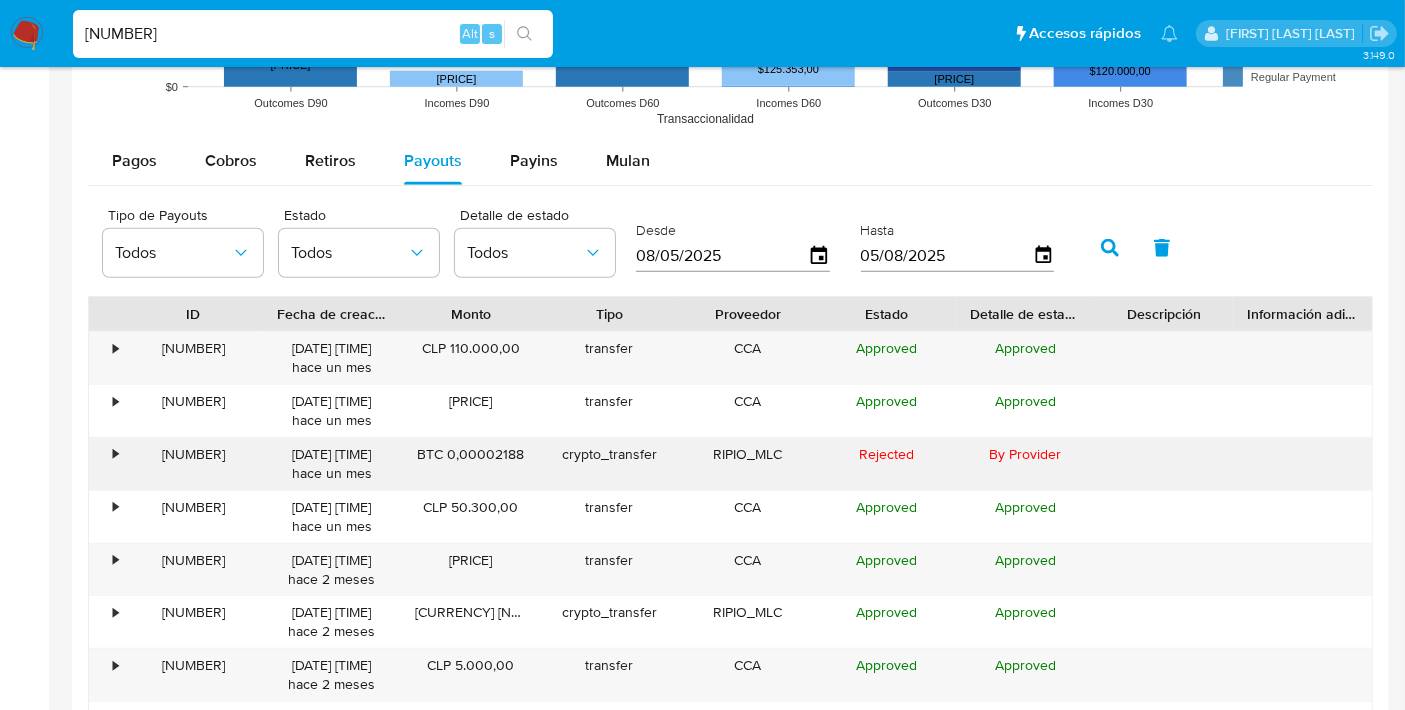 click on "•" at bounding box center (115, 454) 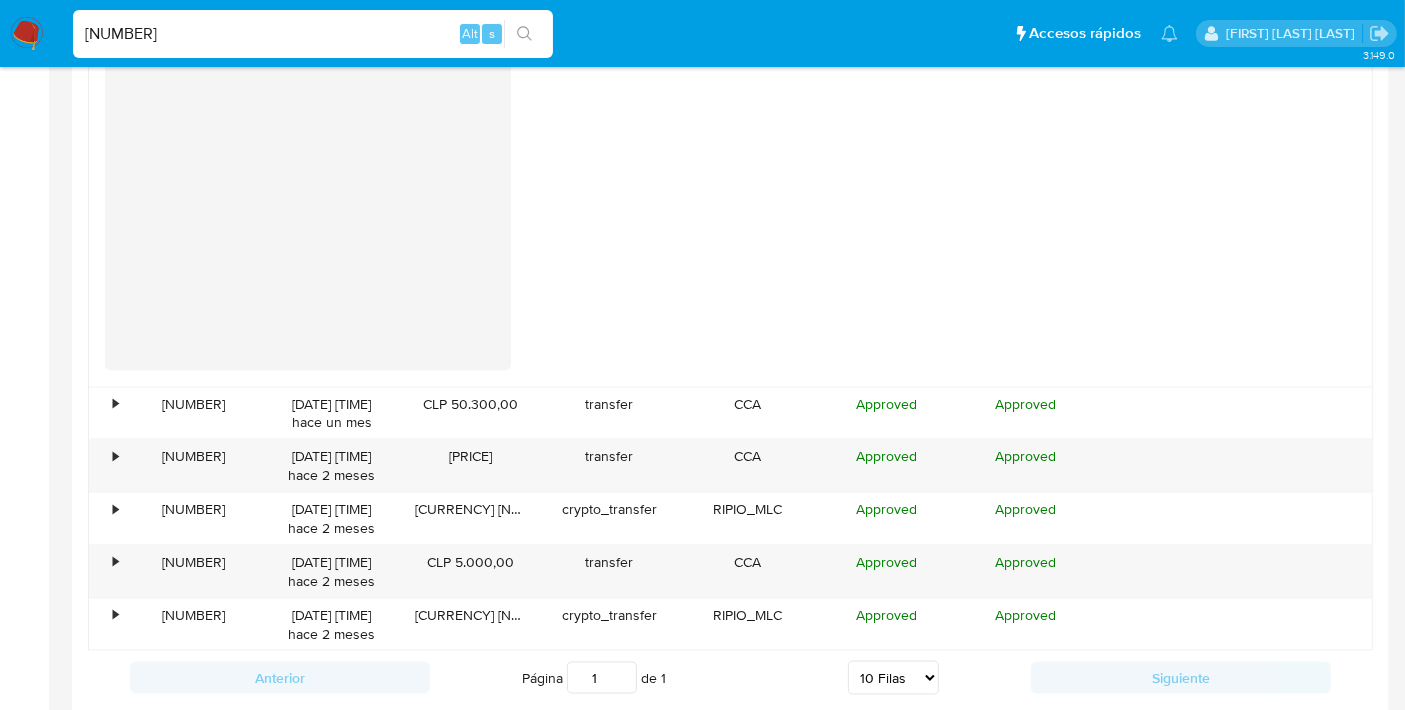 scroll, scrollTop: 2899, scrollLeft: 0, axis: vertical 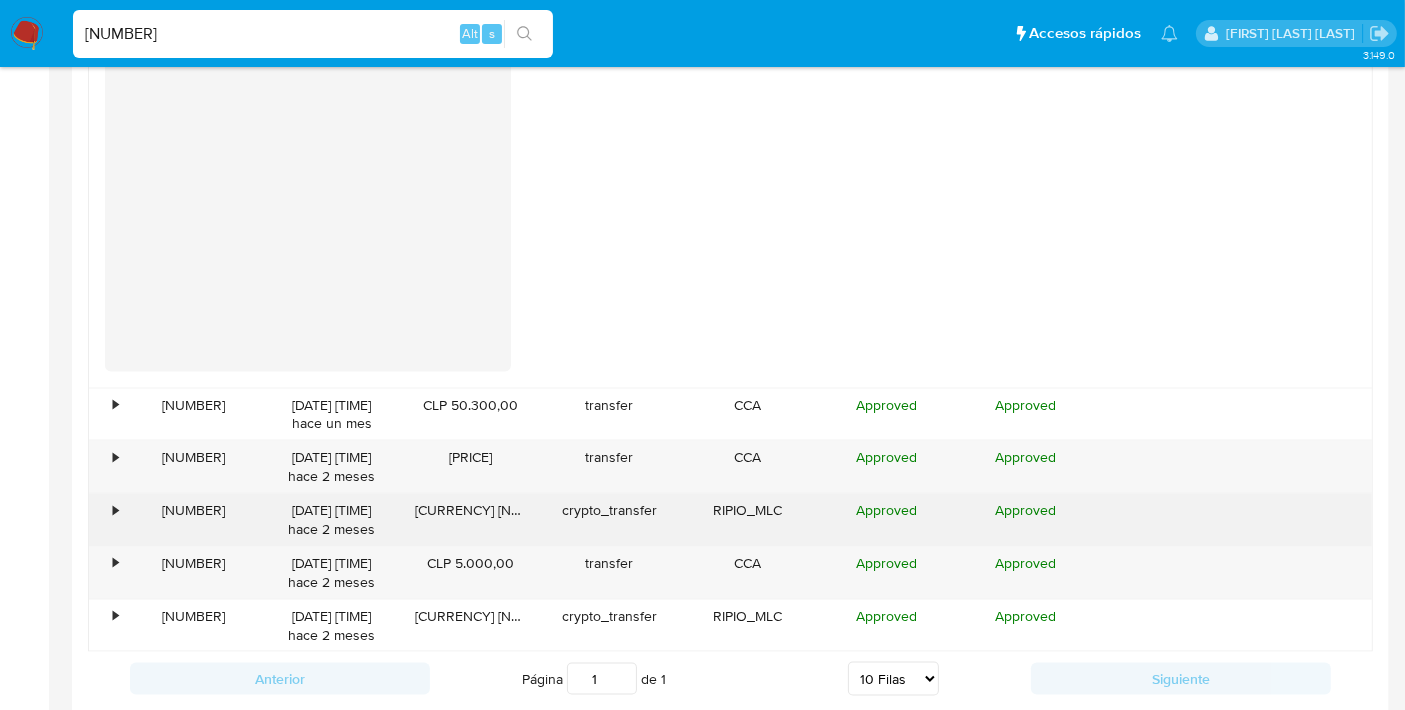 click on "•" at bounding box center (106, 520) 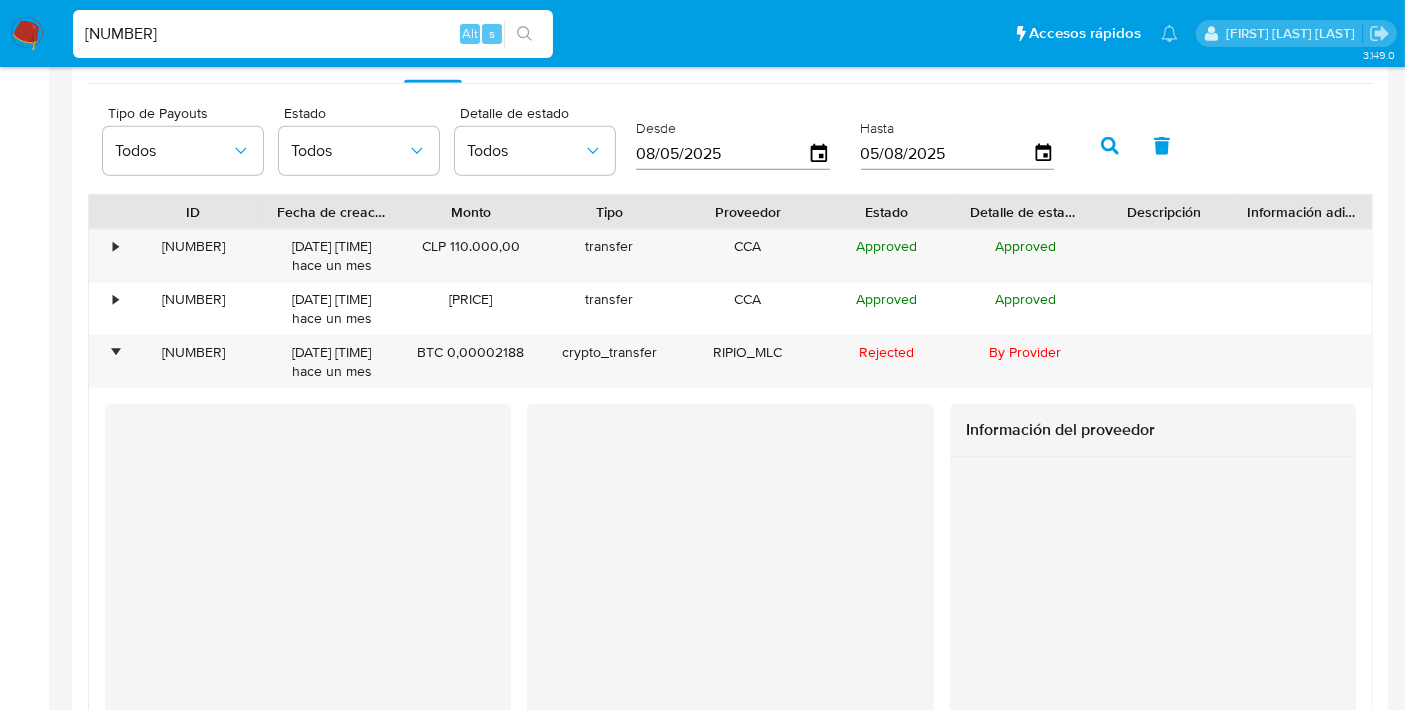 scroll, scrollTop: 1743, scrollLeft: 0, axis: vertical 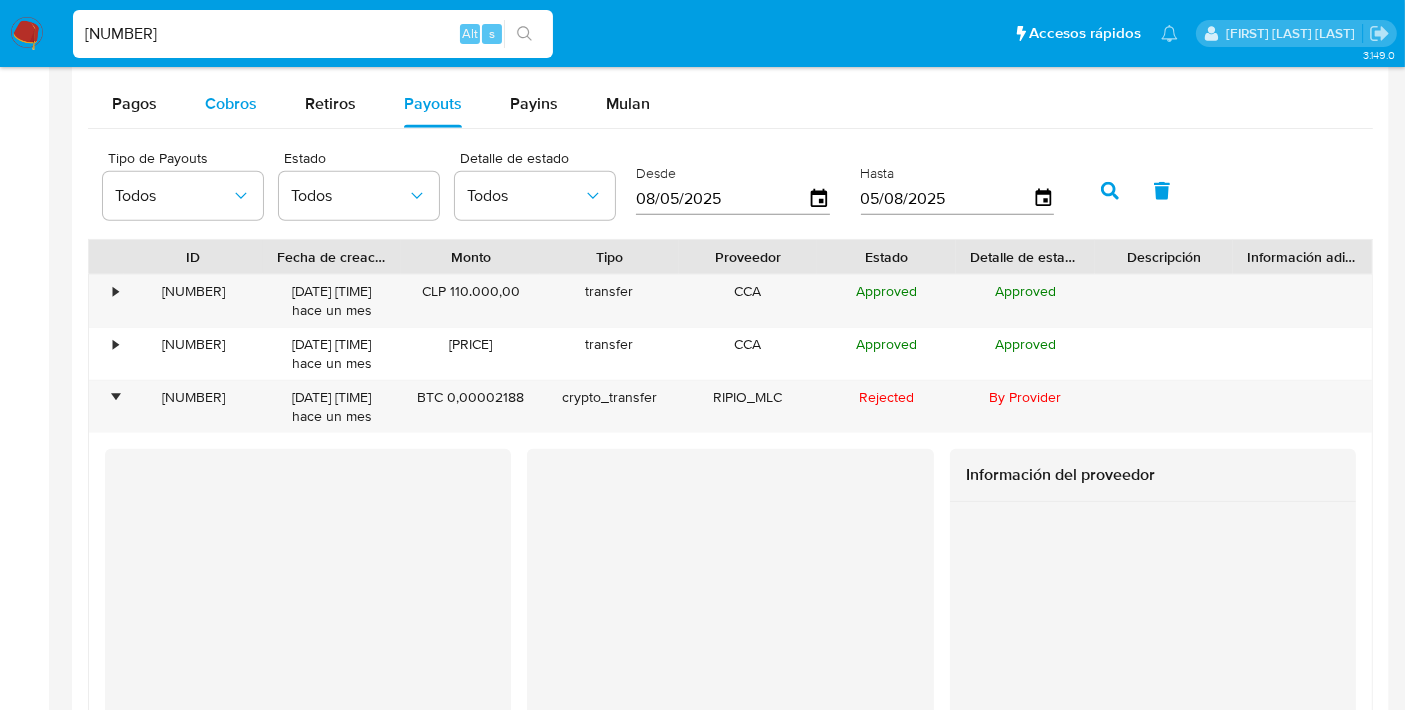 click on "Cobros" at bounding box center [231, 103] 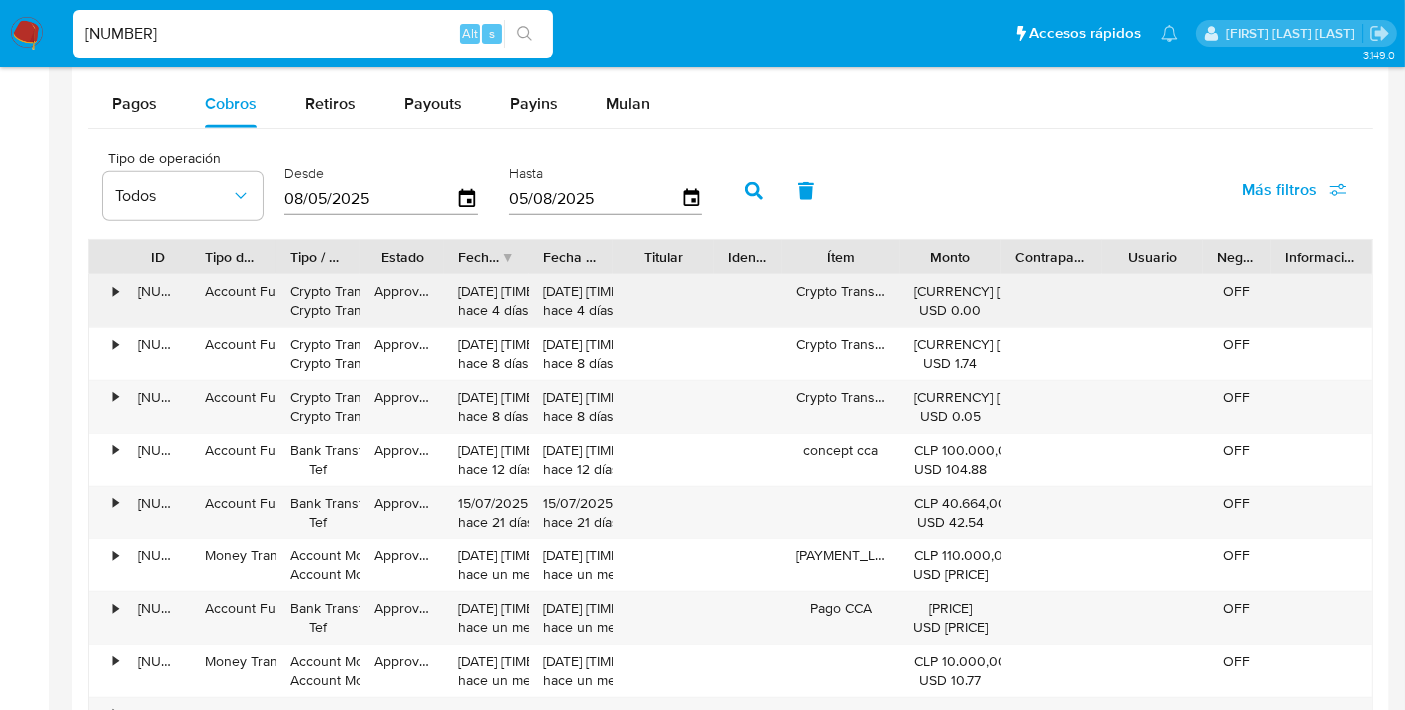 click on "•" at bounding box center (106, 301) 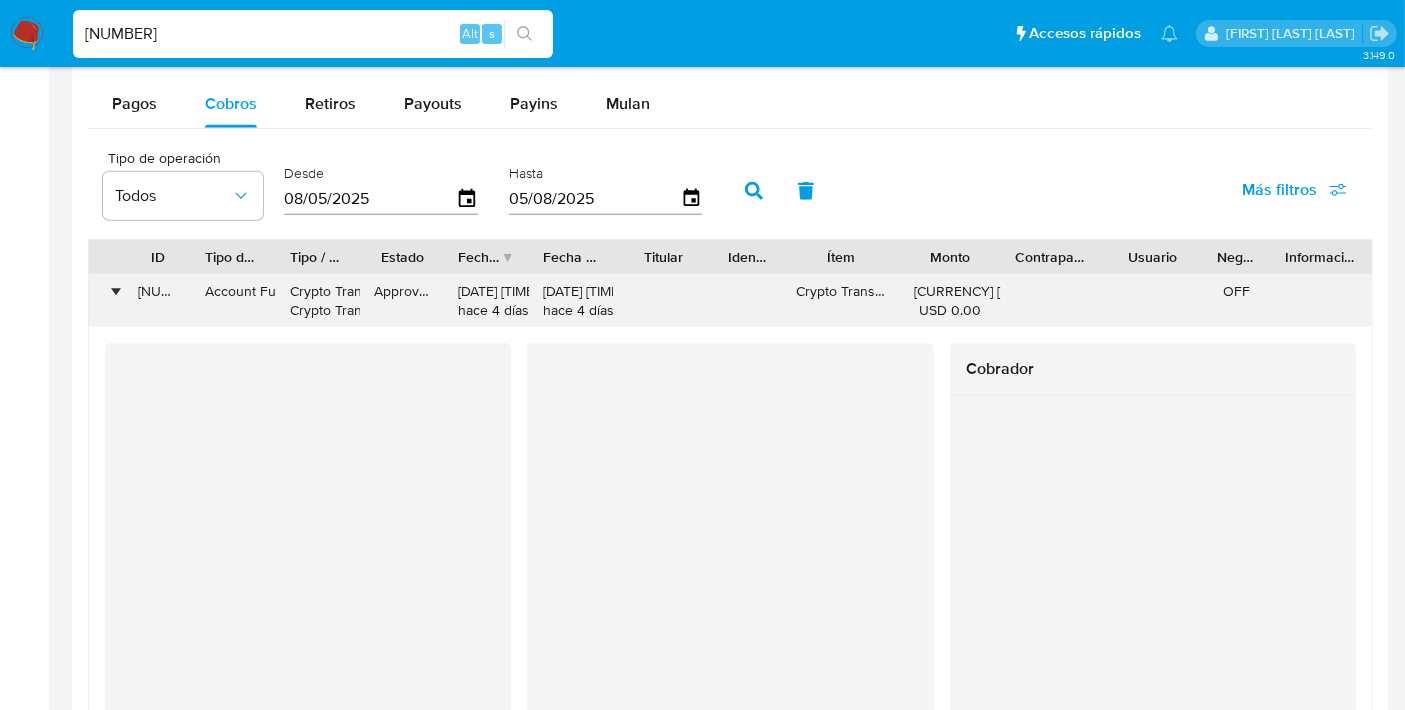 click on "•" at bounding box center (115, 291) 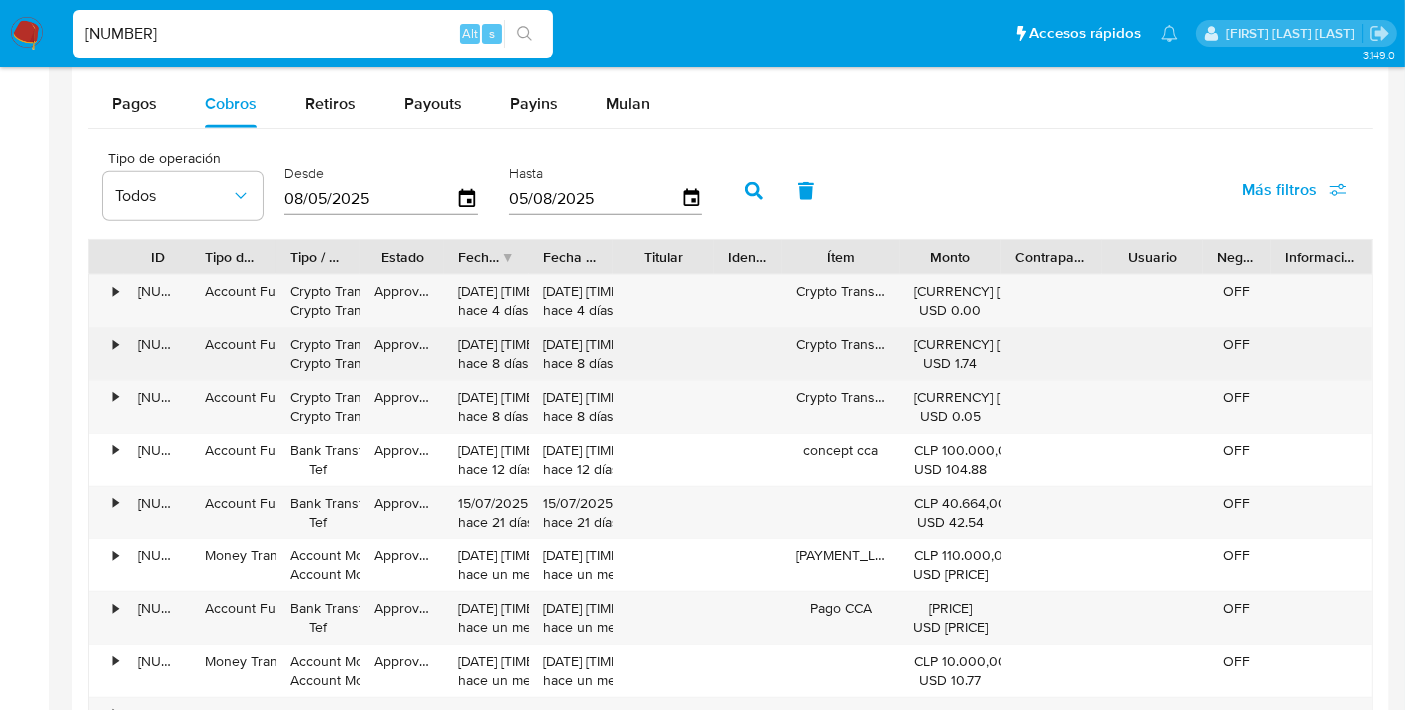 click on "•" at bounding box center [115, 344] 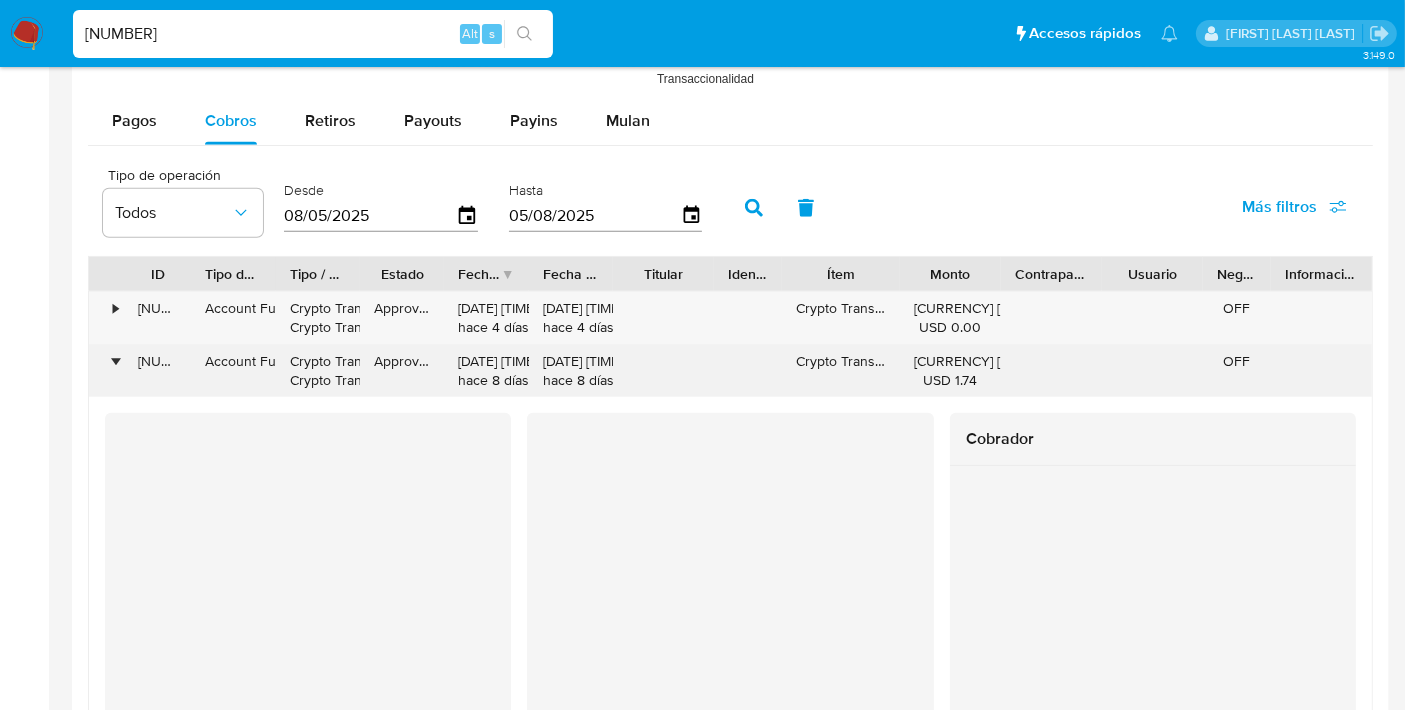 scroll, scrollTop: 1725, scrollLeft: 0, axis: vertical 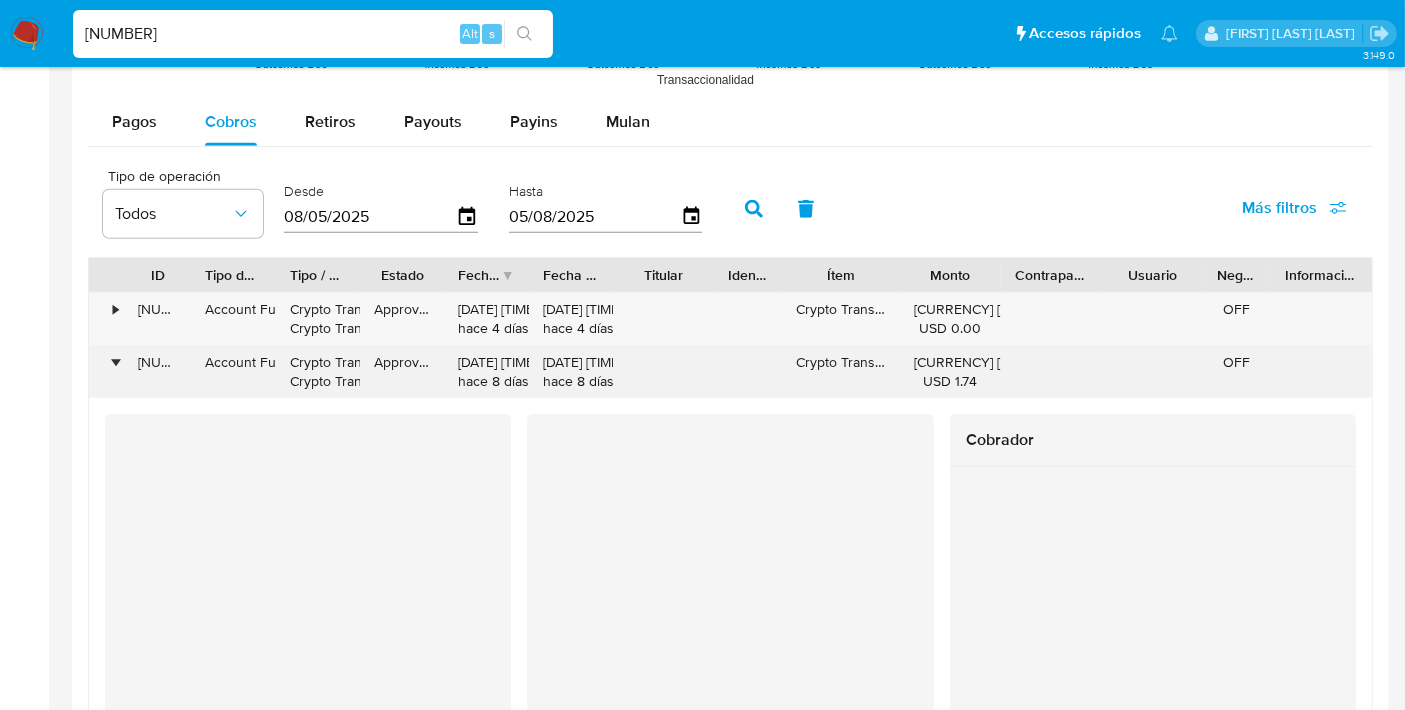 click on "•" at bounding box center [115, 362] 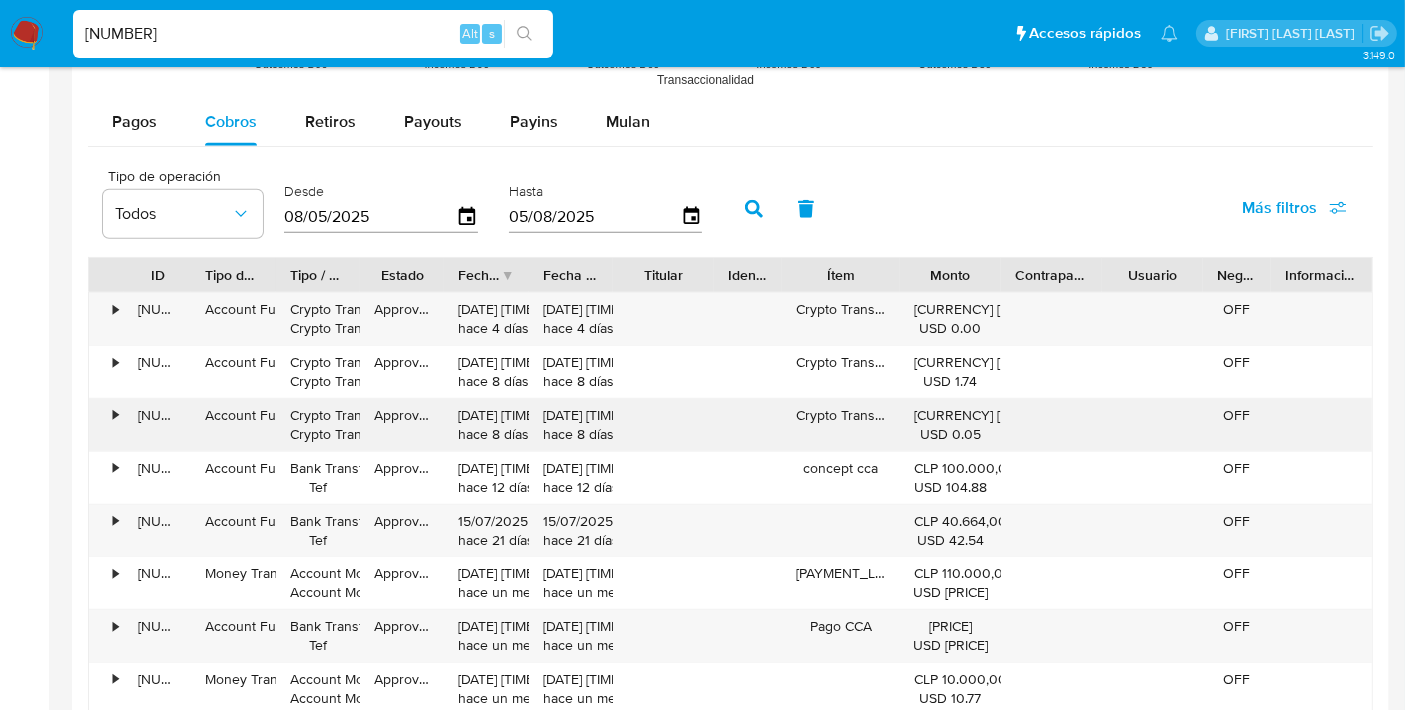 click on "•" at bounding box center [106, 425] 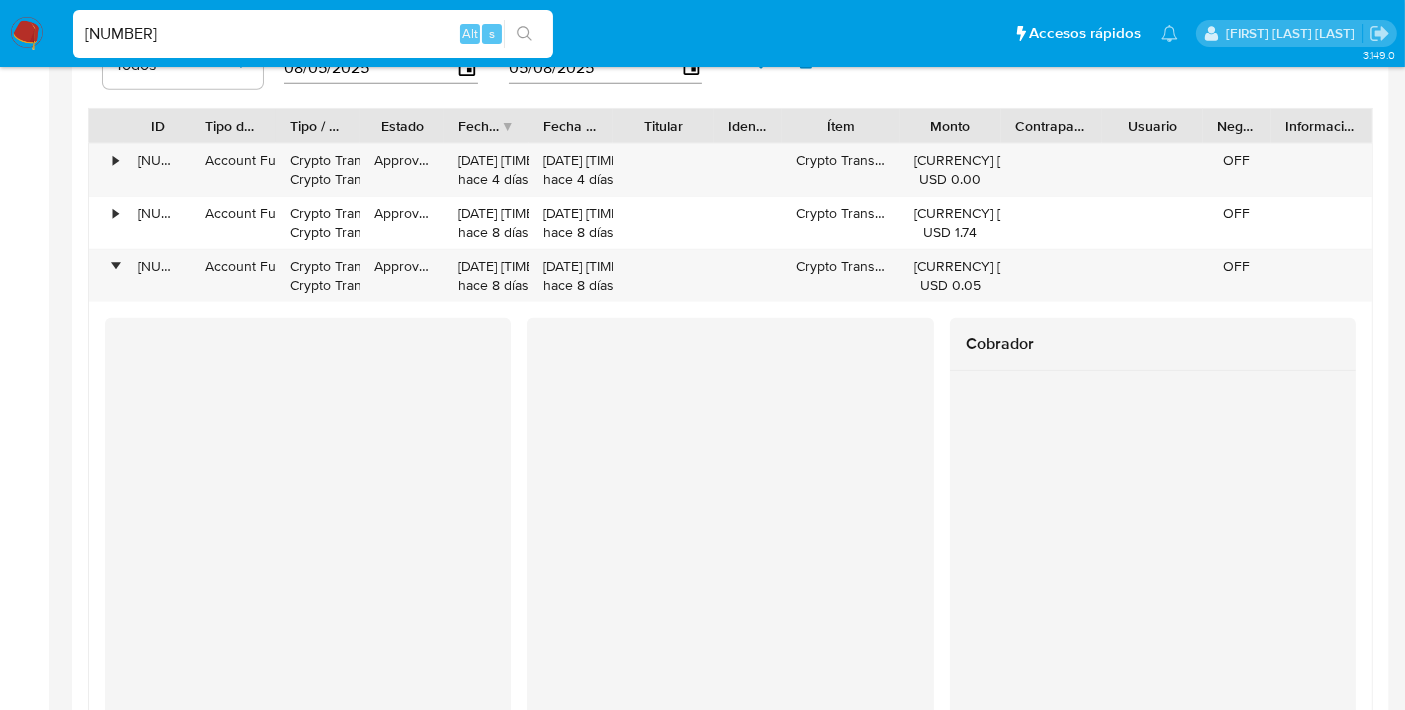 scroll, scrollTop: 1861, scrollLeft: 0, axis: vertical 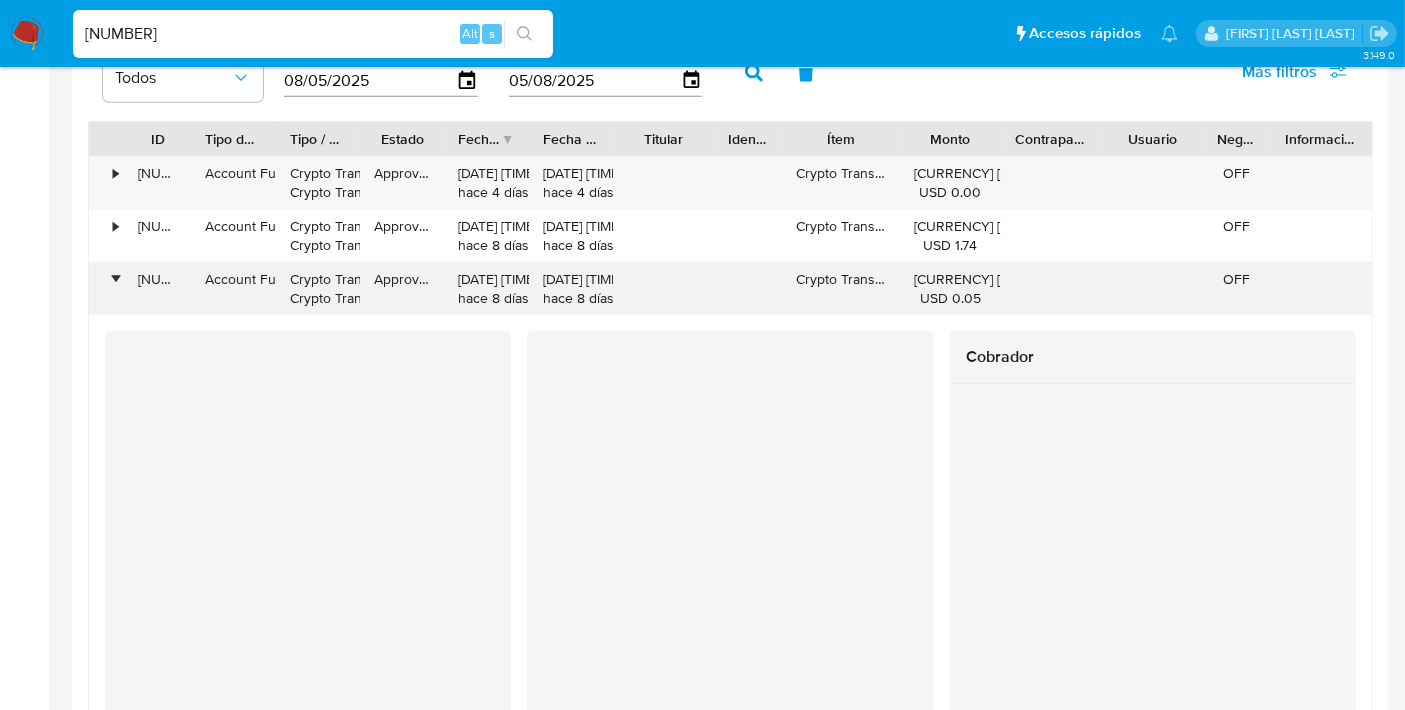 click on "•" at bounding box center [115, 279] 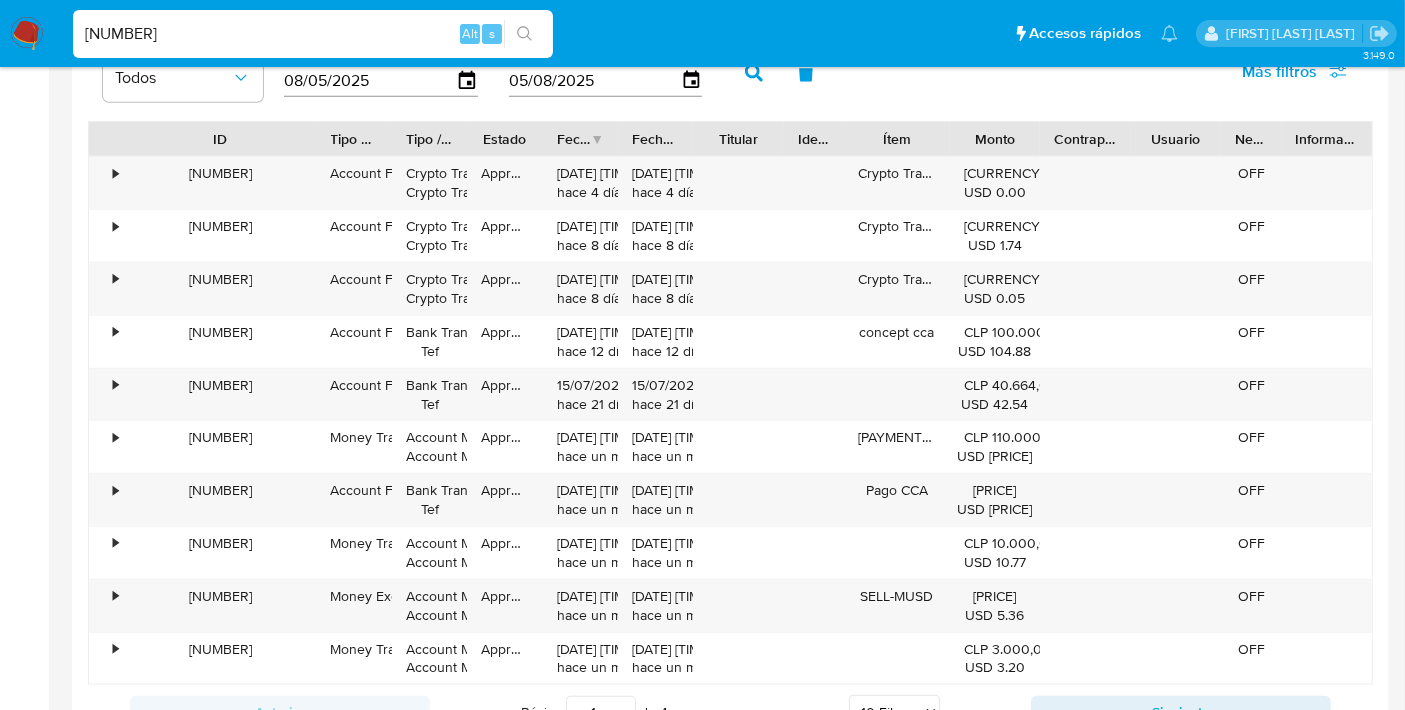 drag, startPoint x: 194, startPoint y: 138, endPoint x: 321, endPoint y: 129, distance: 127.3185 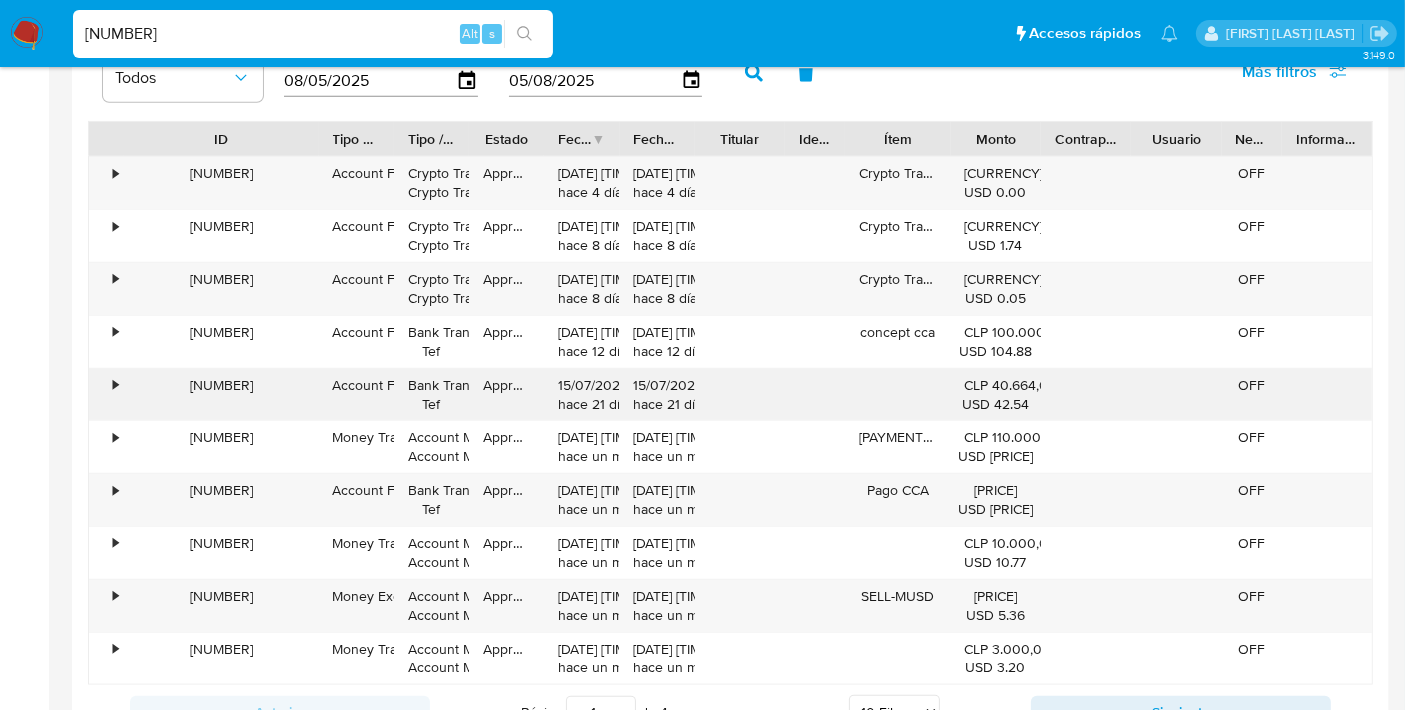 scroll, scrollTop: 2205, scrollLeft: 0, axis: vertical 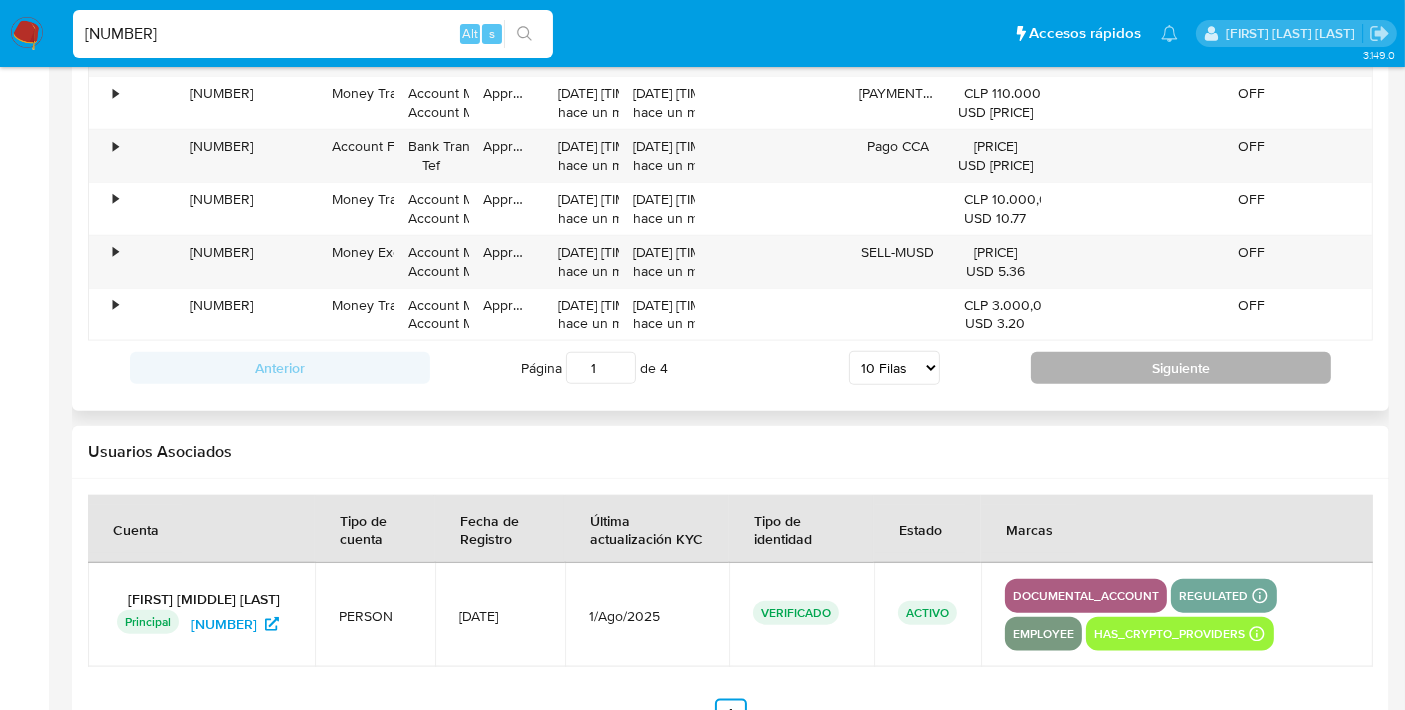 click on "Siguiente" at bounding box center (1181, 368) 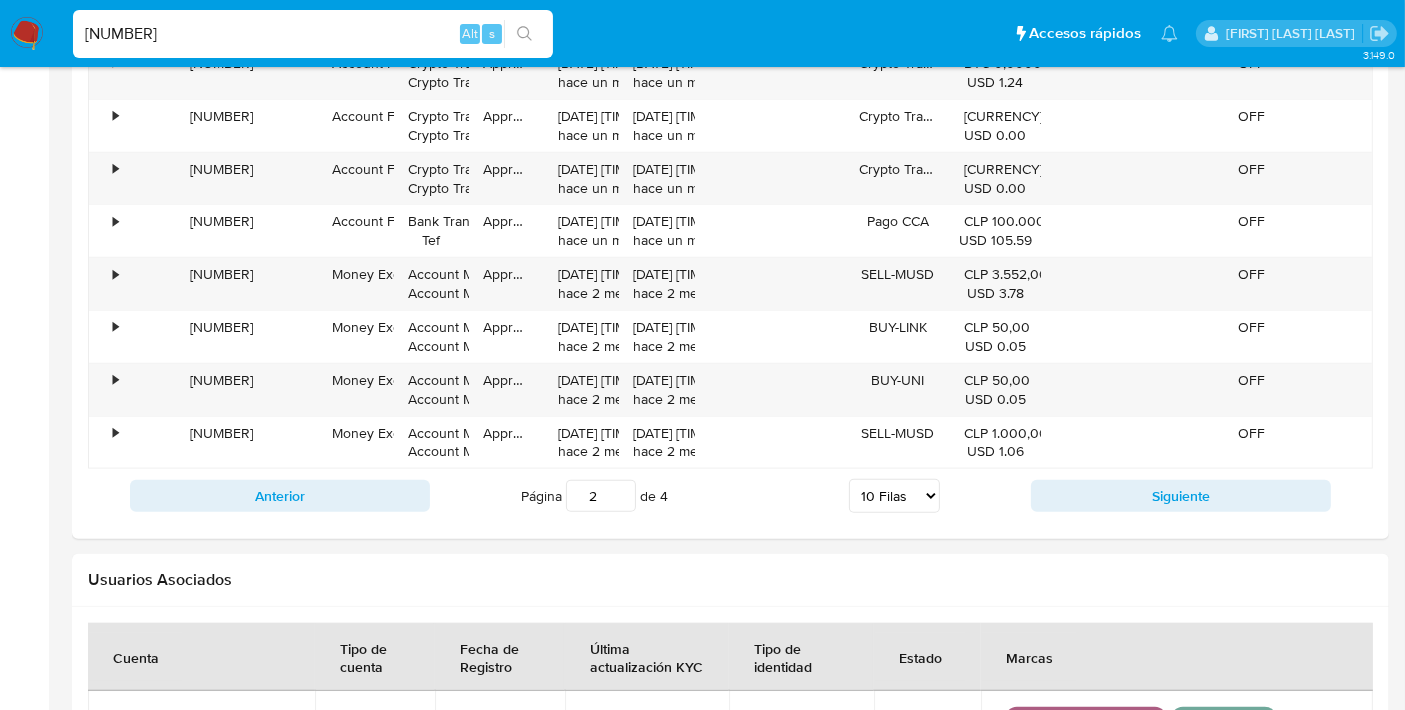 scroll, scrollTop: 2079, scrollLeft: 0, axis: vertical 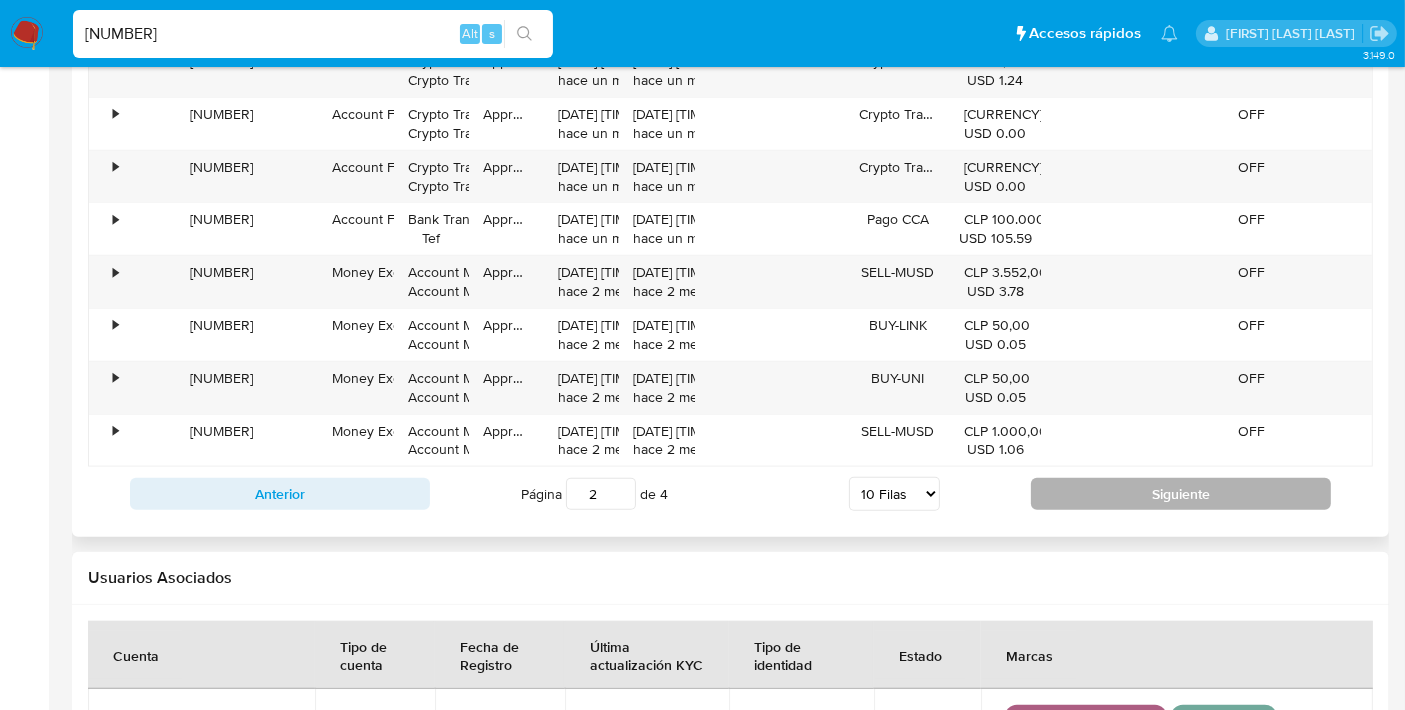 click on "Siguiente" at bounding box center (1181, 494) 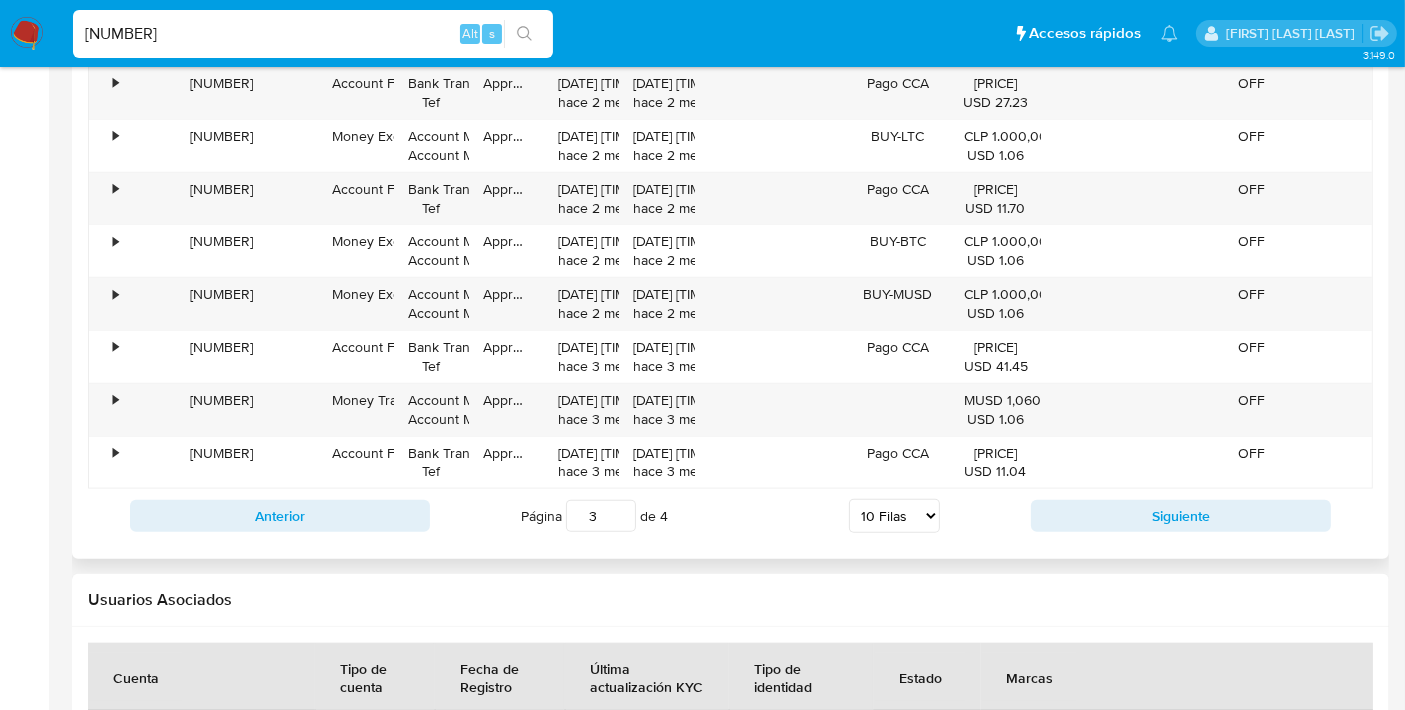 scroll, scrollTop: 2059, scrollLeft: 0, axis: vertical 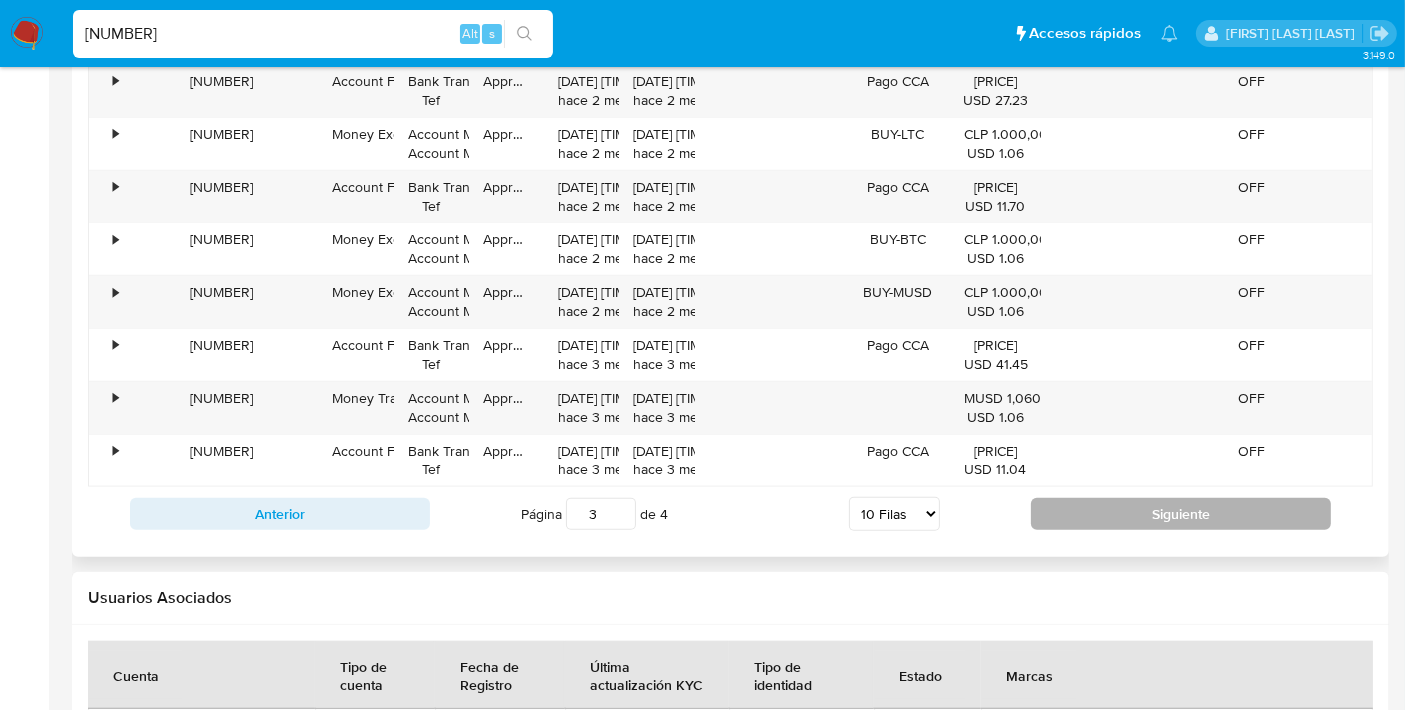 click on "Siguiente" at bounding box center [1181, 514] 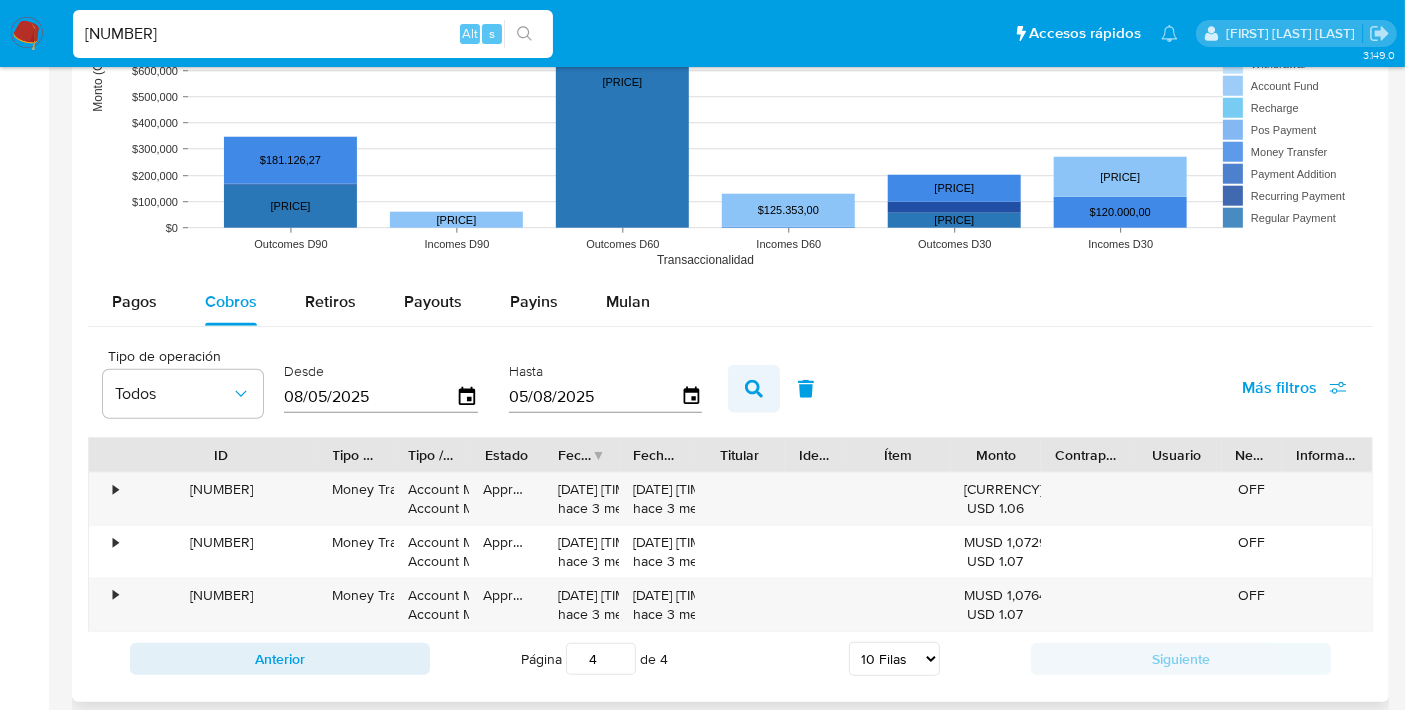 scroll, scrollTop: 1539, scrollLeft: 0, axis: vertical 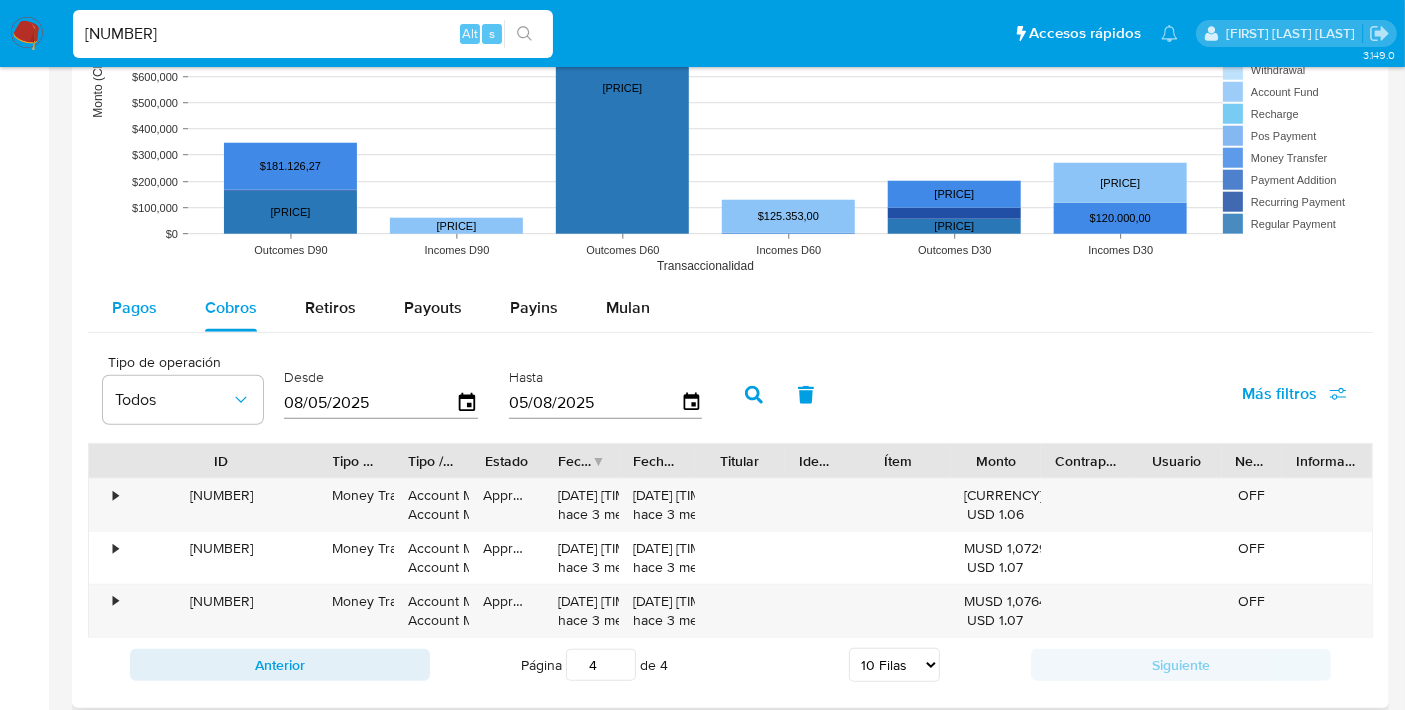 click on "Pagos" at bounding box center [134, 307] 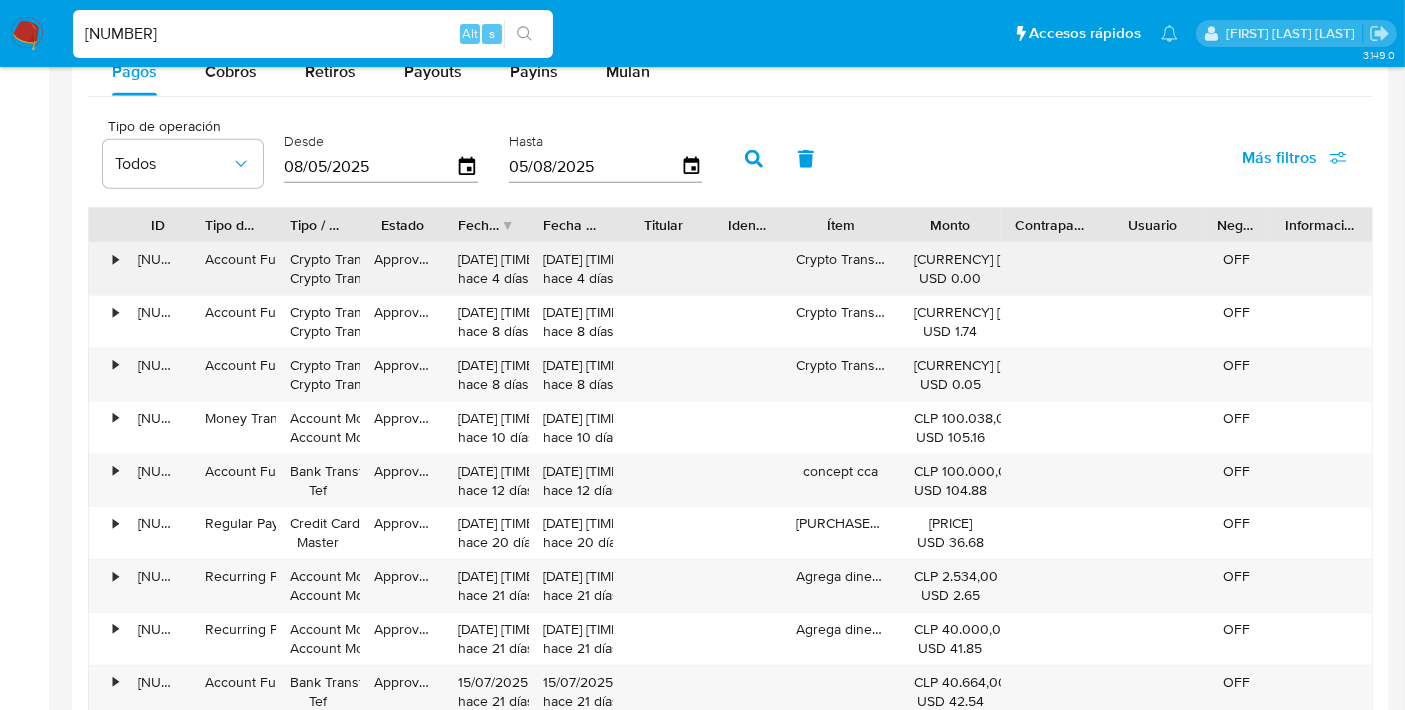 scroll, scrollTop: 1777, scrollLeft: 0, axis: vertical 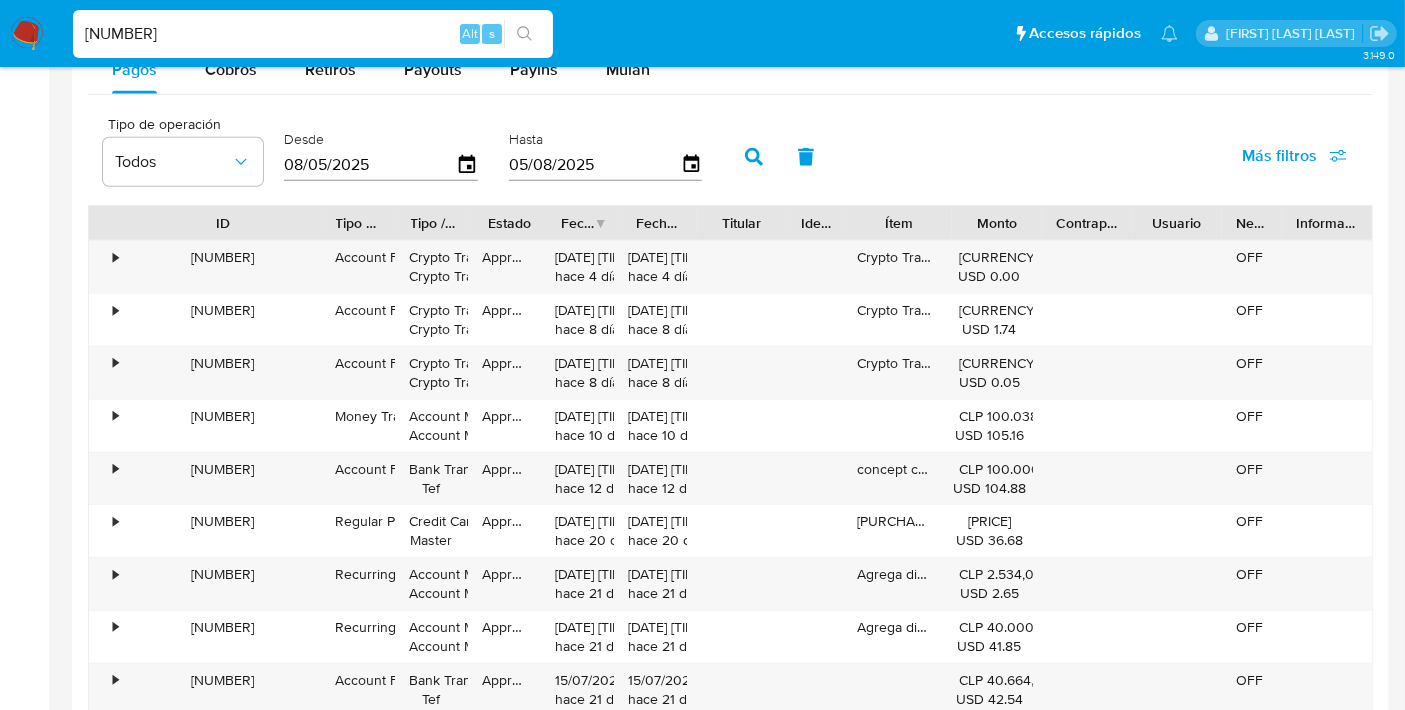 drag, startPoint x: 191, startPoint y: 218, endPoint x: 333, endPoint y: 221, distance: 142.0317 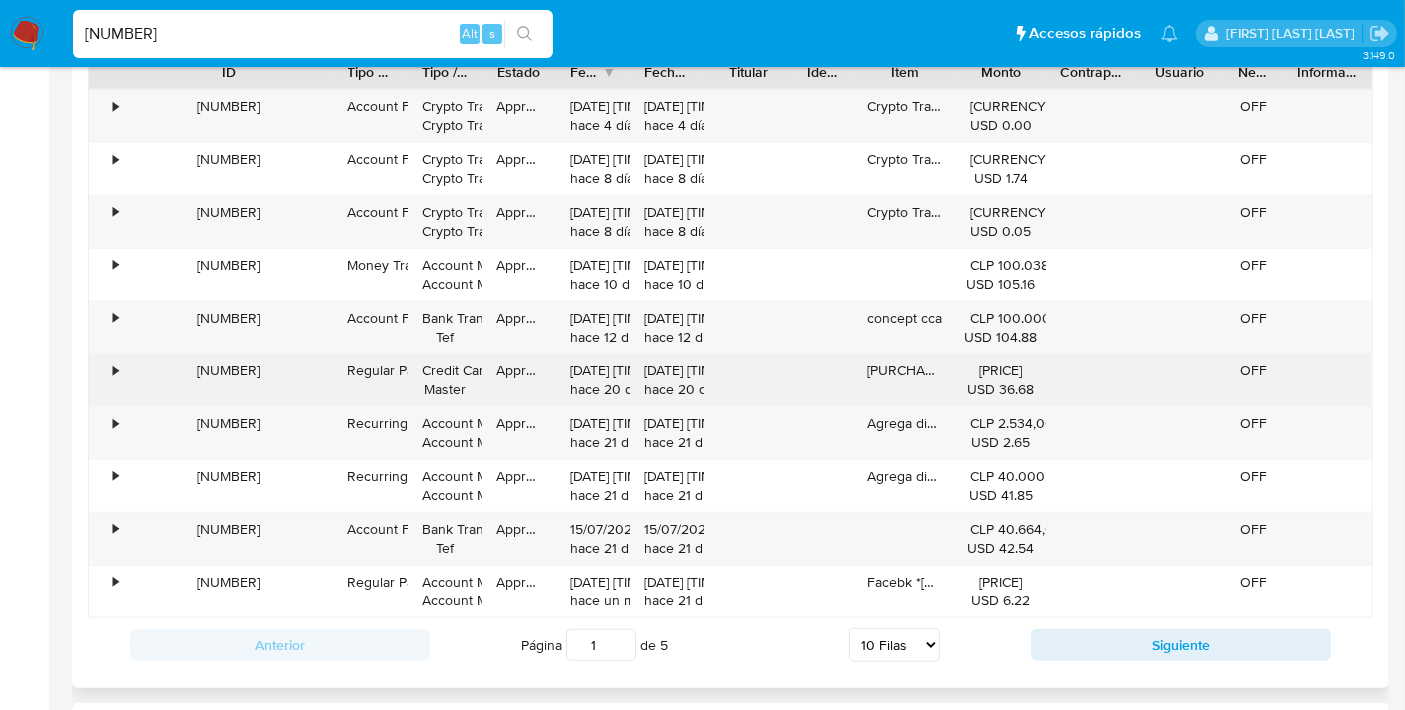 scroll, scrollTop: 1930, scrollLeft: 0, axis: vertical 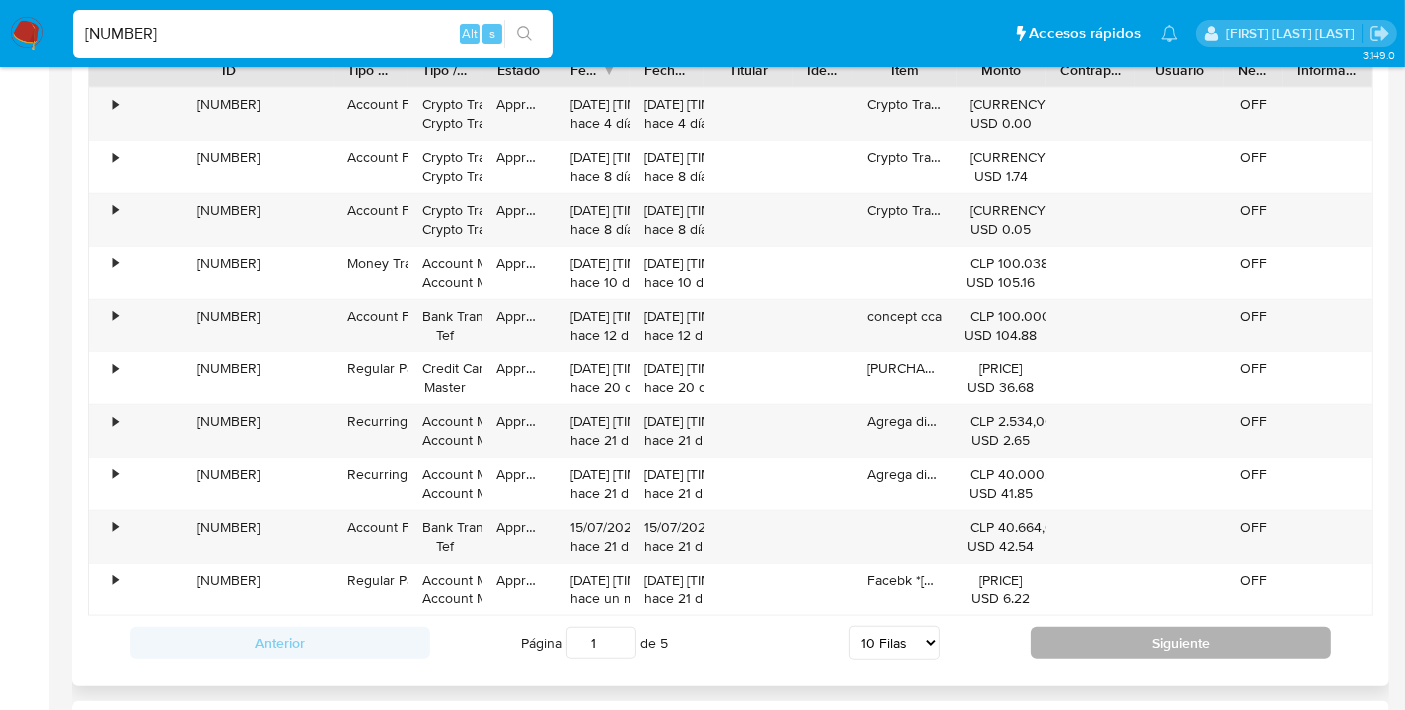 click on "Siguiente" at bounding box center (1181, 643) 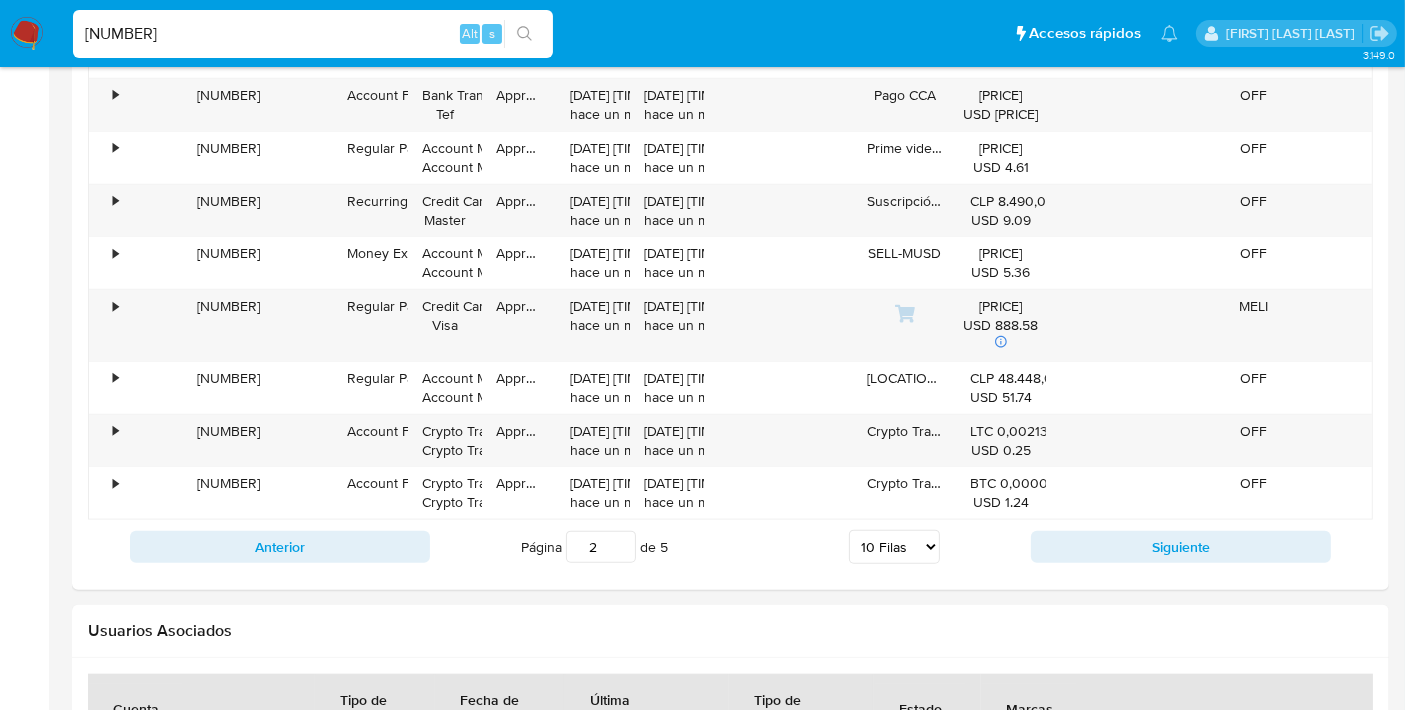 scroll, scrollTop: 2048, scrollLeft: 0, axis: vertical 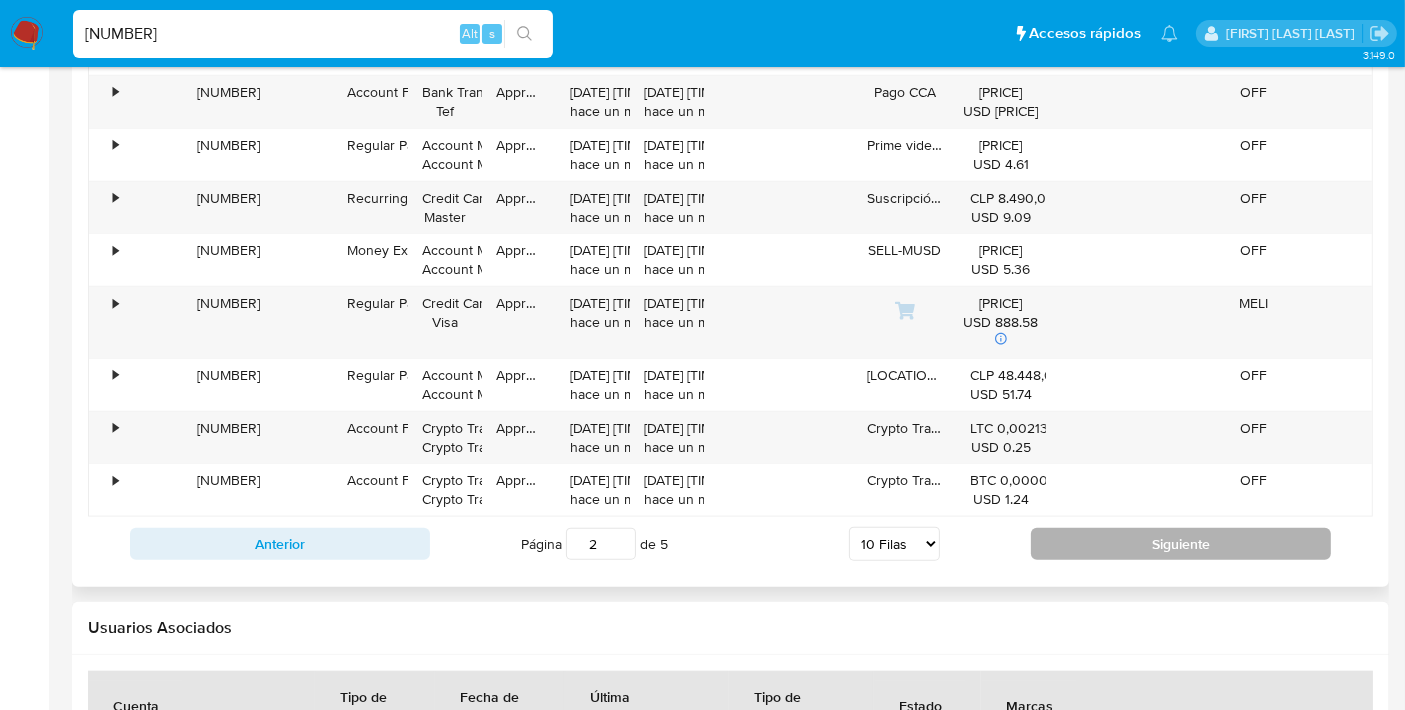 click on "Siguiente" at bounding box center [1181, 544] 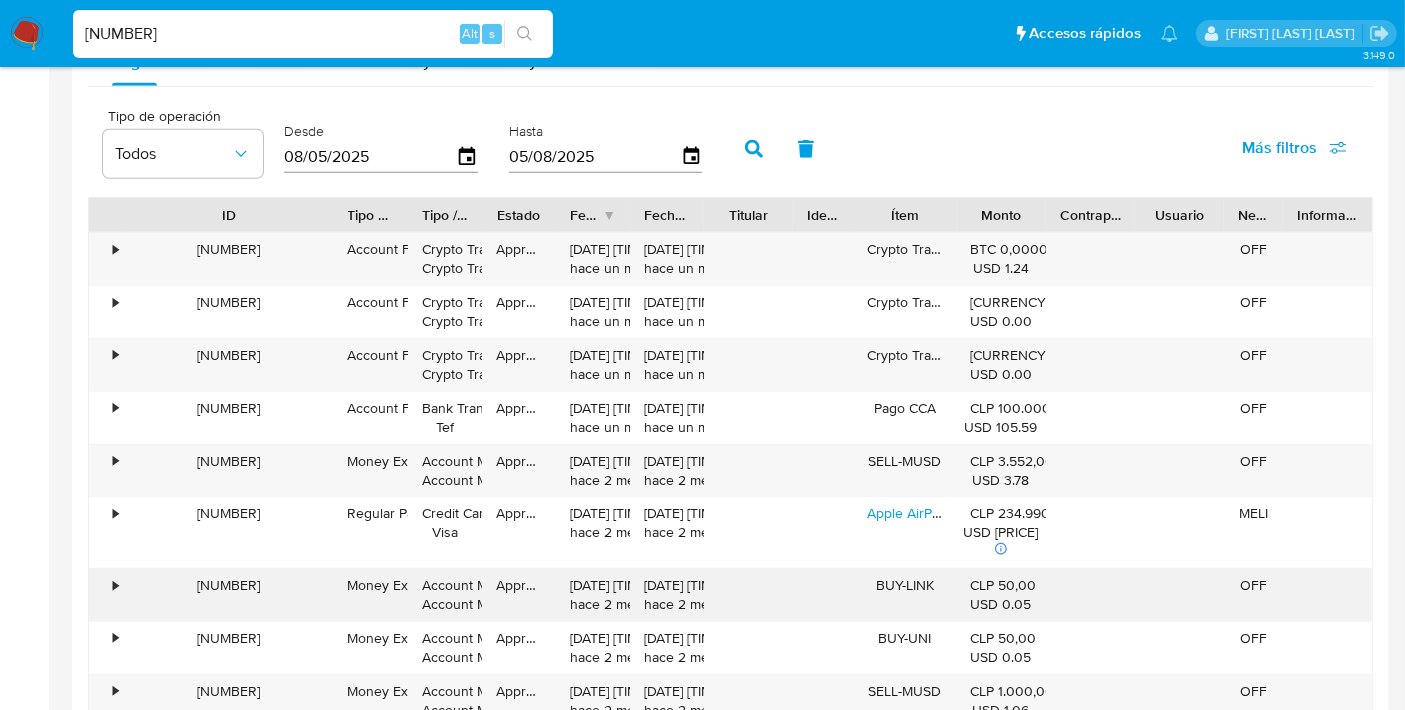 scroll, scrollTop: 1779, scrollLeft: 0, axis: vertical 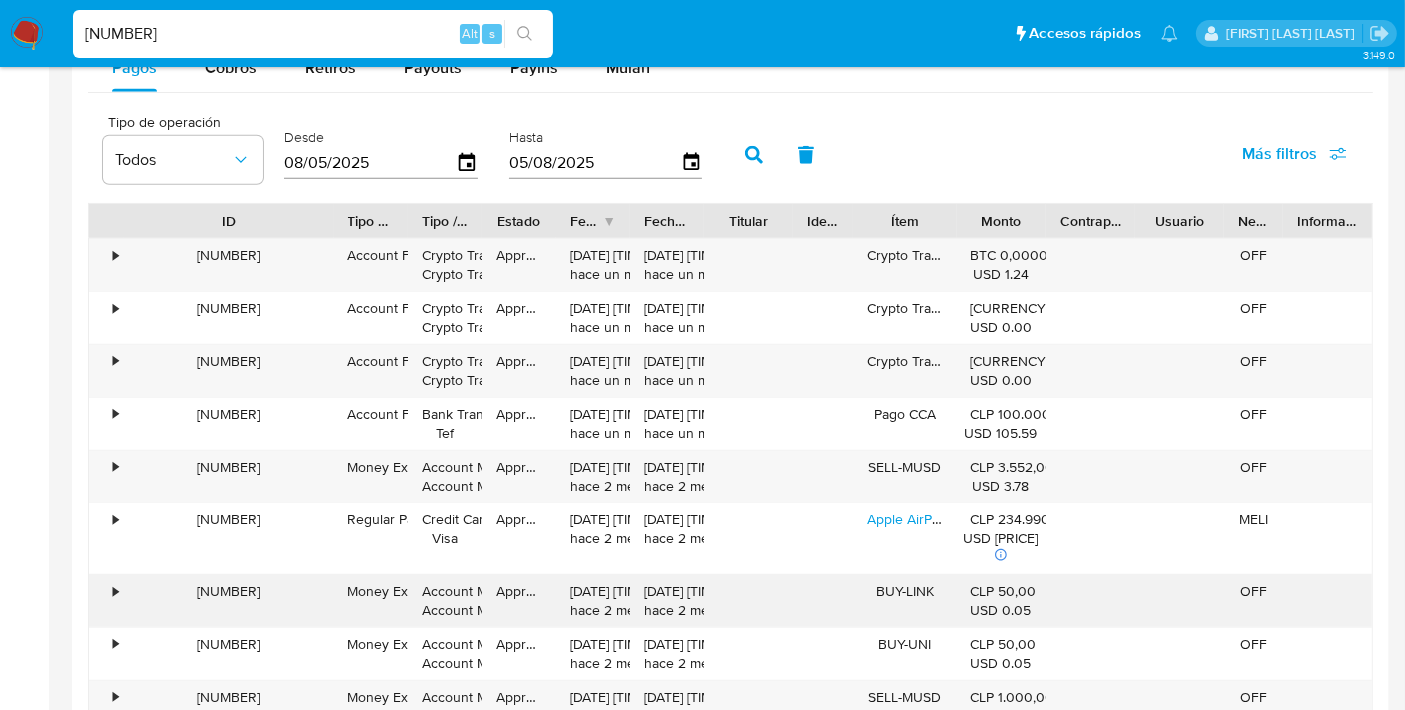 type 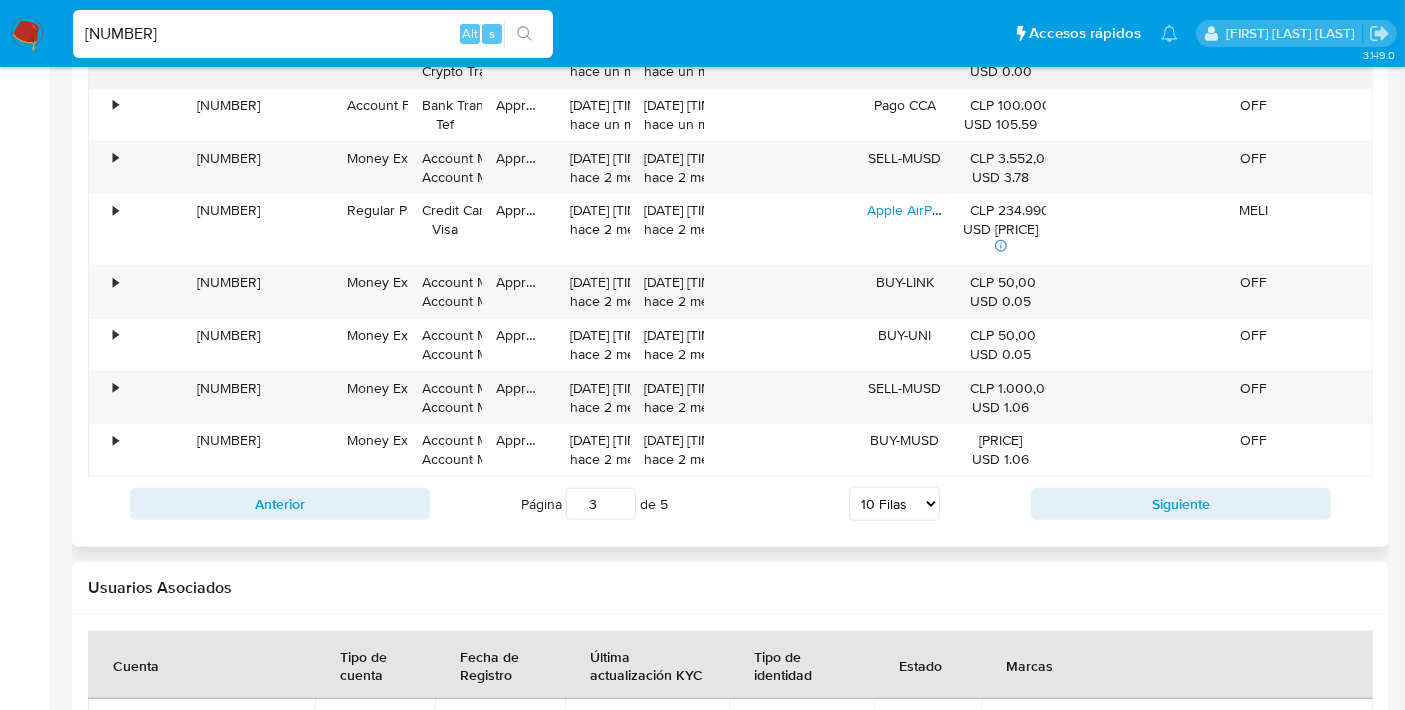 scroll, scrollTop: 2093, scrollLeft: 0, axis: vertical 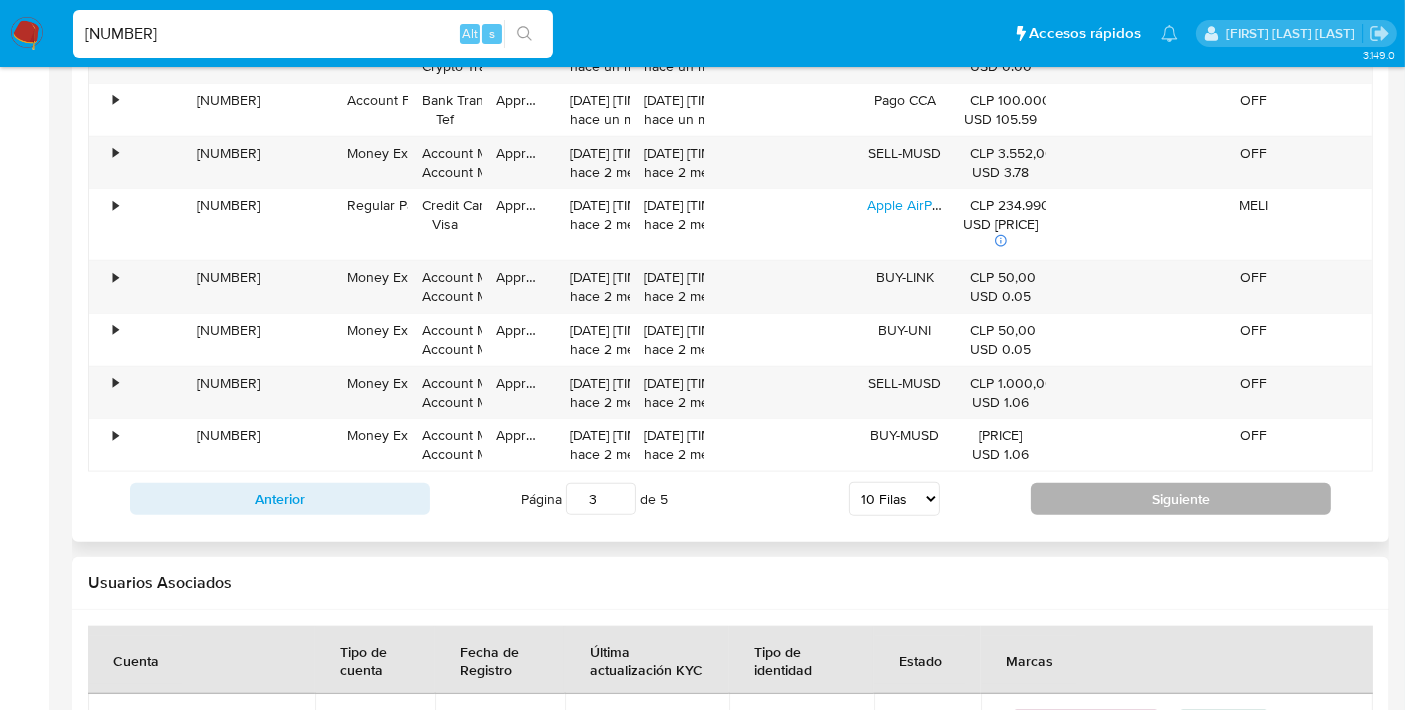 click on "Siguiente" at bounding box center [1181, 499] 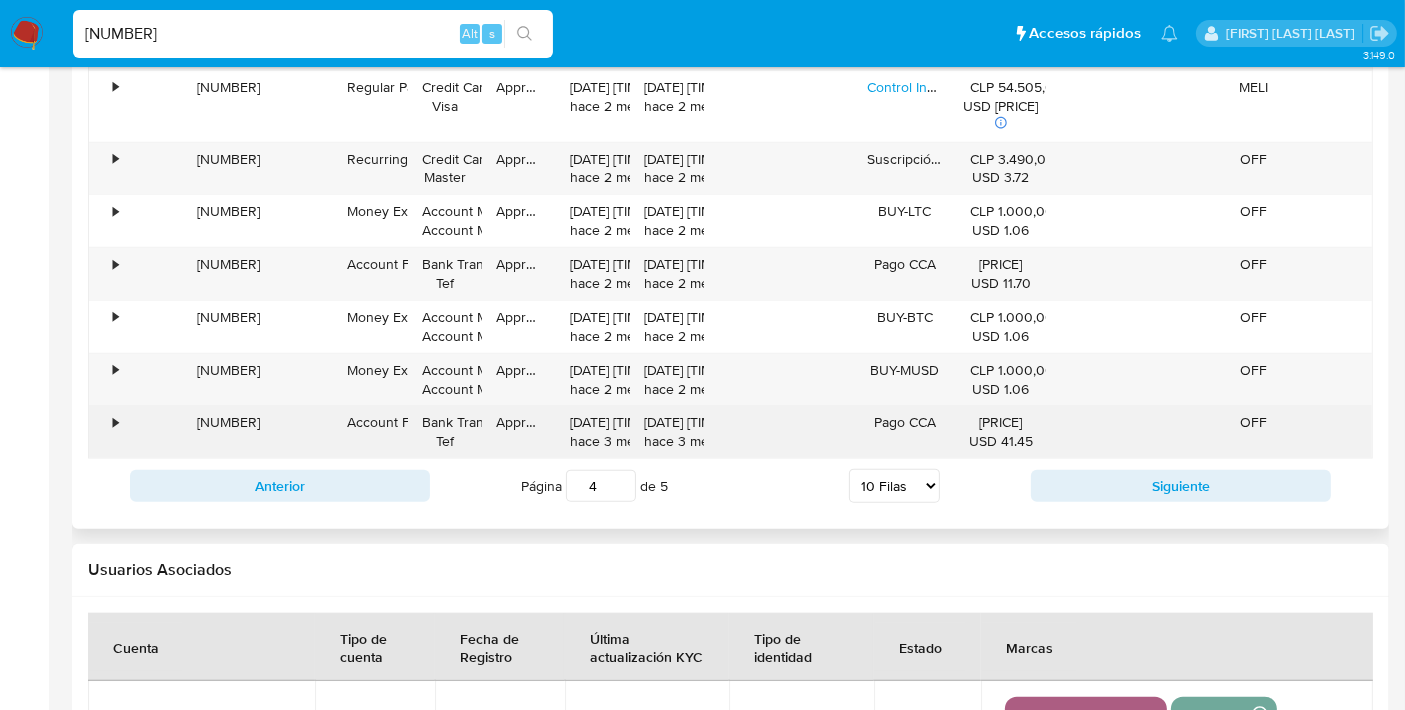 scroll, scrollTop: 2108, scrollLeft: 0, axis: vertical 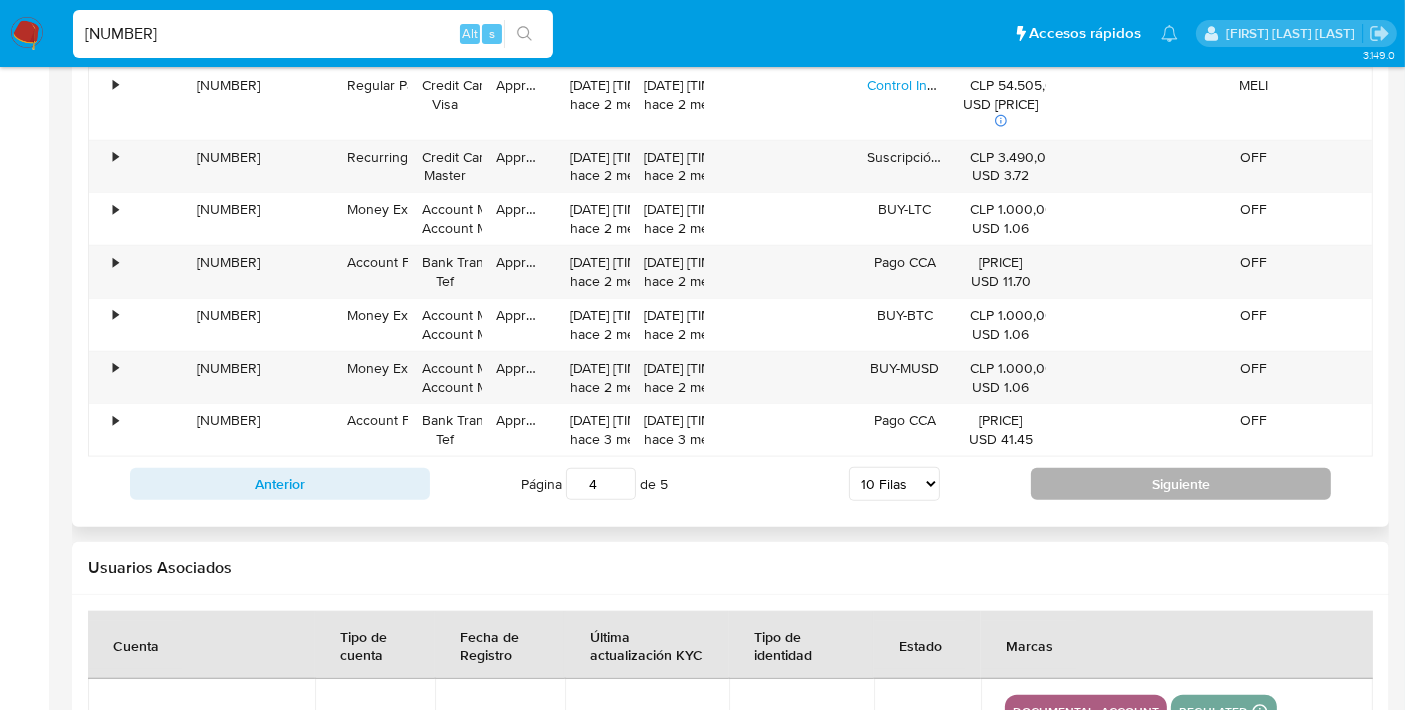 click on "Siguiente" at bounding box center [1181, 484] 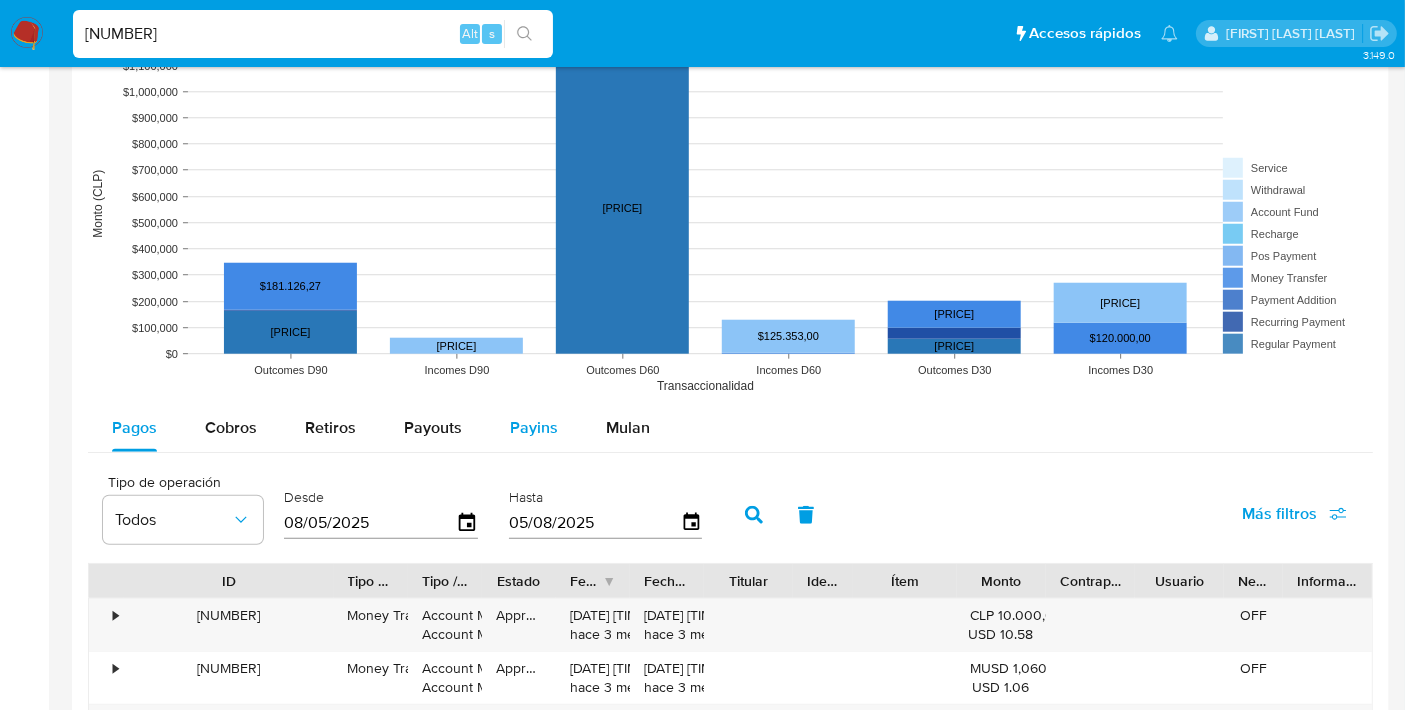scroll, scrollTop: 1385, scrollLeft: 0, axis: vertical 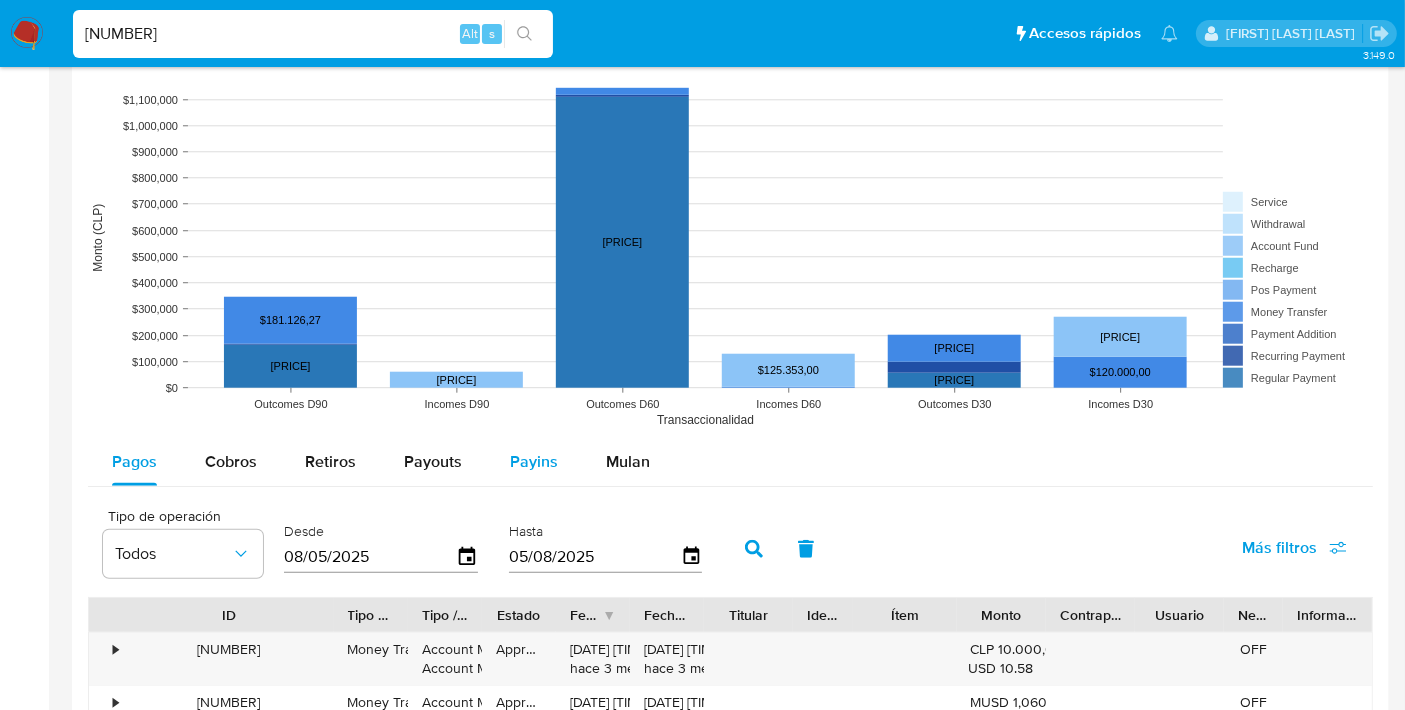 click on "Payins" at bounding box center (534, 461) 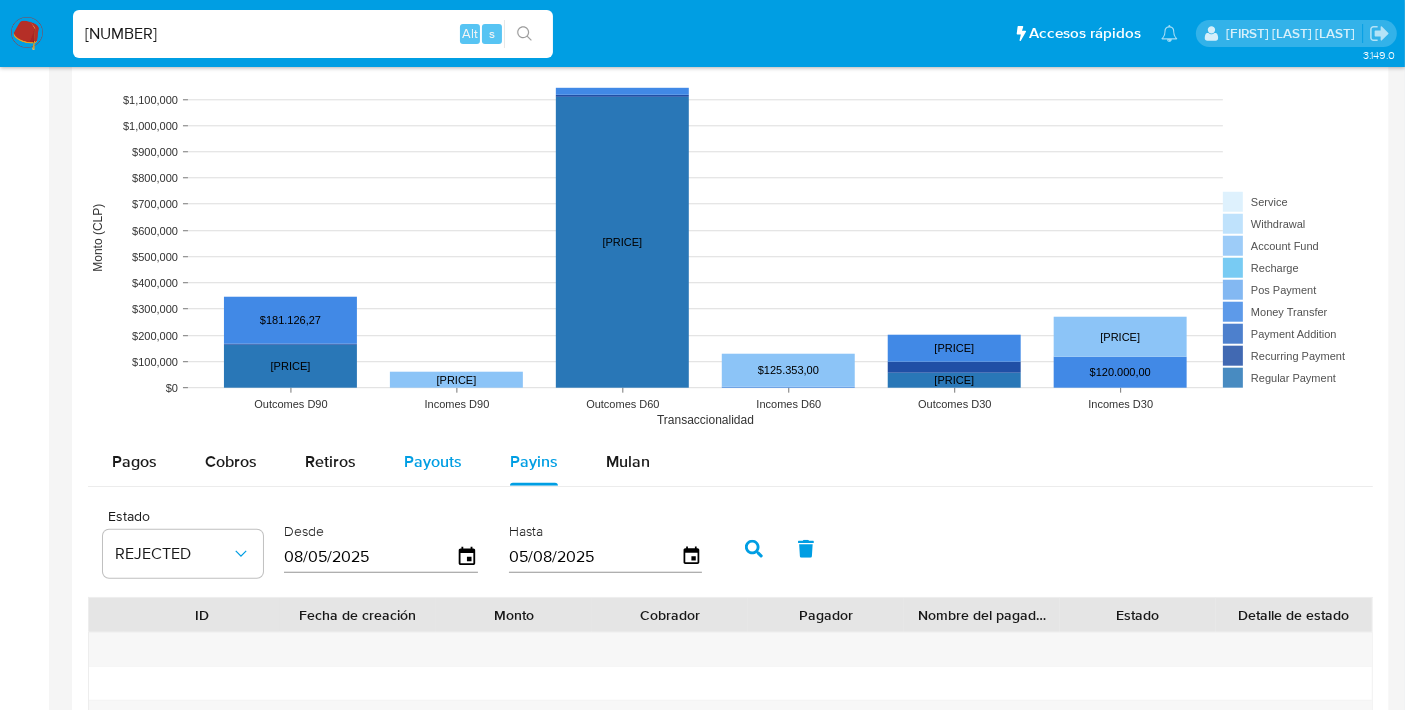 click on "Payouts" at bounding box center (433, 461) 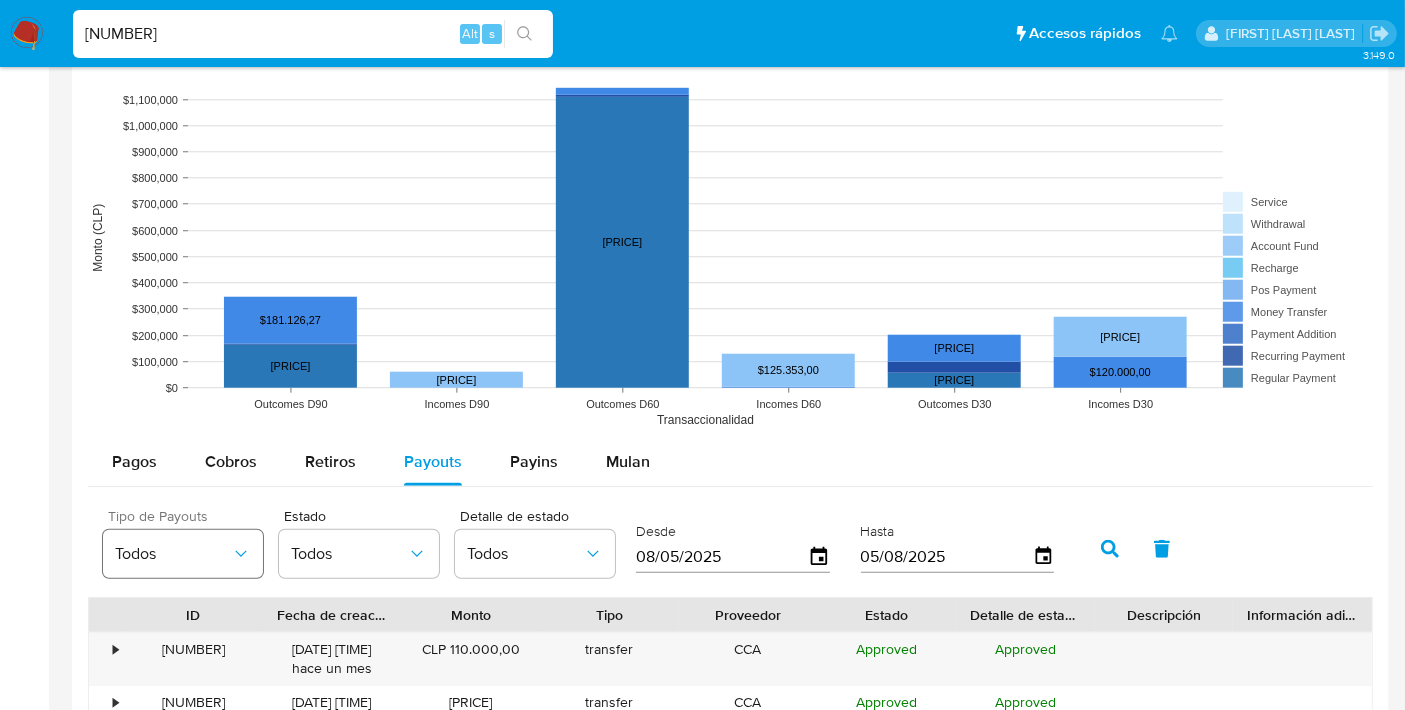 click on "Todos" at bounding box center [173, 554] 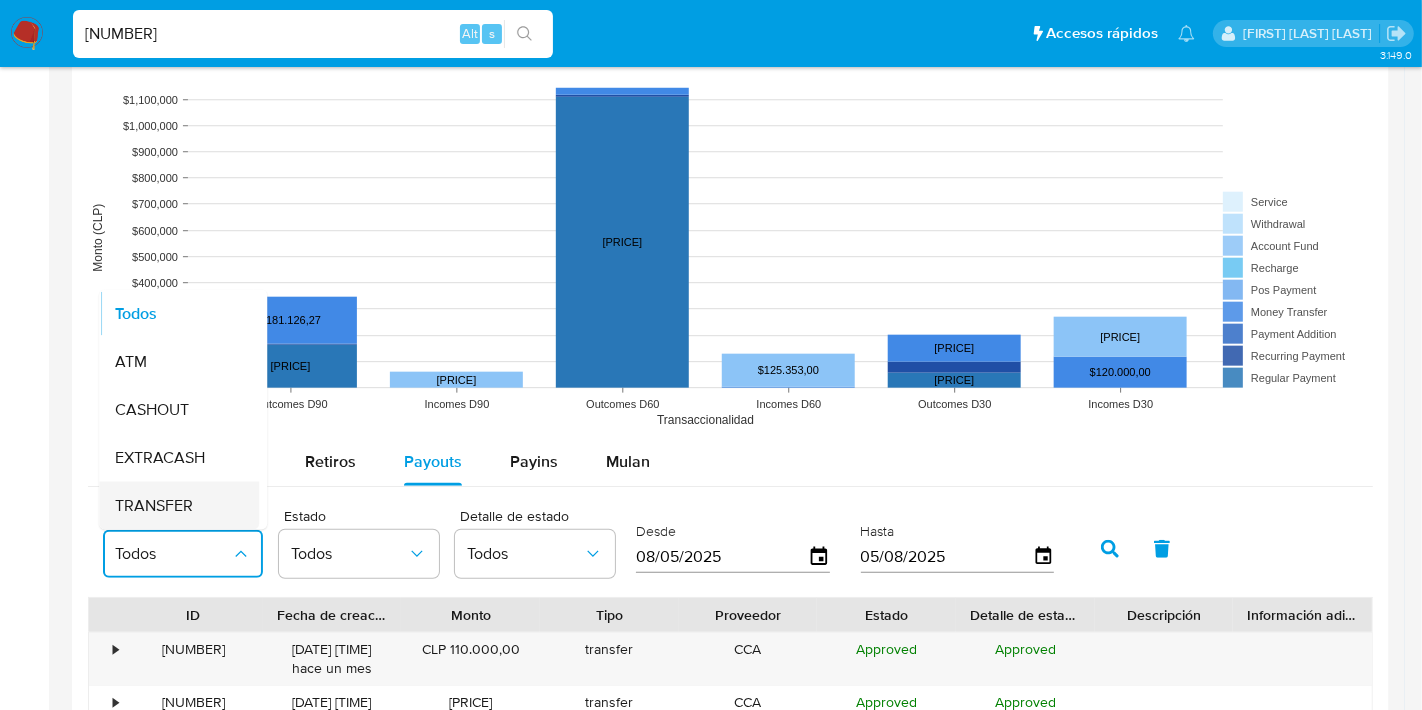 click on "TRANSFER" at bounding box center [154, 506] 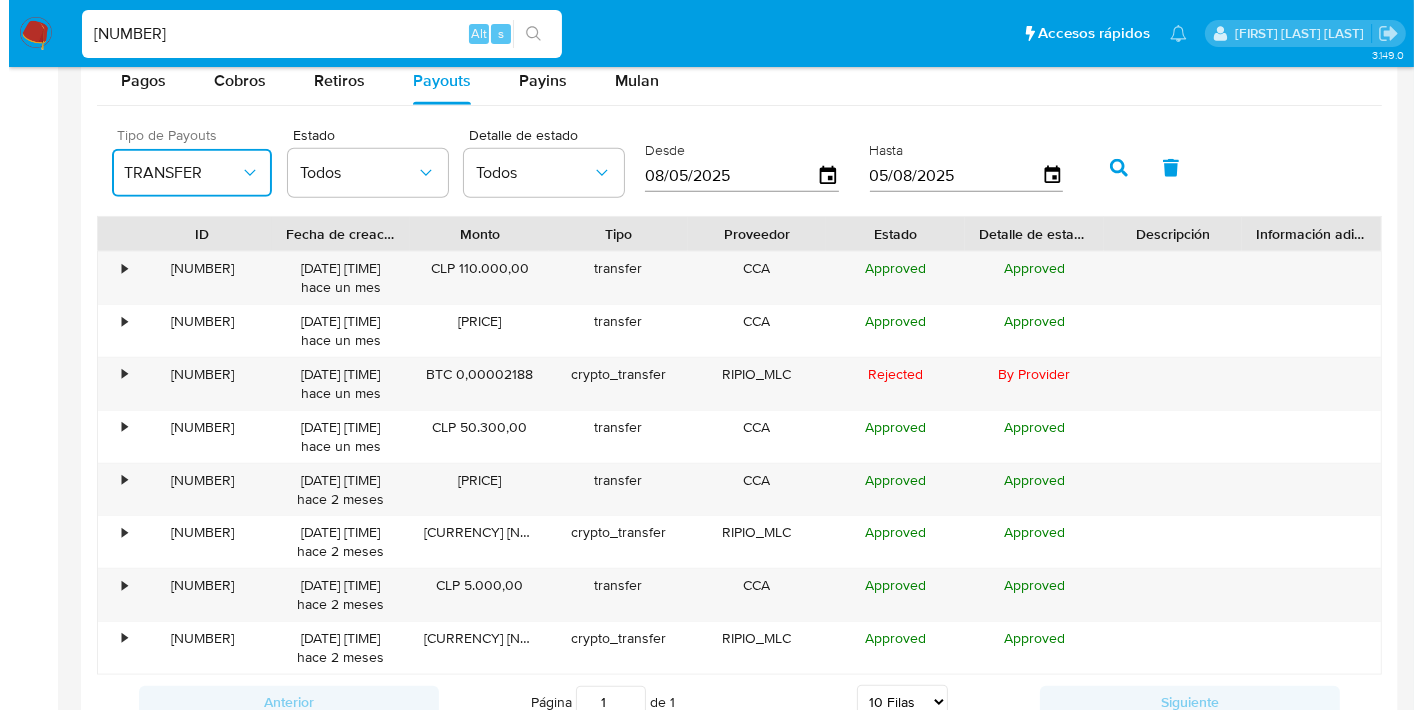 scroll, scrollTop: 1768, scrollLeft: 0, axis: vertical 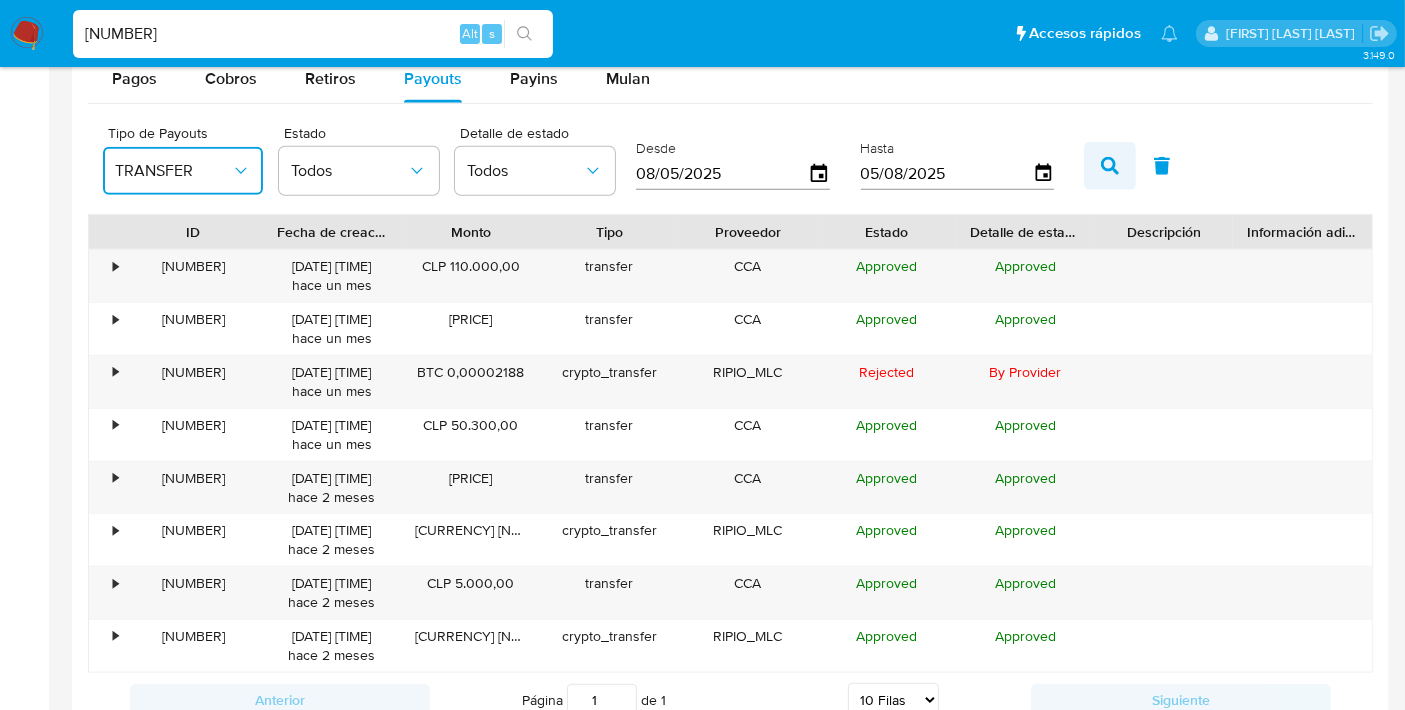 click 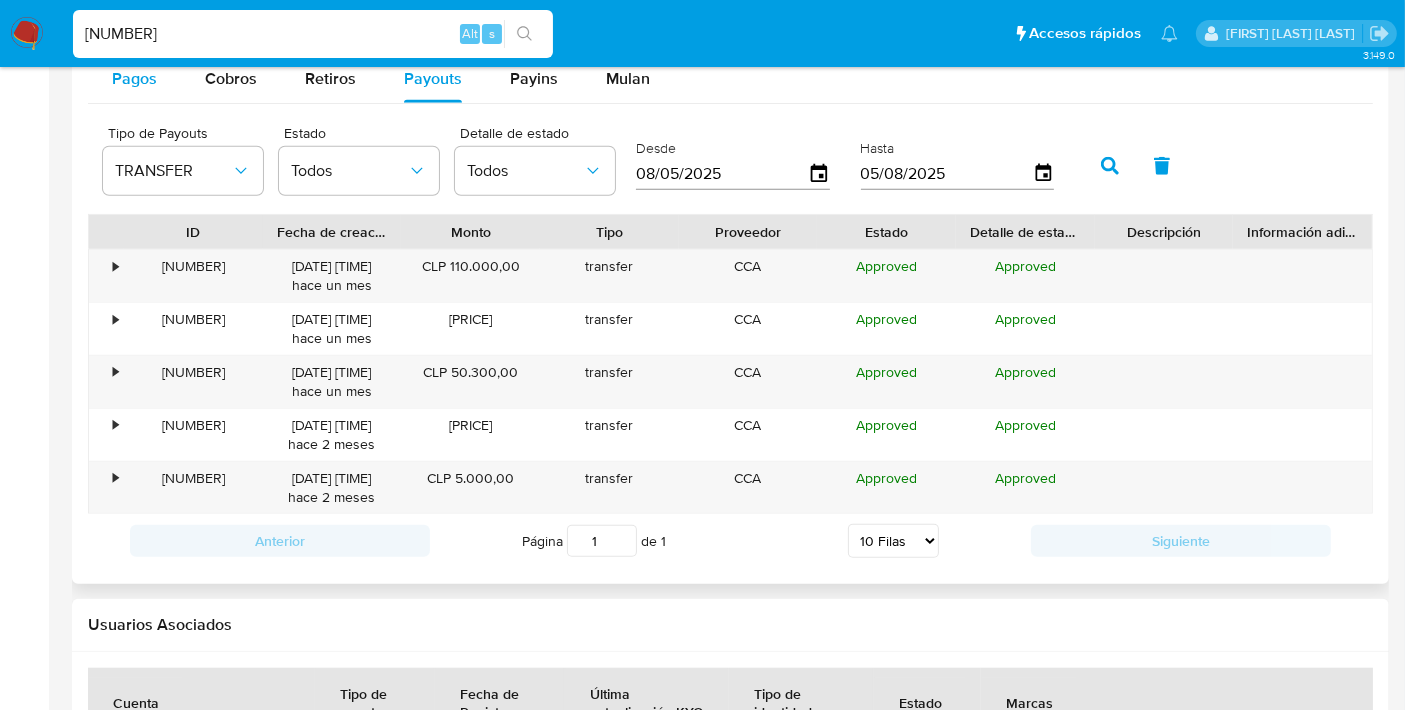 click on "Pagos" at bounding box center (134, 78) 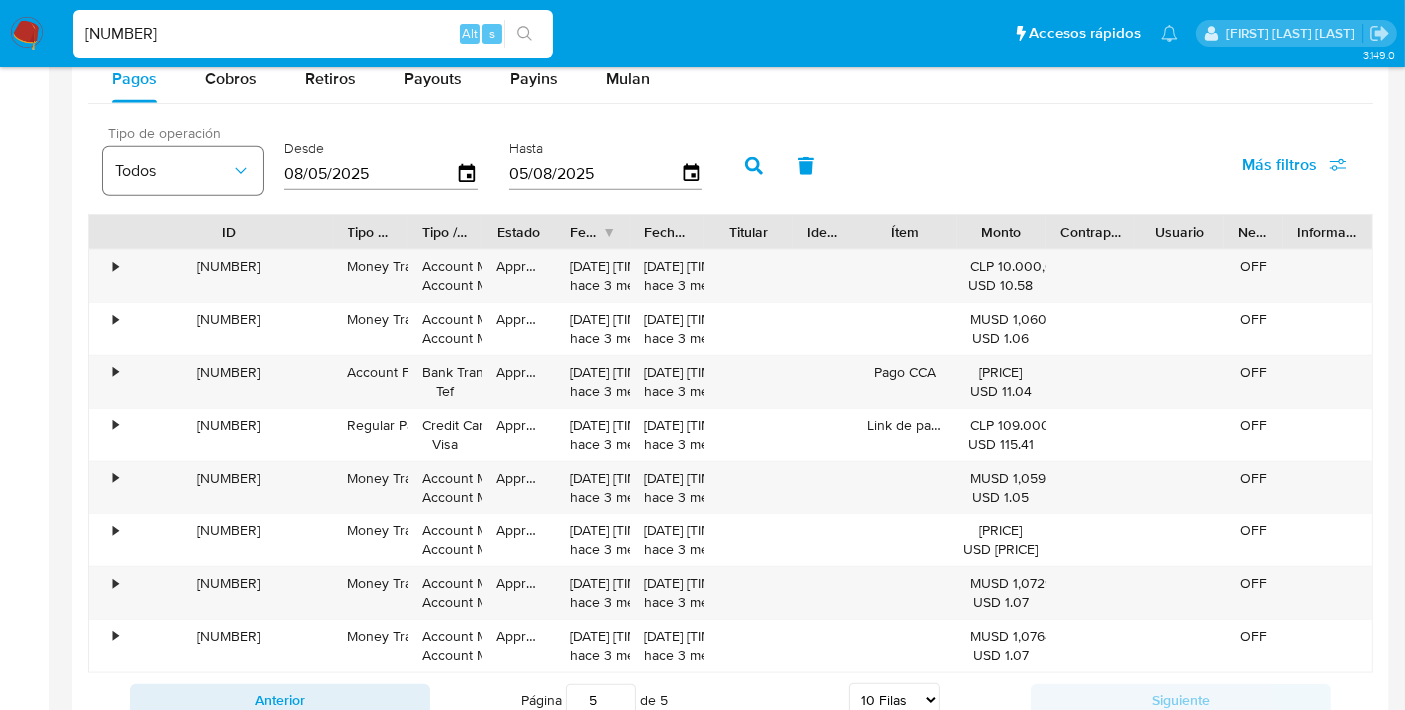 click 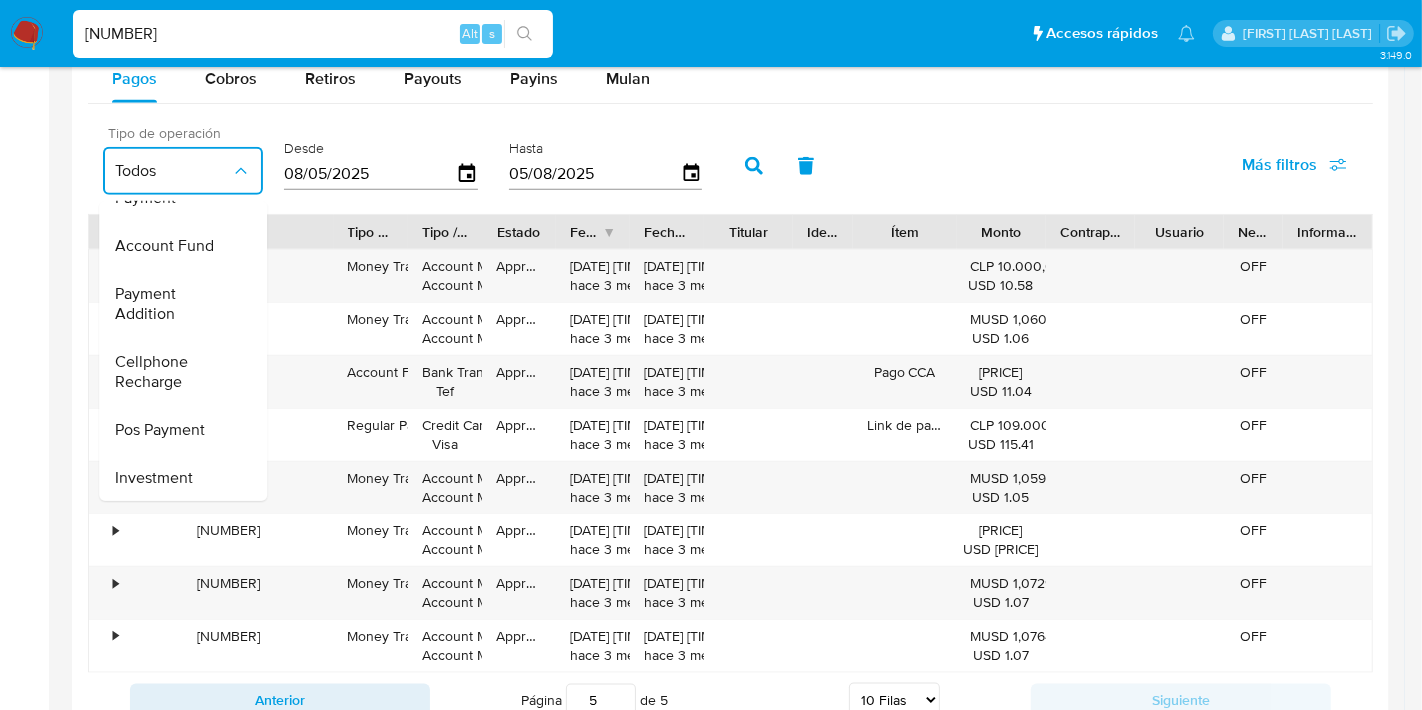 scroll, scrollTop: 297, scrollLeft: 0, axis: vertical 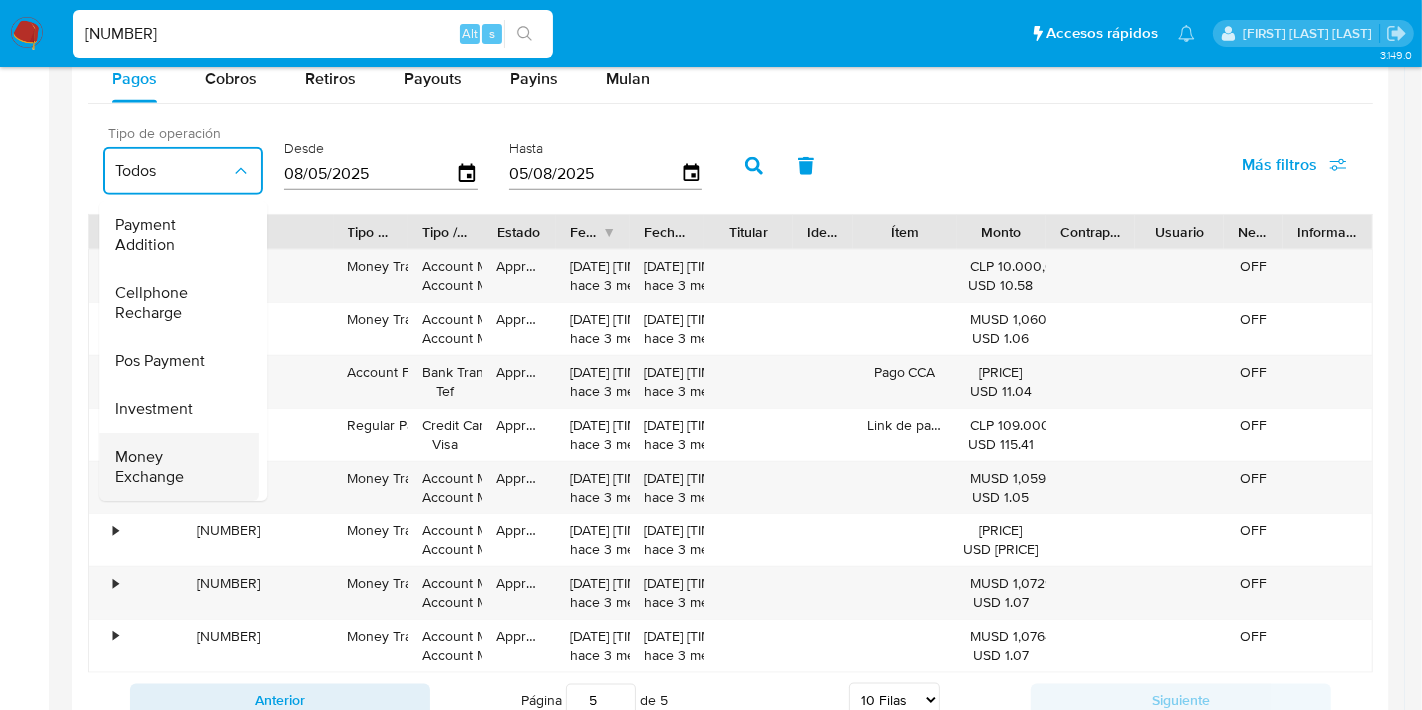 click on "Money Exchange" at bounding box center (173, 467) 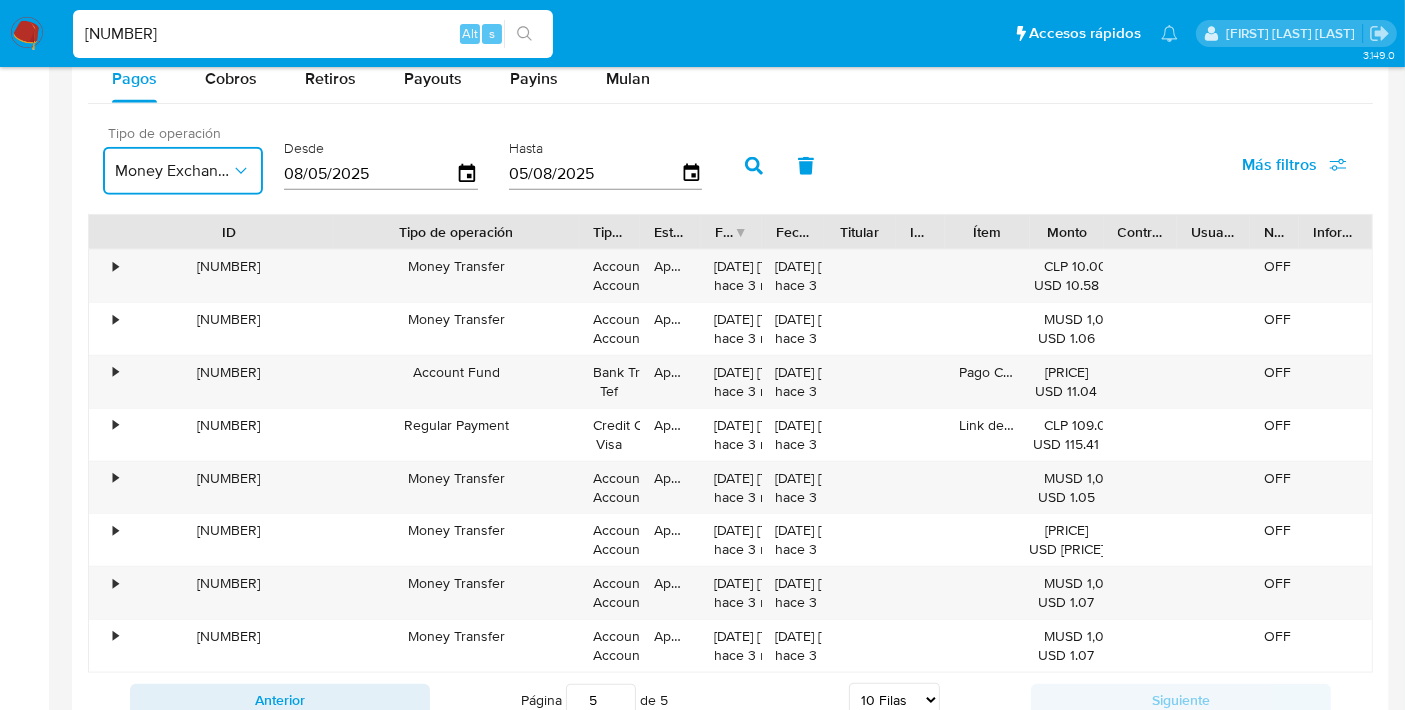 drag, startPoint x: 417, startPoint y: 227, endPoint x: 588, endPoint y: 220, distance: 171.14322 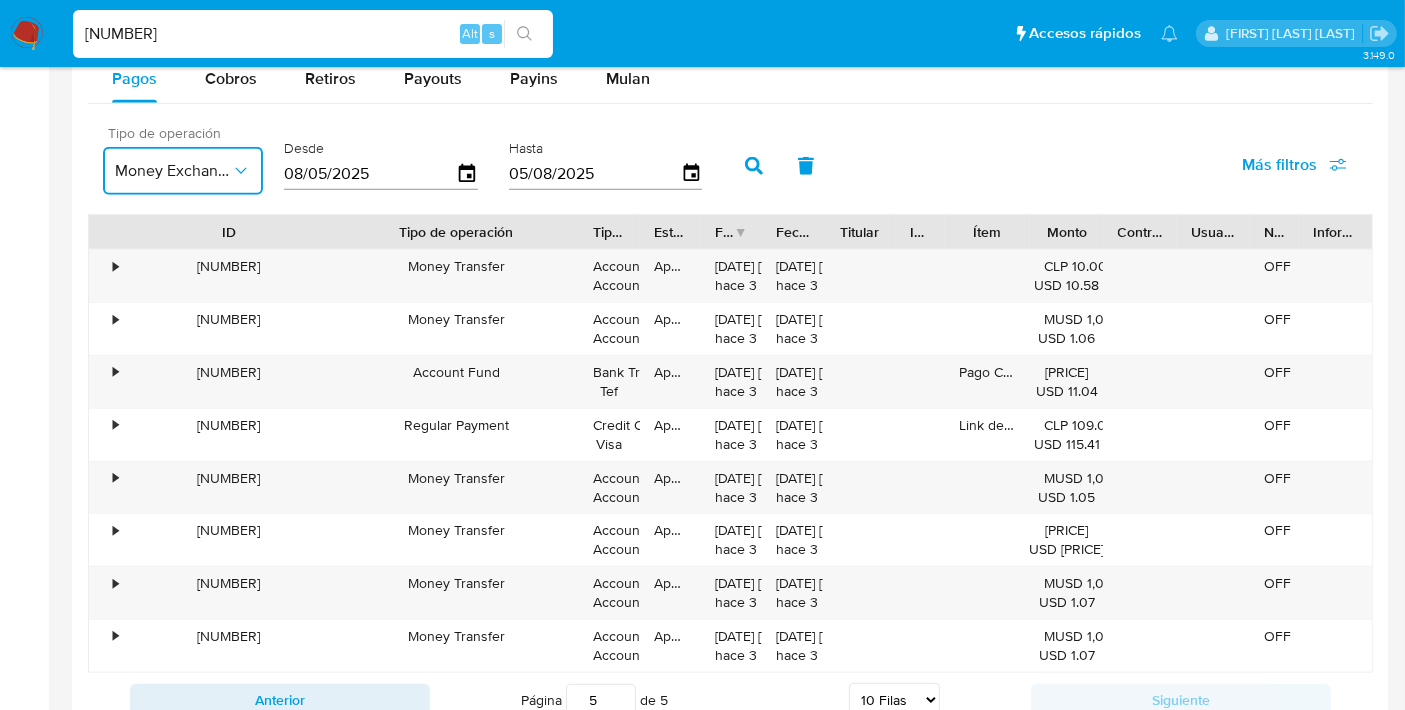 click on "Money Exchange" at bounding box center [173, 171] 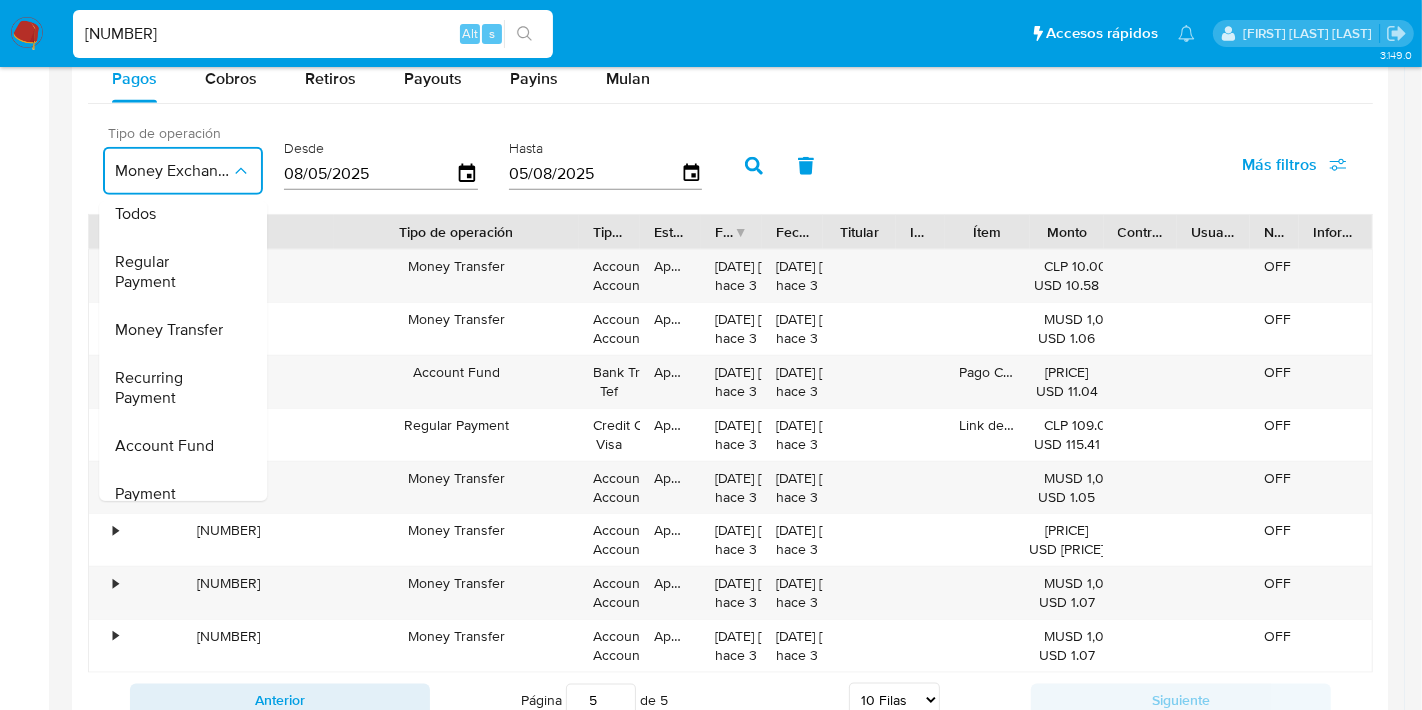 scroll, scrollTop: 0, scrollLeft: 0, axis: both 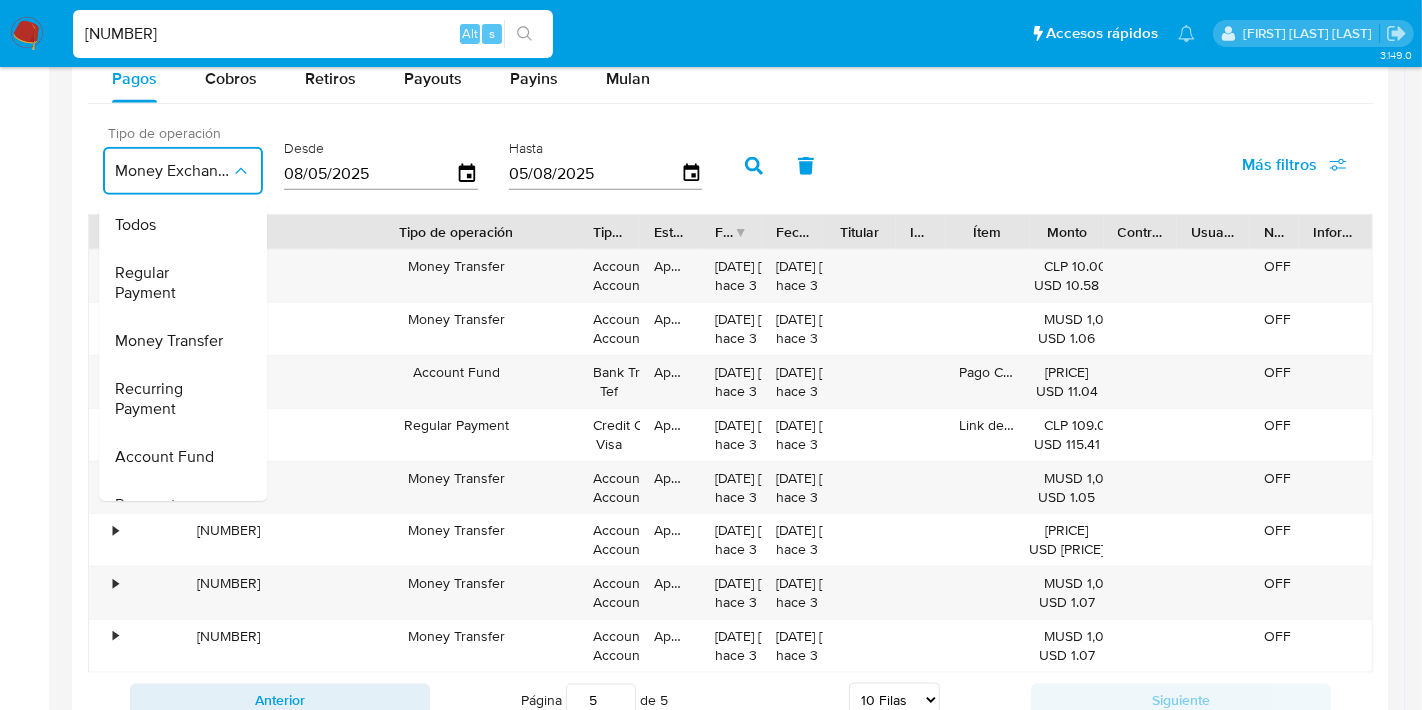 click on "Money Exchange" at bounding box center (183, 171) 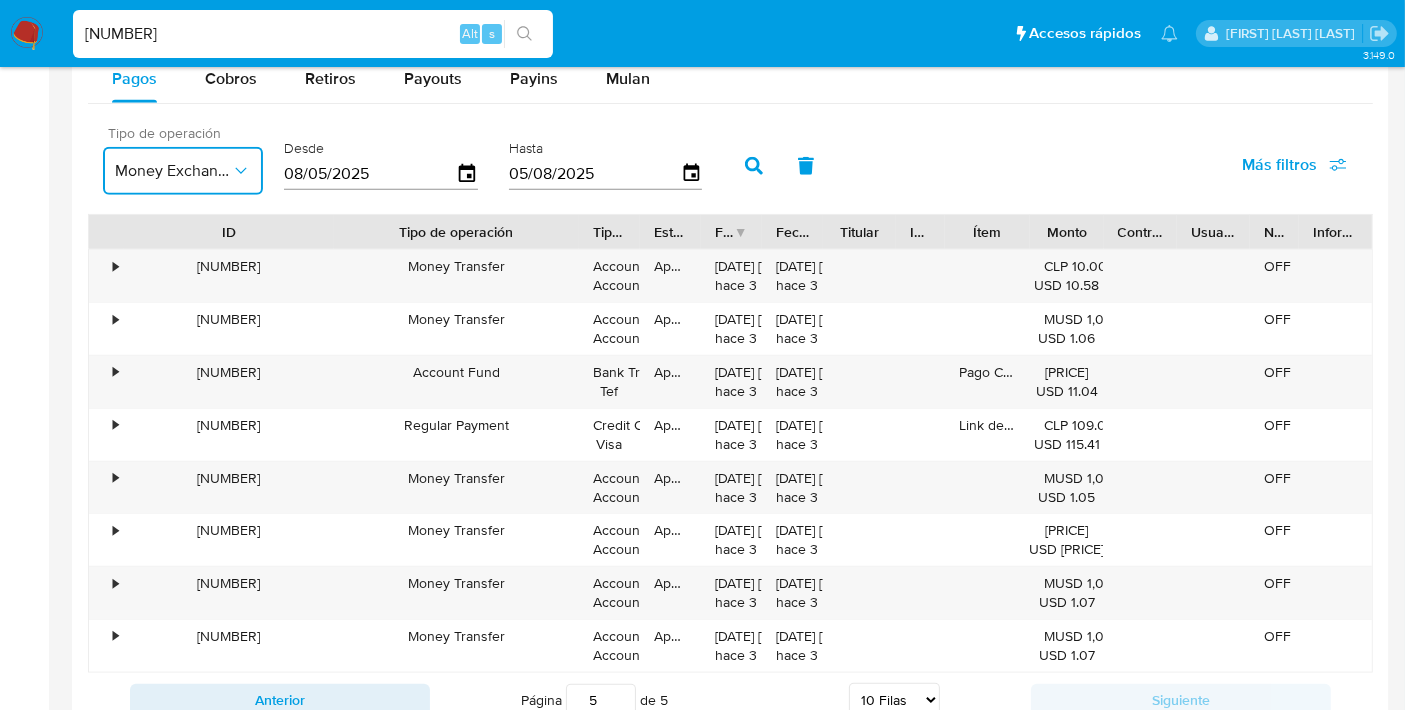 click on "Money Exchange" at bounding box center [173, 171] 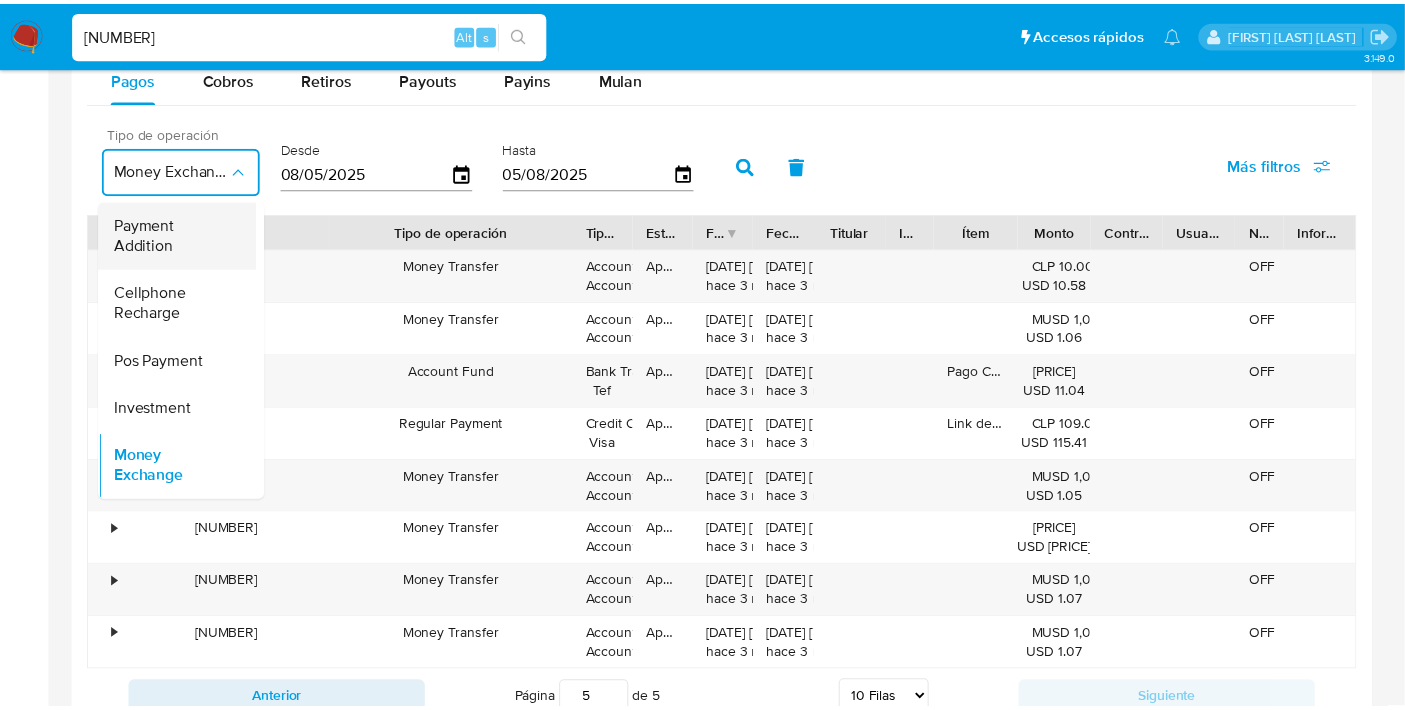scroll, scrollTop: 0, scrollLeft: 0, axis: both 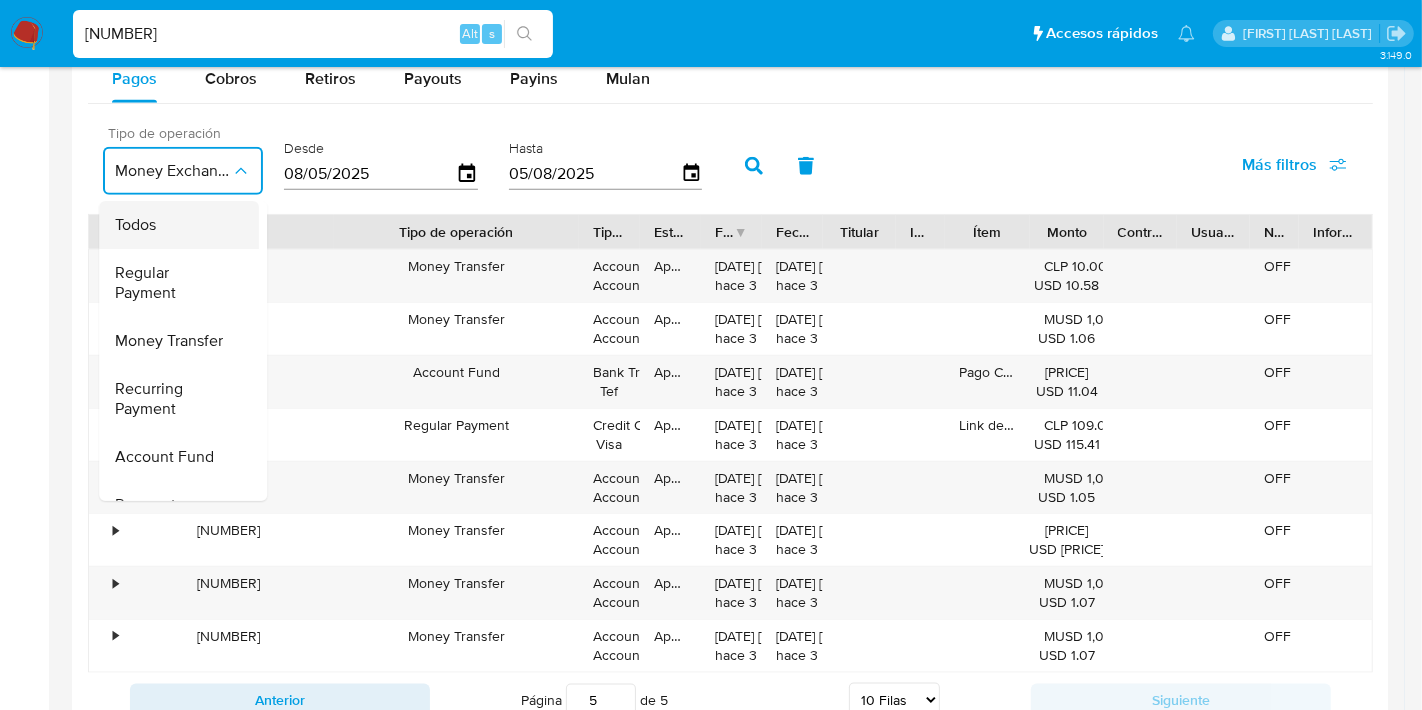 click on "Todos" at bounding box center [173, 225] 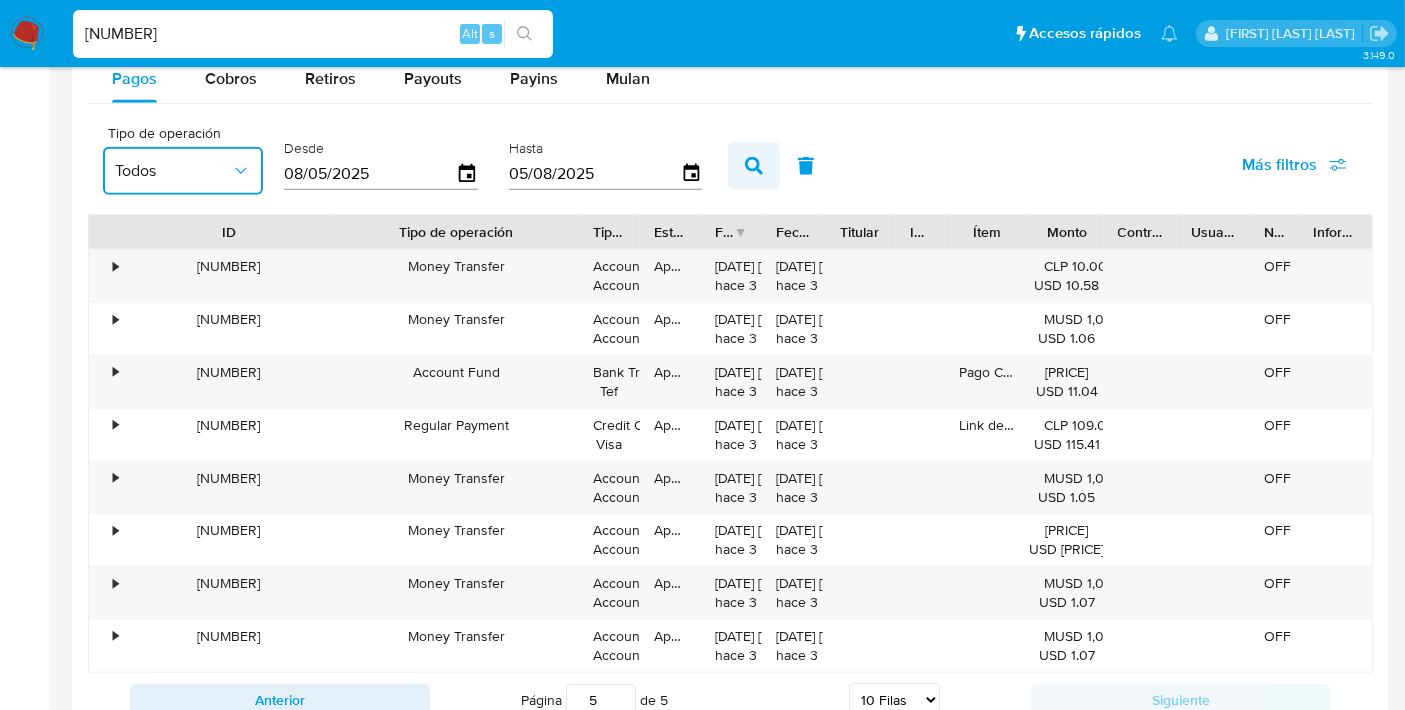click 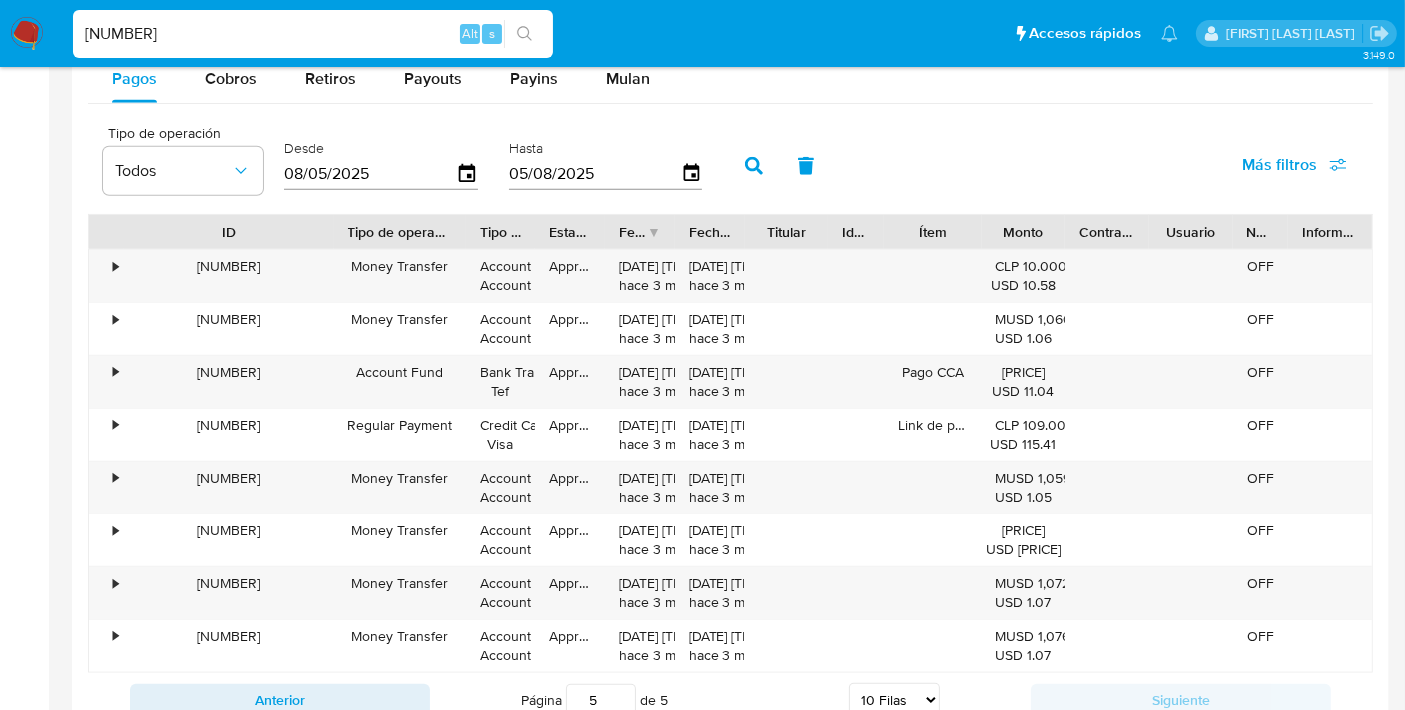 drag, startPoint x: 590, startPoint y: 227, endPoint x: 480, endPoint y: 229, distance: 110.01818 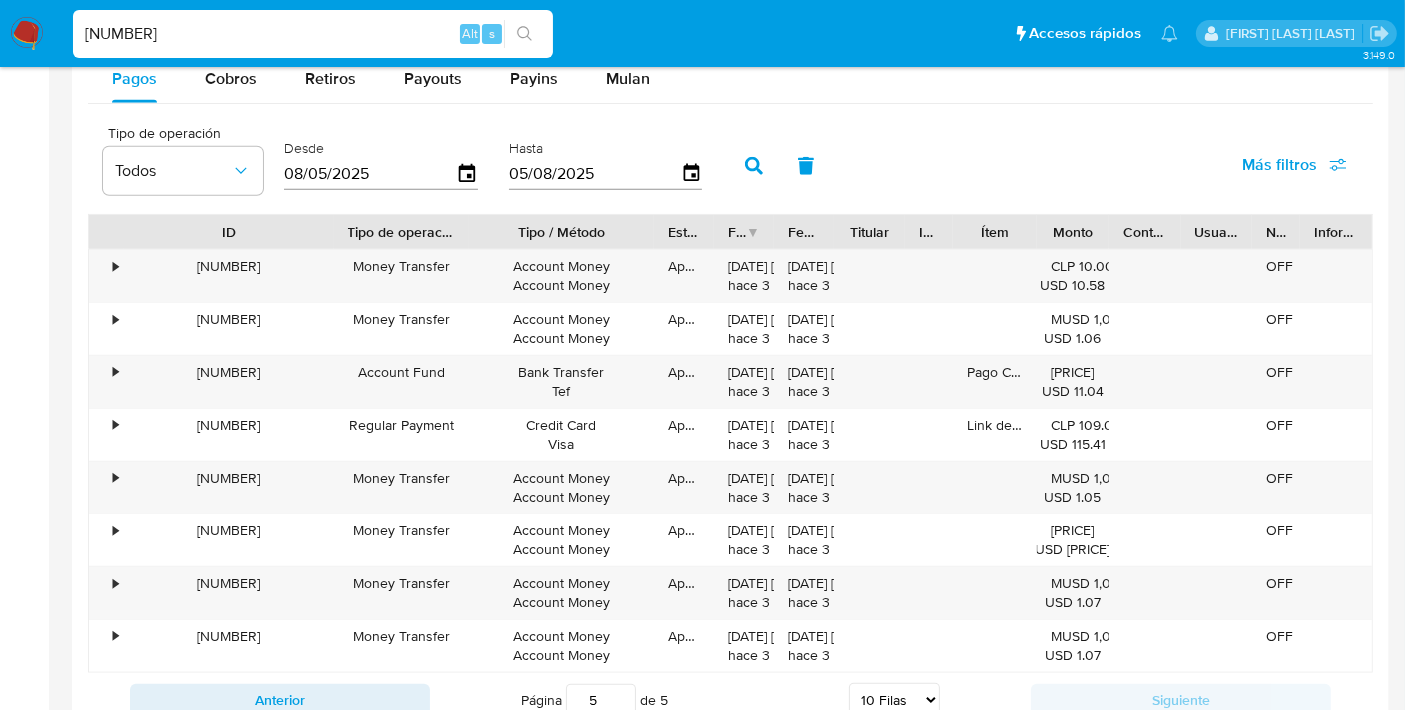 drag, startPoint x: 540, startPoint y: 227, endPoint x: 656, endPoint y: 242, distance: 116.965805 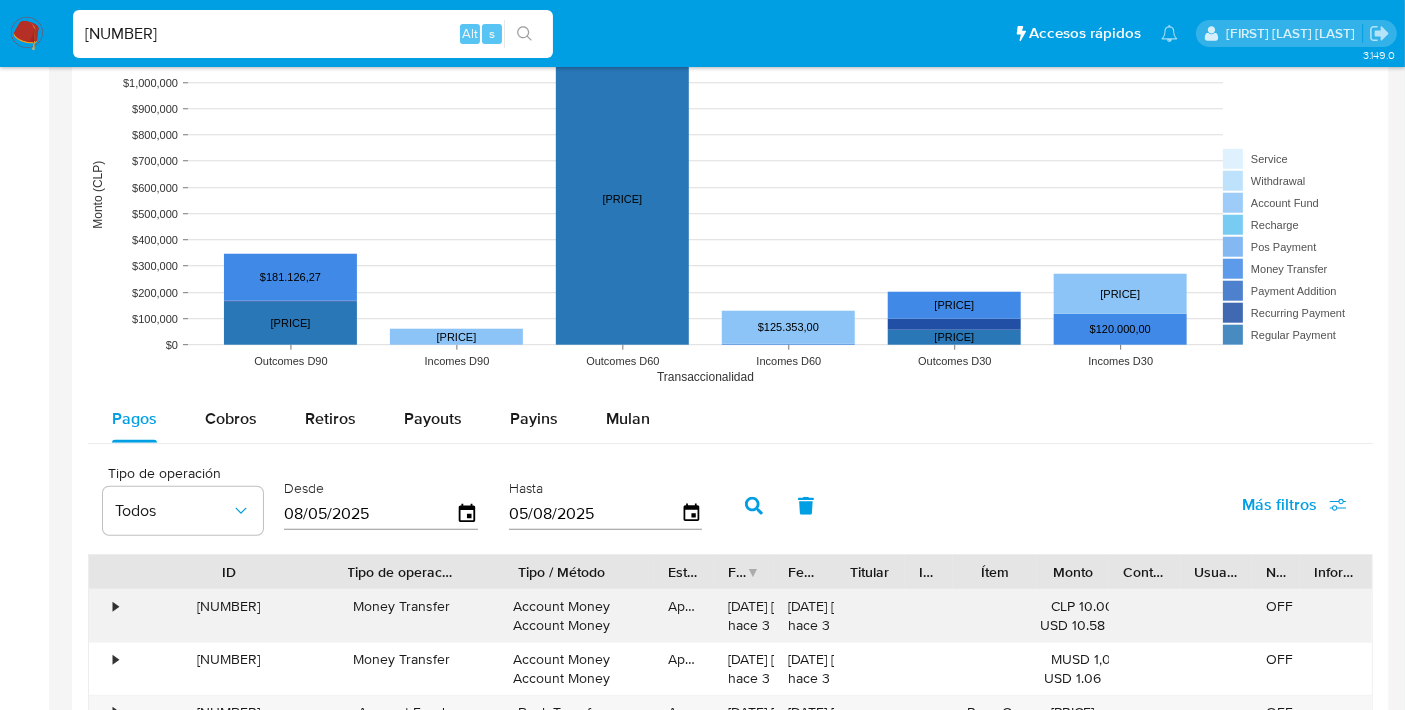 scroll, scrollTop: 1428, scrollLeft: 0, axis: vertical 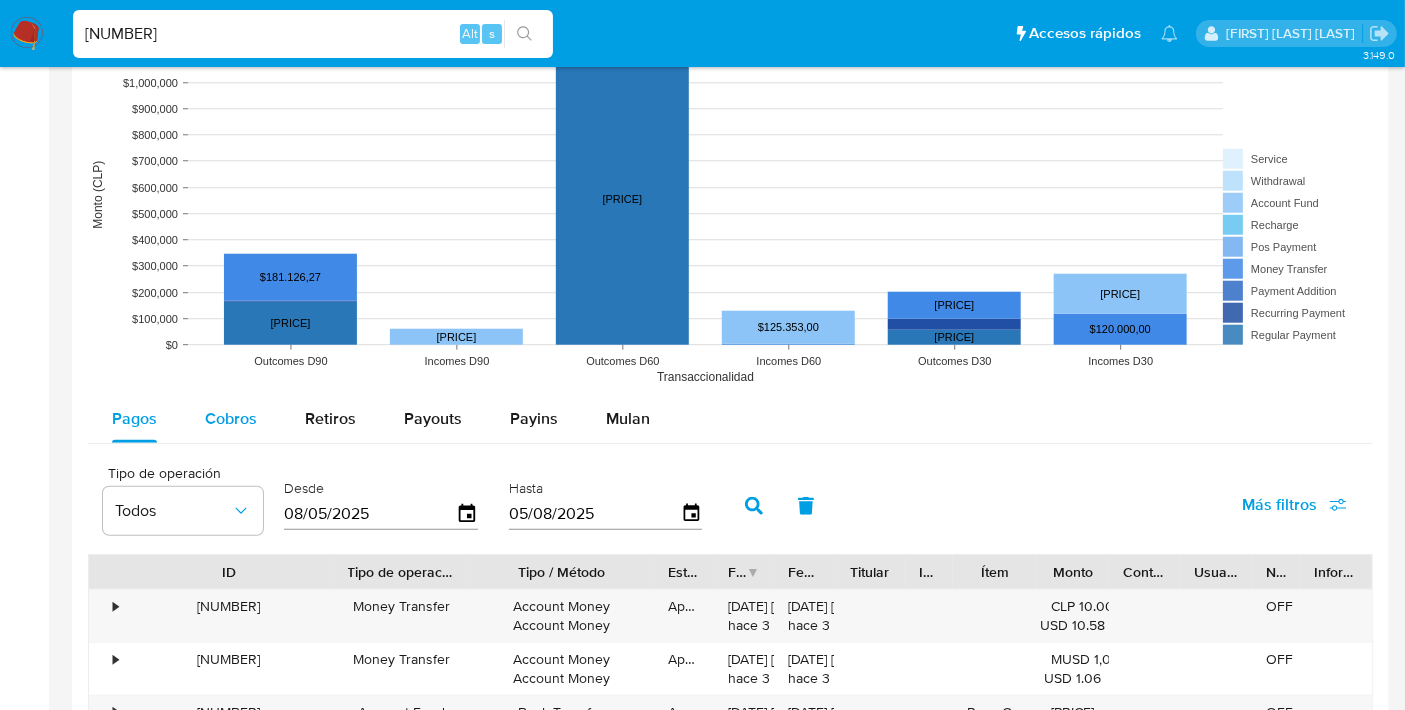 click on "Cobros" at bounding box center (231, 418) 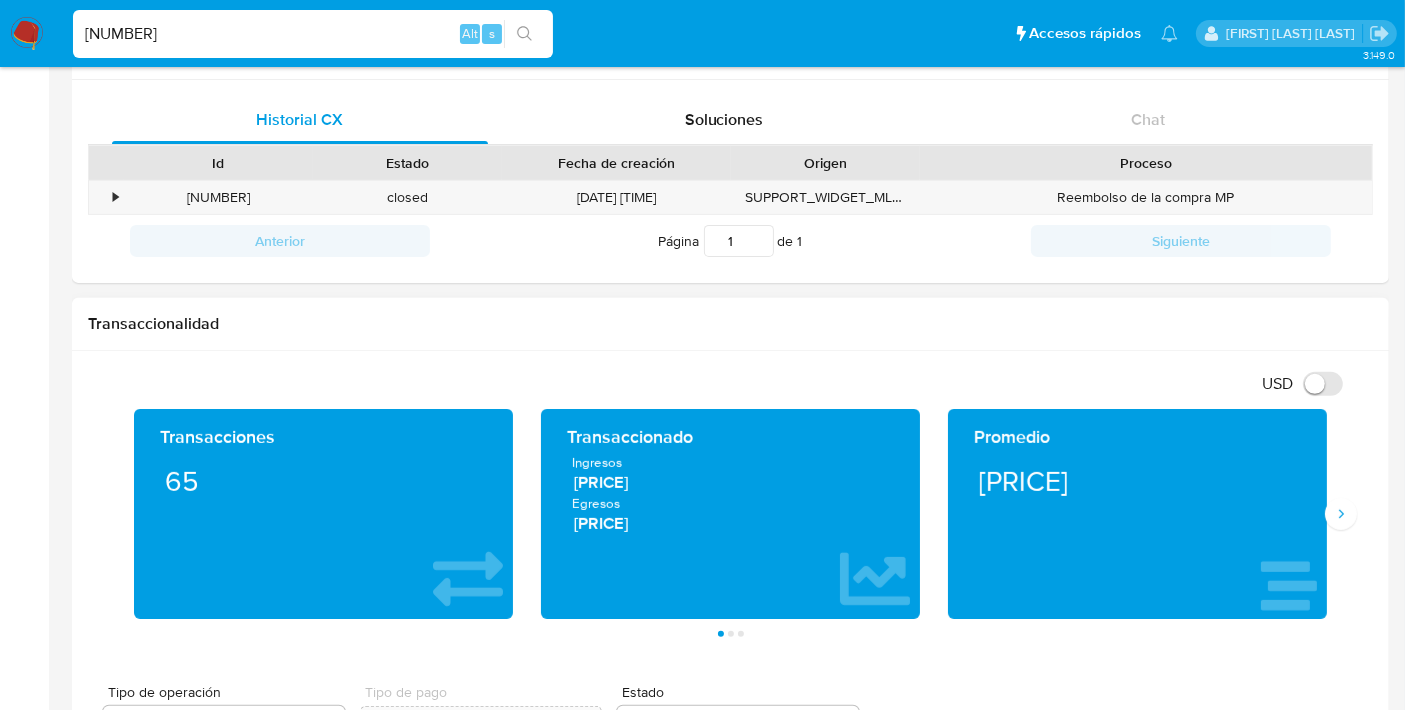 scroll, scrollTop: 0, scrollLeft: 0, axis: both 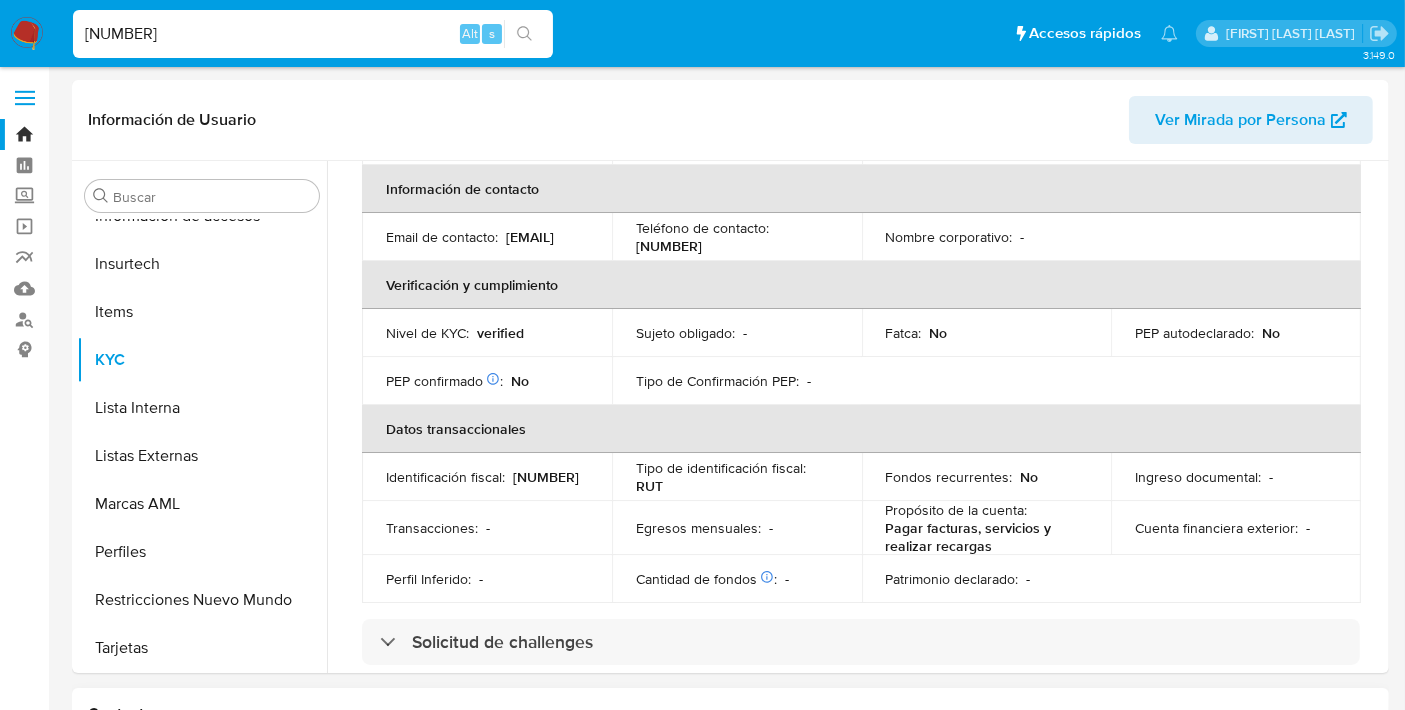 type 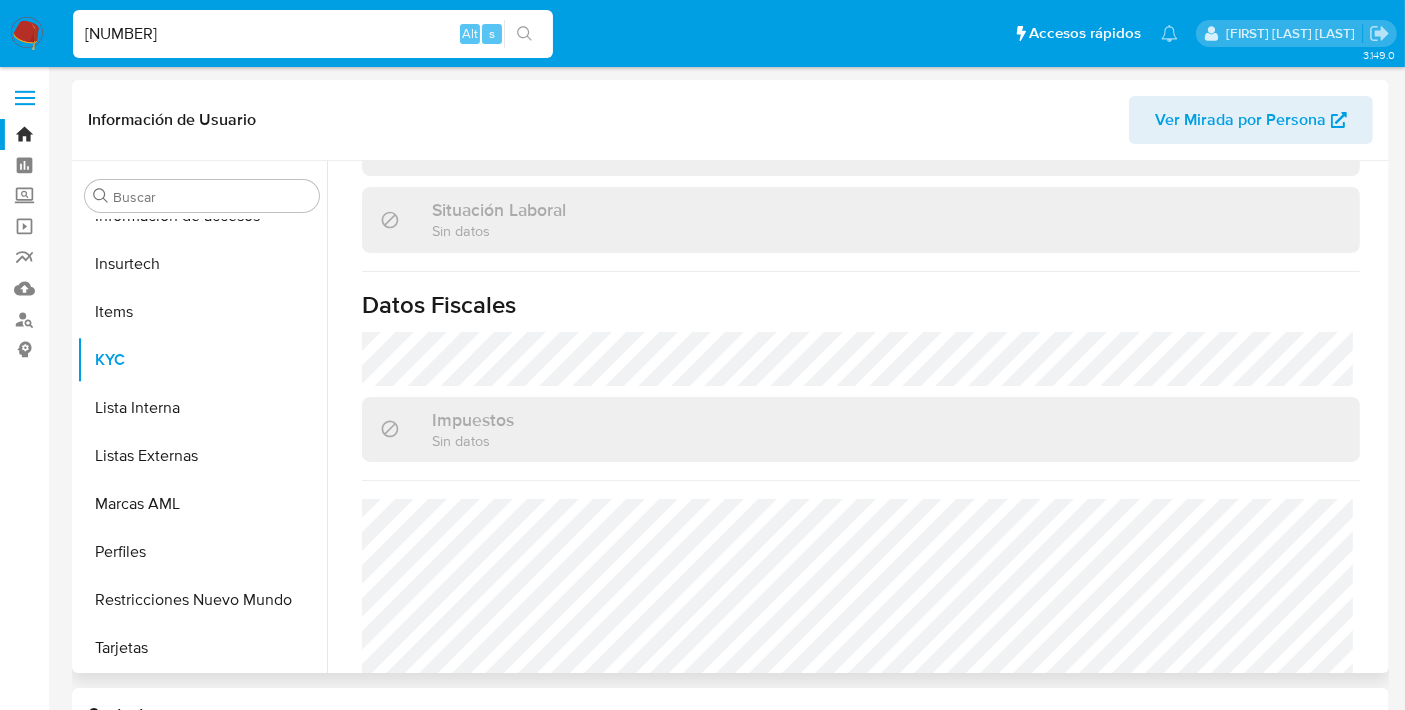 scroll, scrollTop: 1109, scrollLeft: 0, axis: vertical 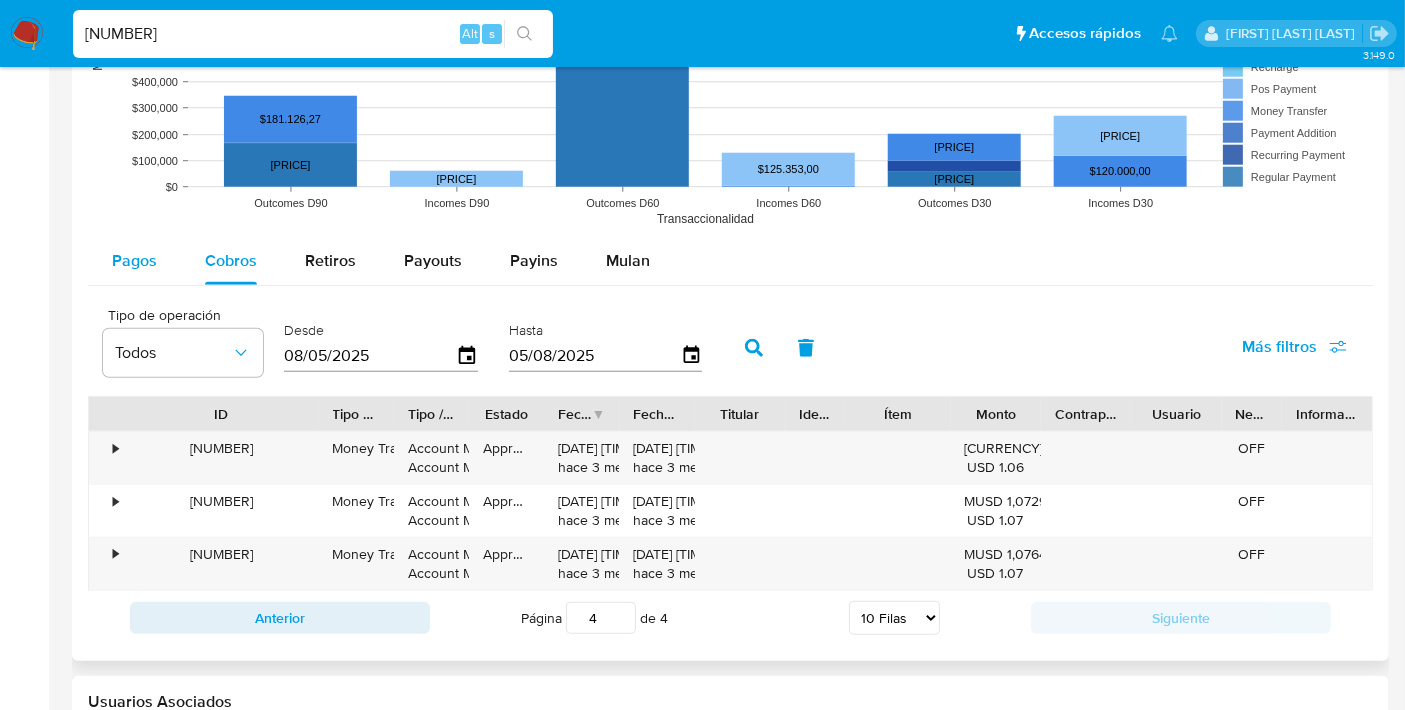 click on "Pagos" at bounding box center [134, 260] 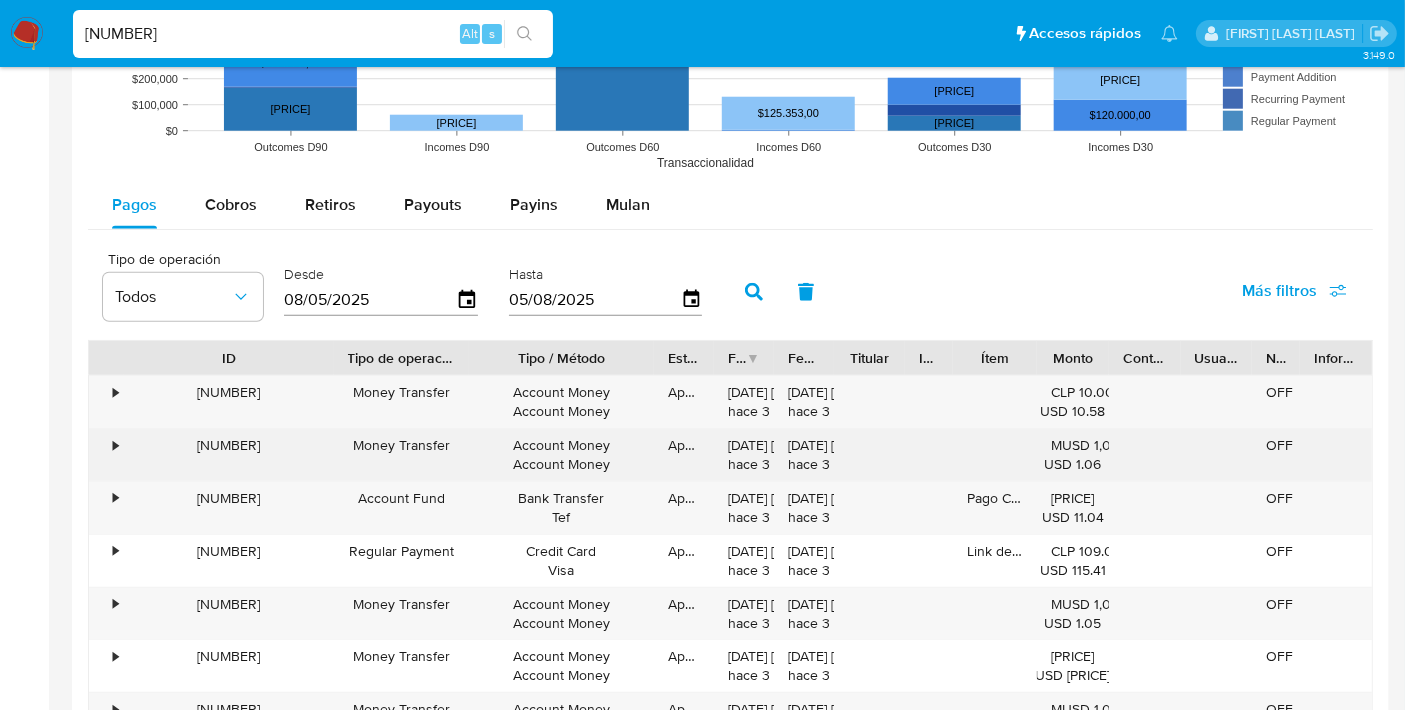 scroll, scrollTop: 1641, scrollLeft: 0, axis: vertical 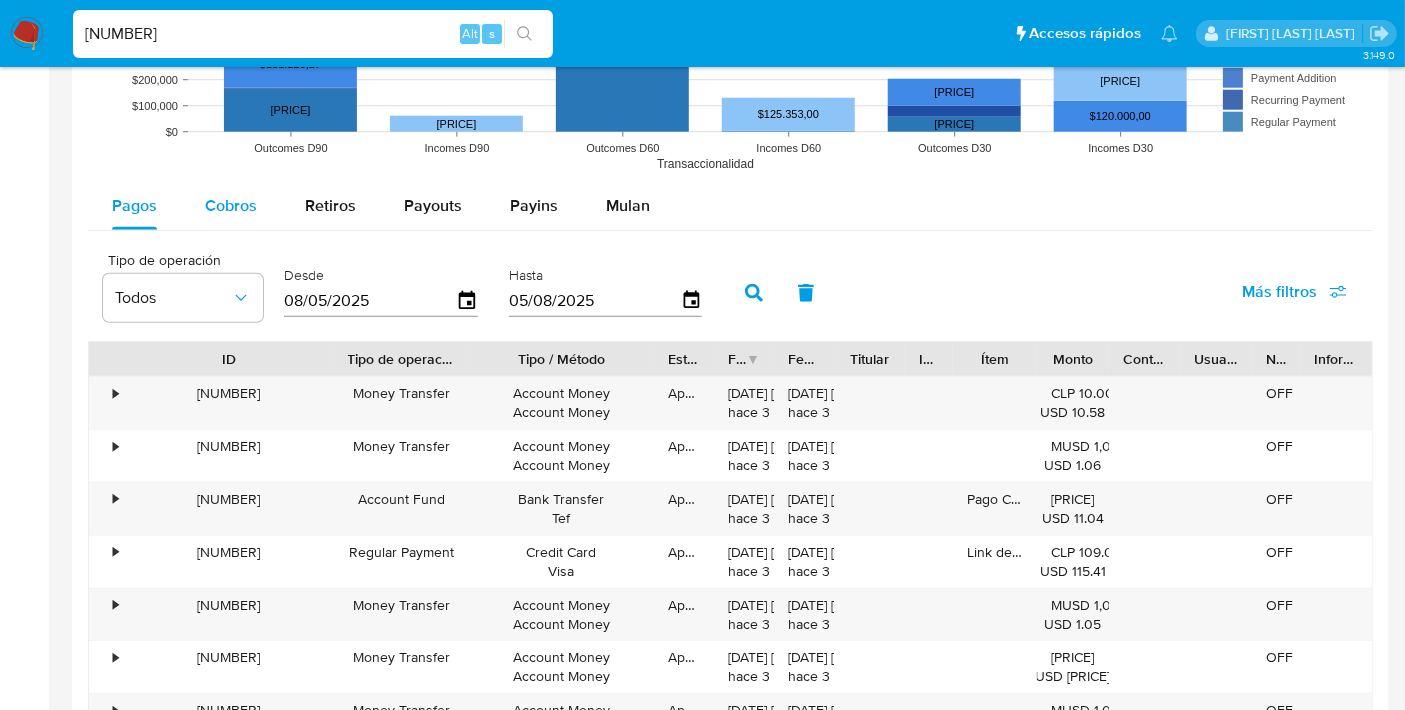 click on "Cobros" at bounding box center [231, 205] 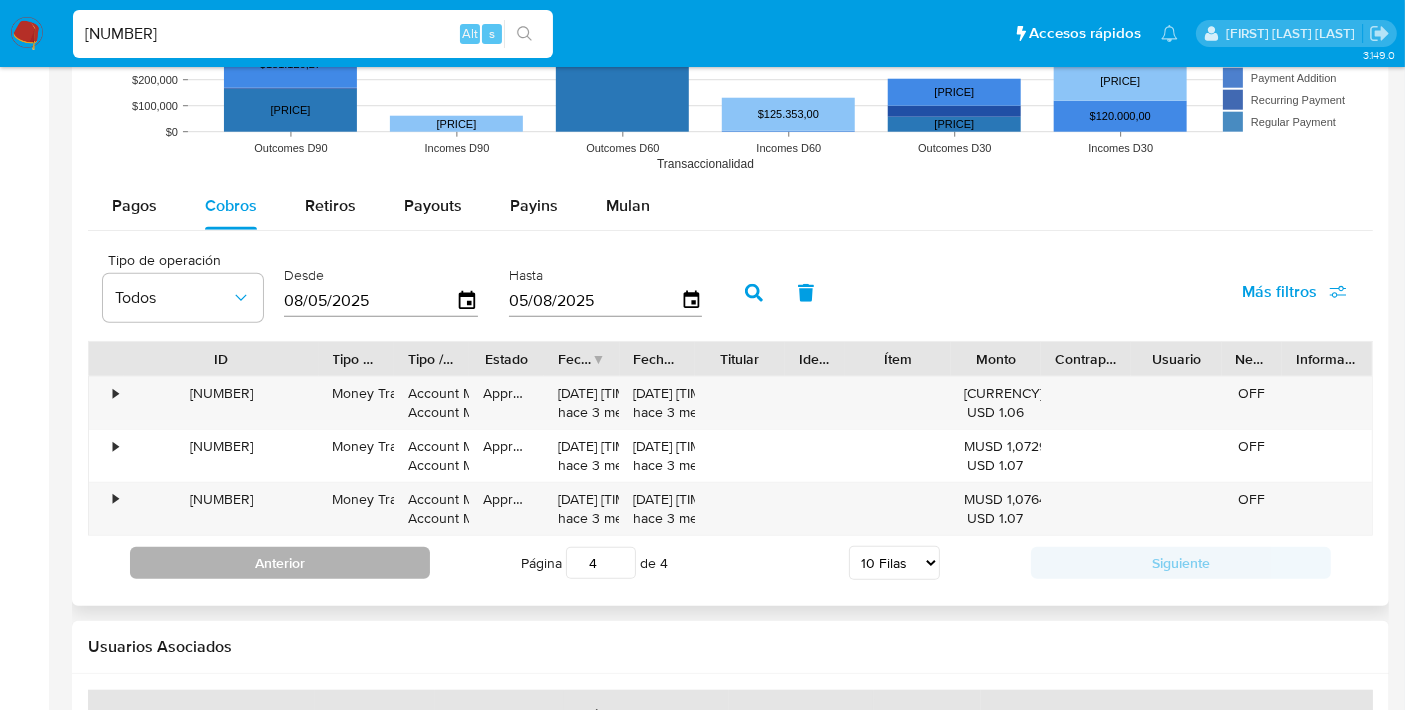 click on "Anterior" at bounding box center (280, 563) 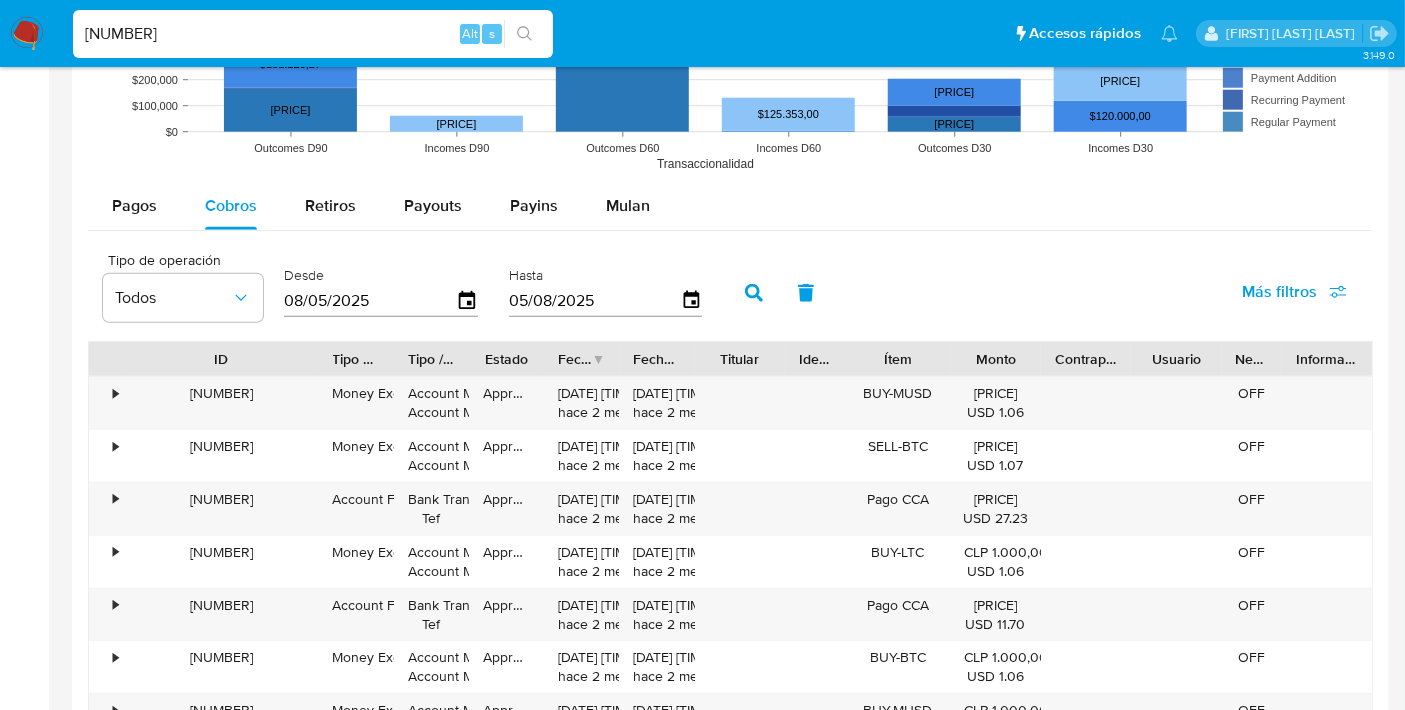 scroll, scrollTop: 1934, scrollLeft: 0, axis: vertical 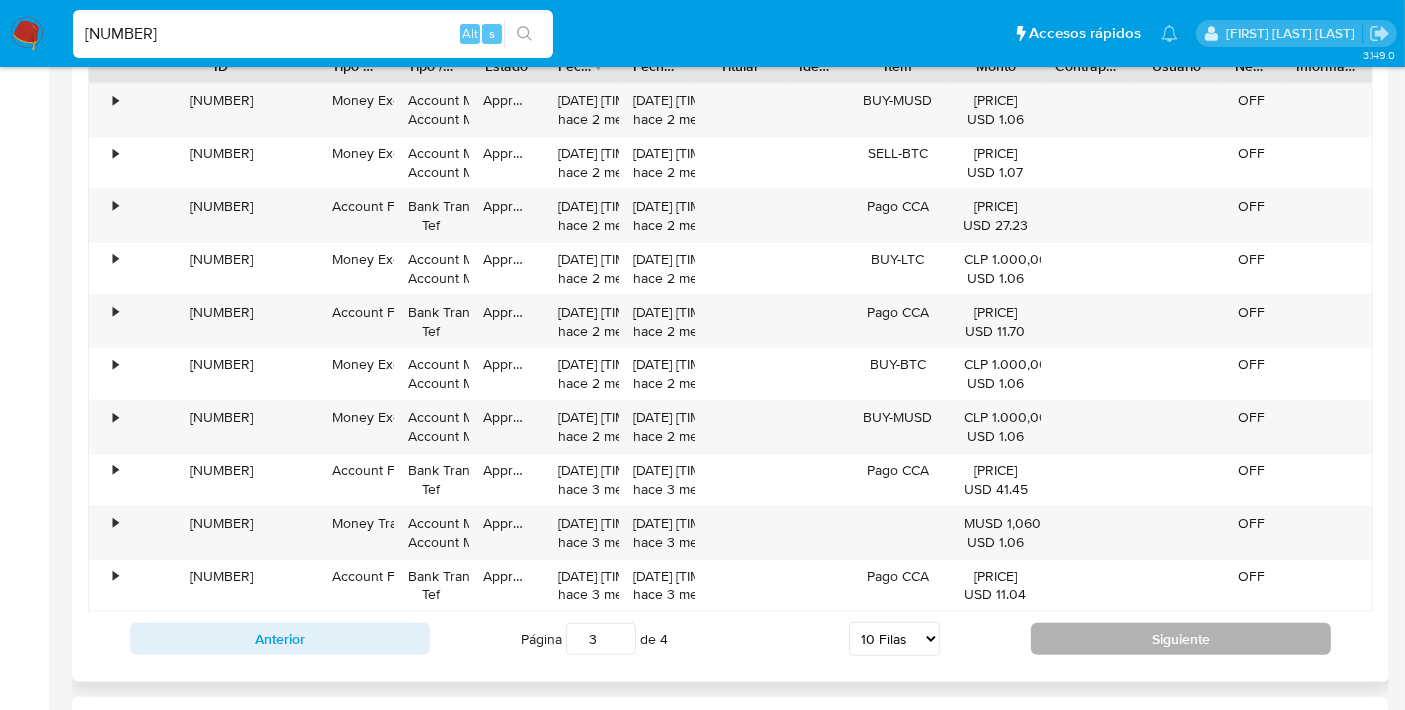 drag, startPoint x: 1020, startPoint y: 630, endPoint x: 1071, endPoint y: 624, distance: 51.351727 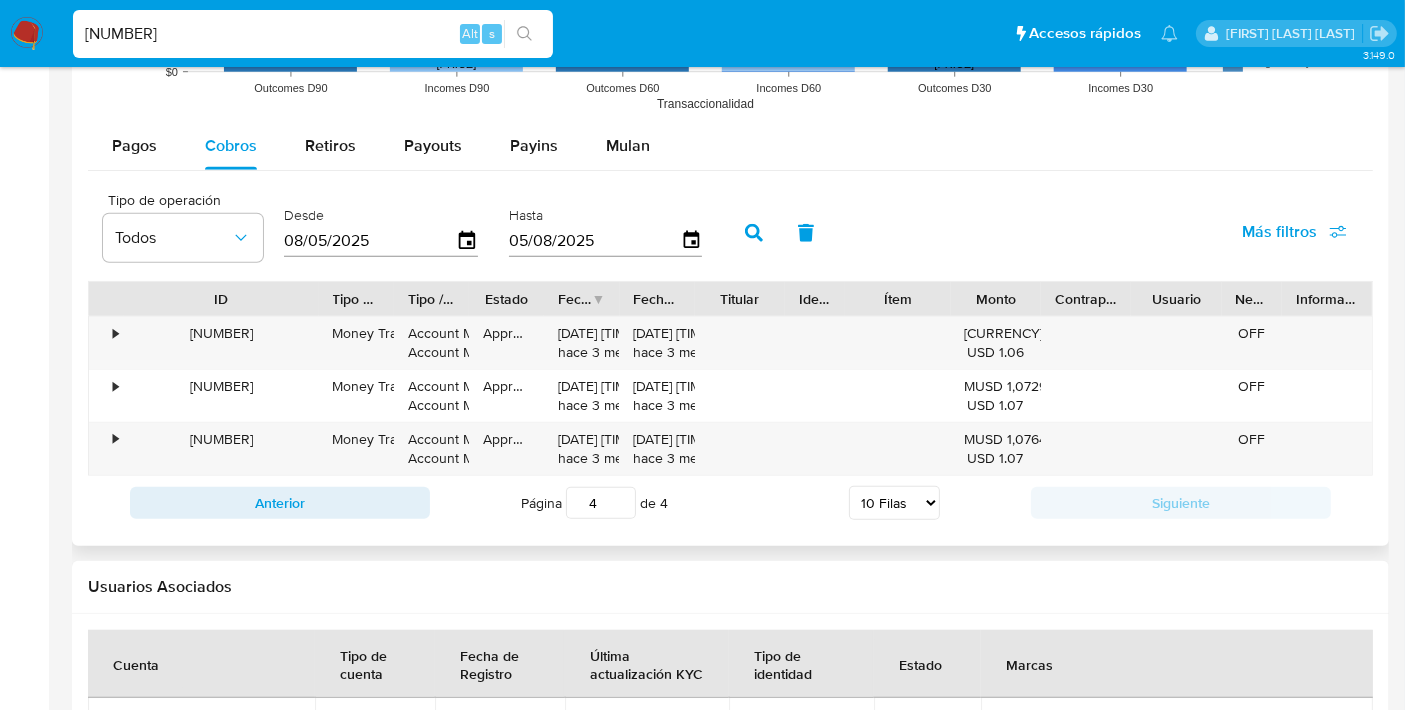 scroll, scrollTop: 1674, scrollLeft: 0, axis: vertical 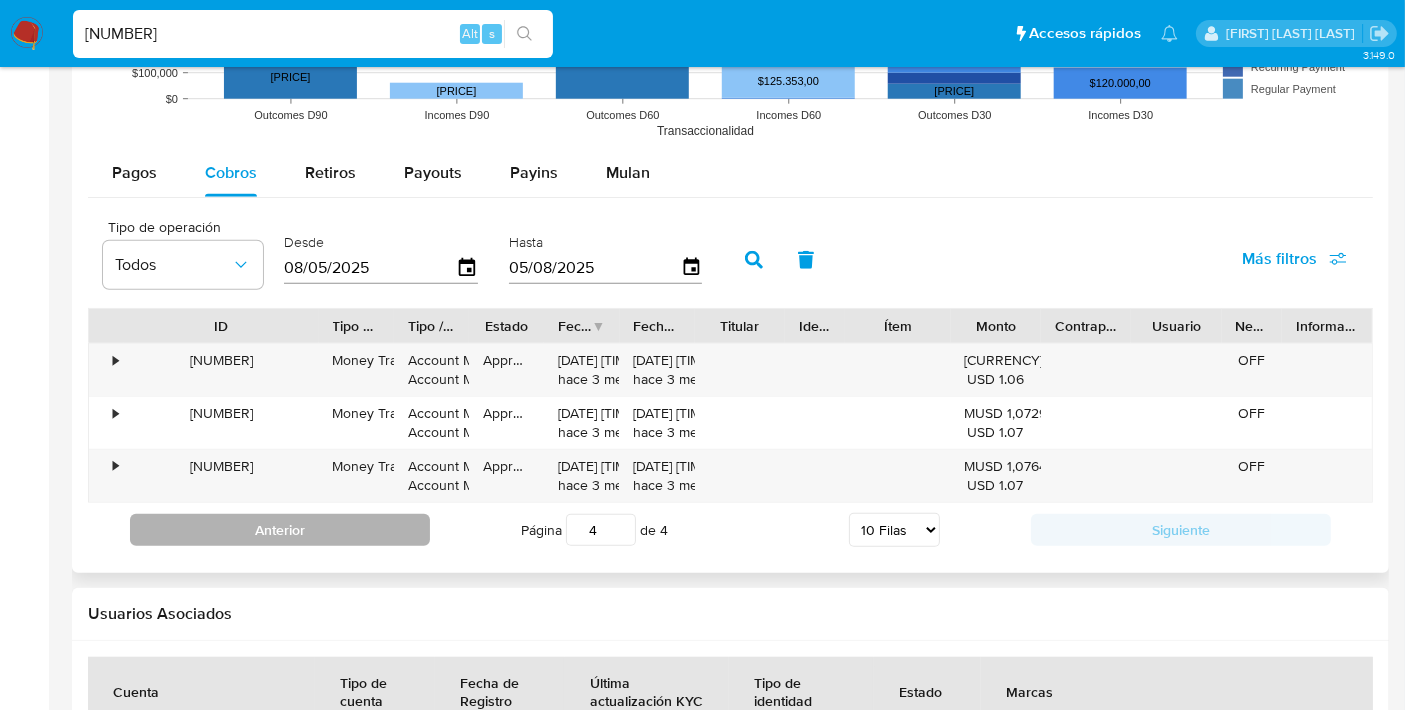 click on "Anterior" at bounding box center (280, 530) 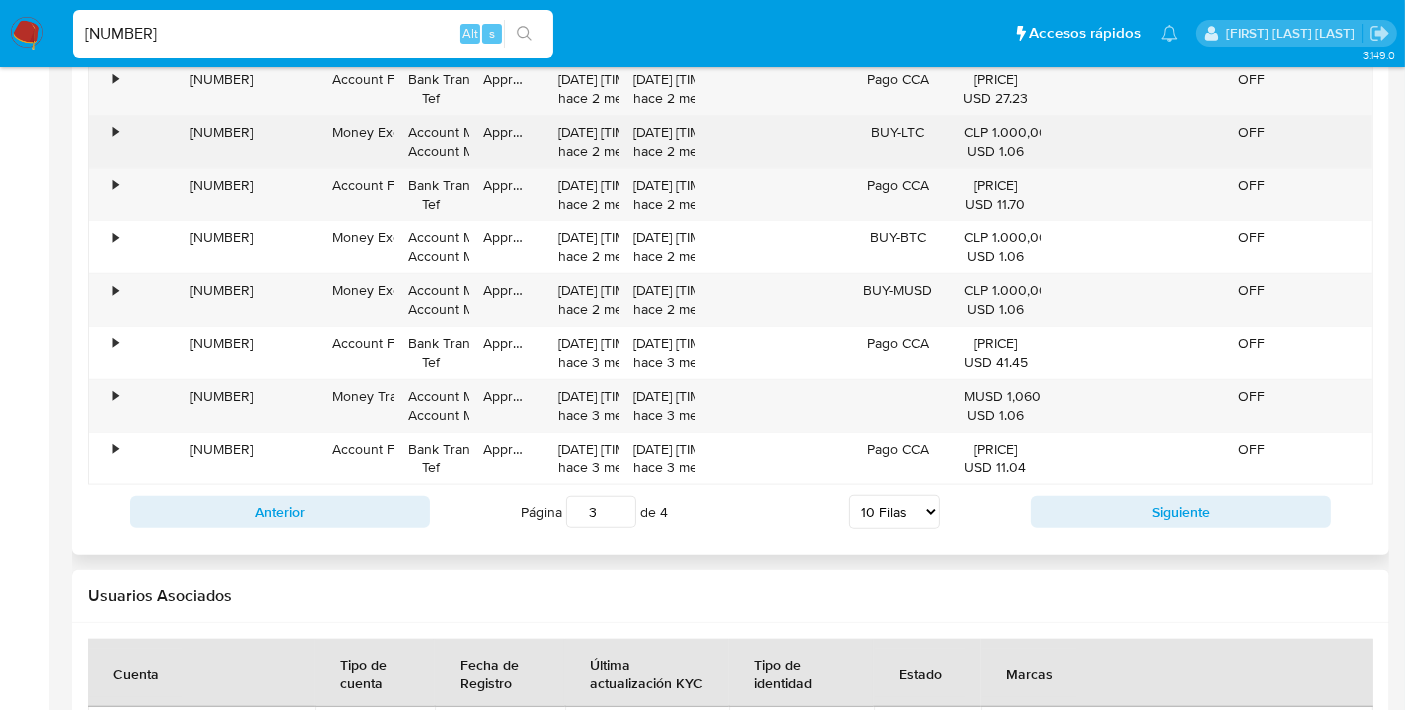 scroll, scrollTop: 2060, scrollLeft: 0, axis: vertical 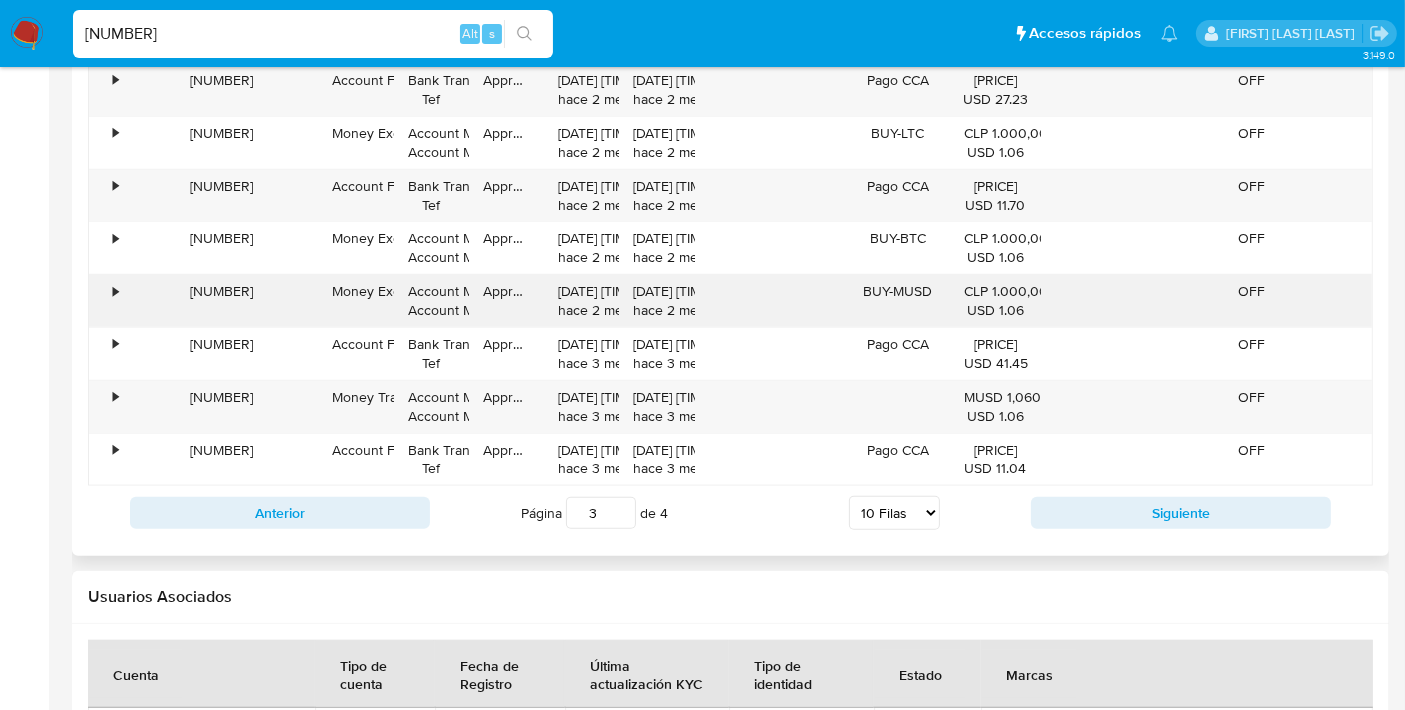 click on "111988026351" at bounding box center (221, 301) 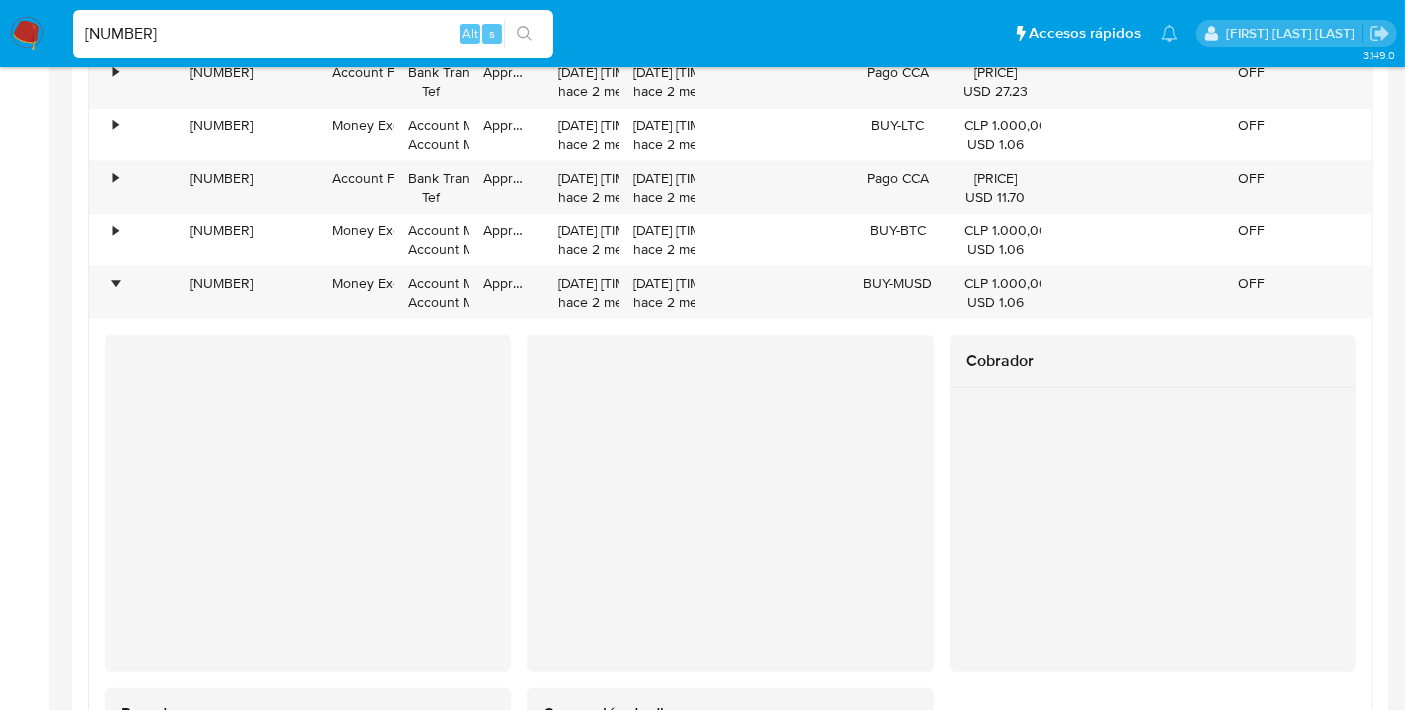 scroll, scrollTop: 2045, scrollLeft: 0, axis: vertical 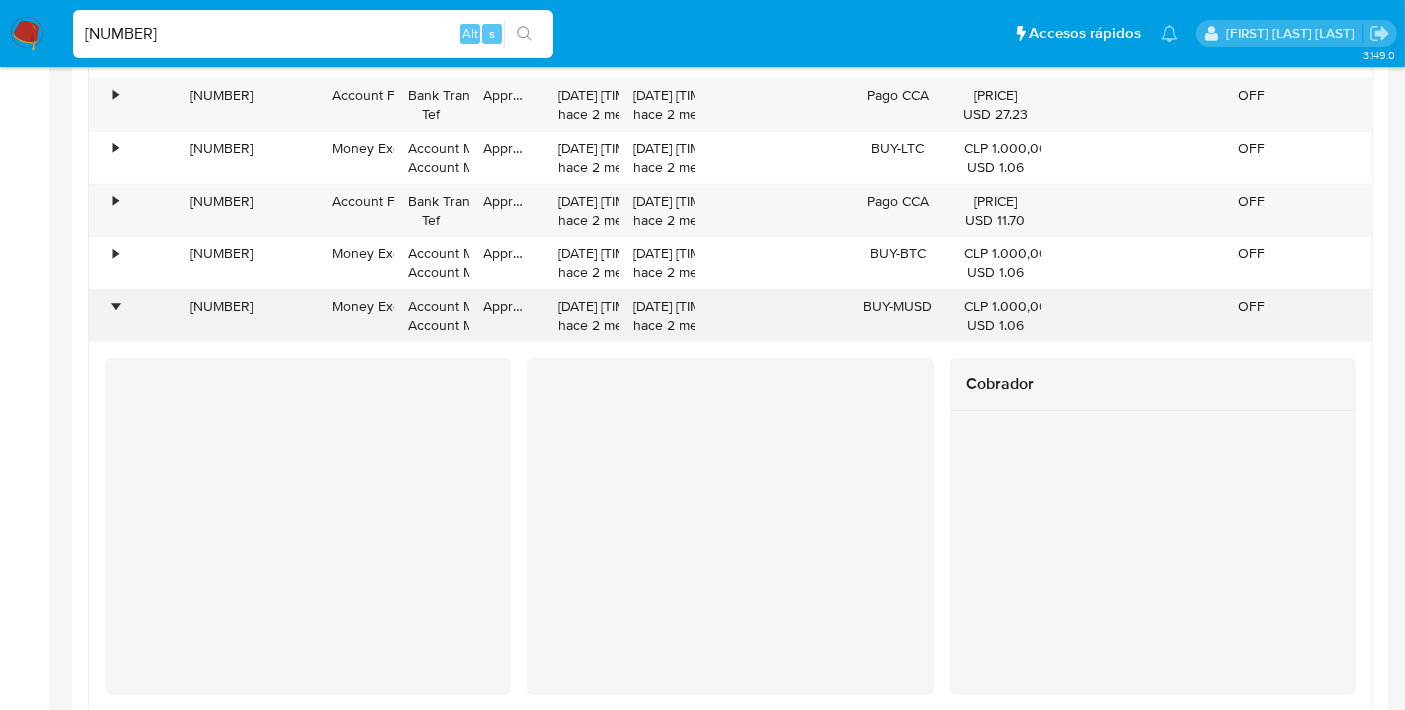 click on "•" at bounding box center (115, 306) 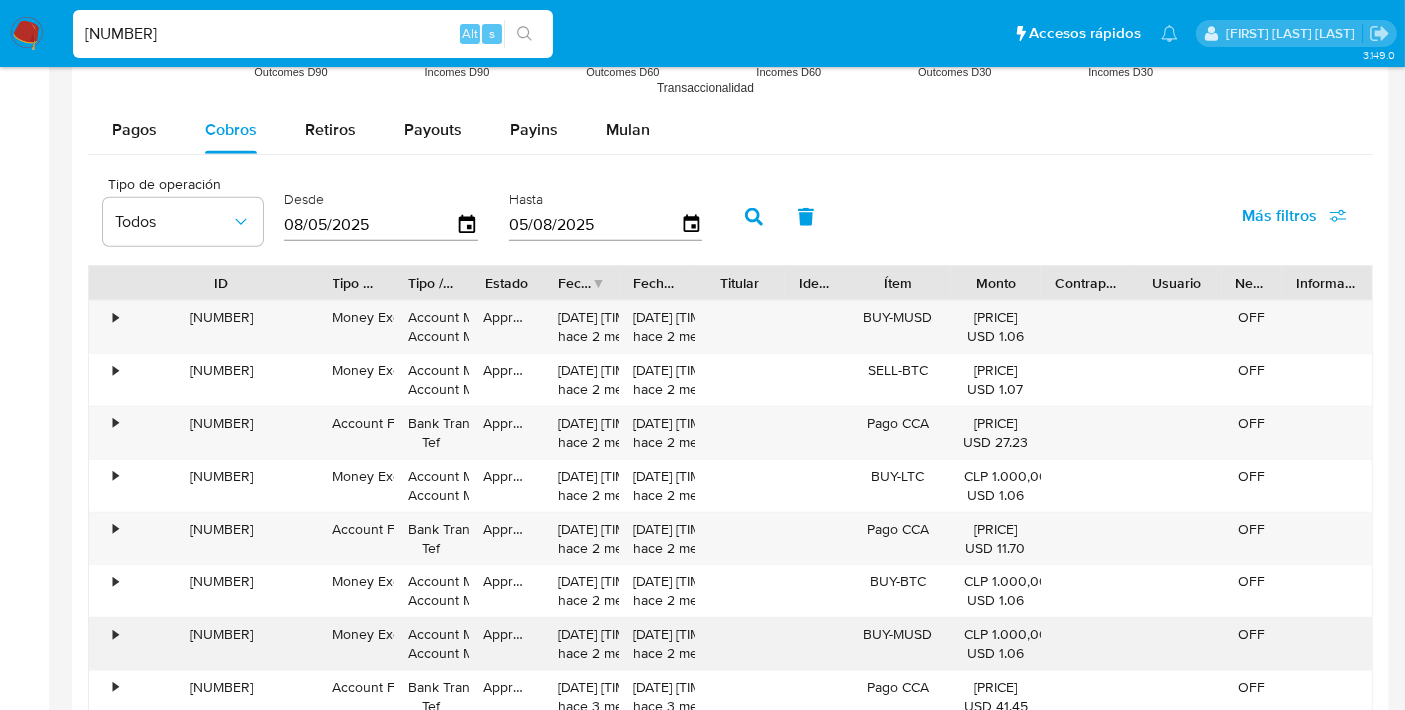 scroll, scrollTop: 1717, scrollLeft: 0, axis: vertical 